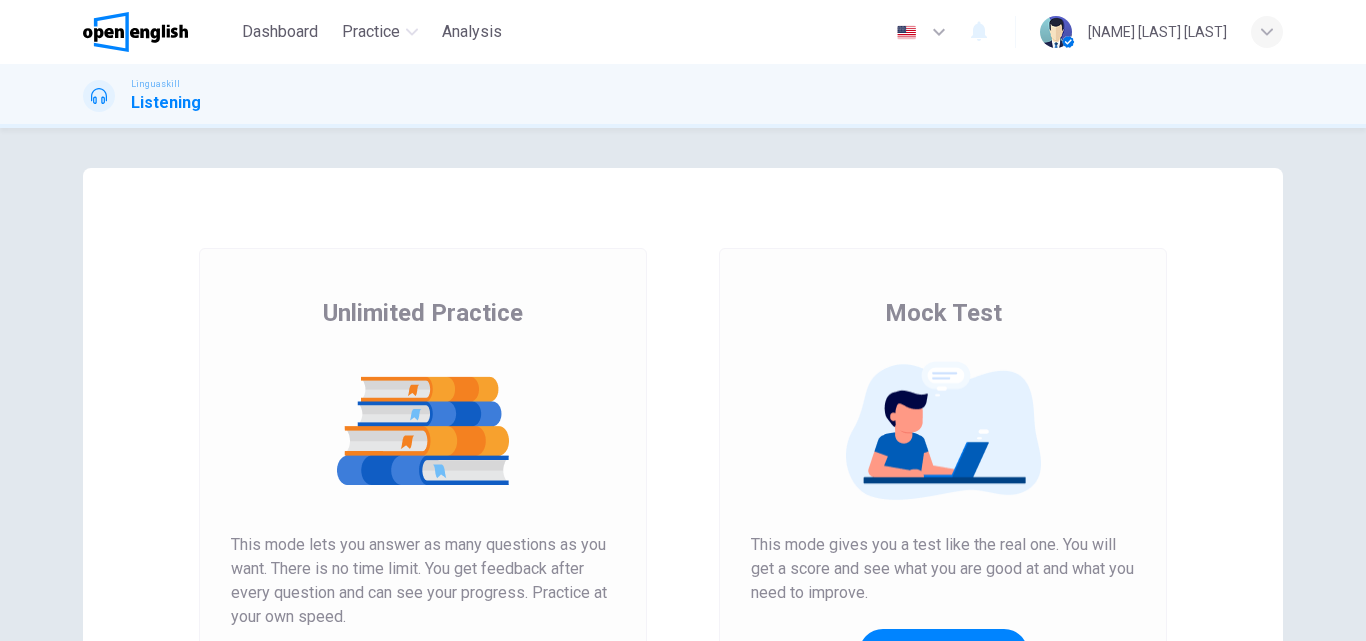 scroll, scrollTop: 0, scrollLeft: 0, axis: both 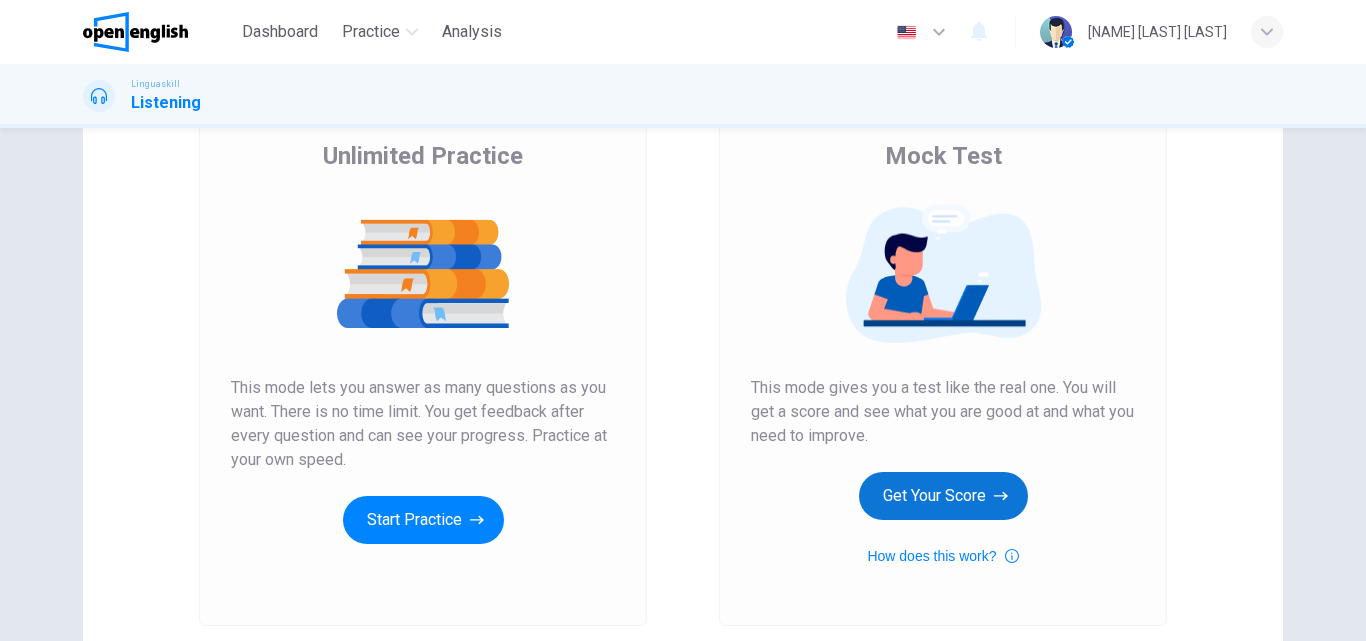 click on "Get Your Score" at bounding box center (943, 496) 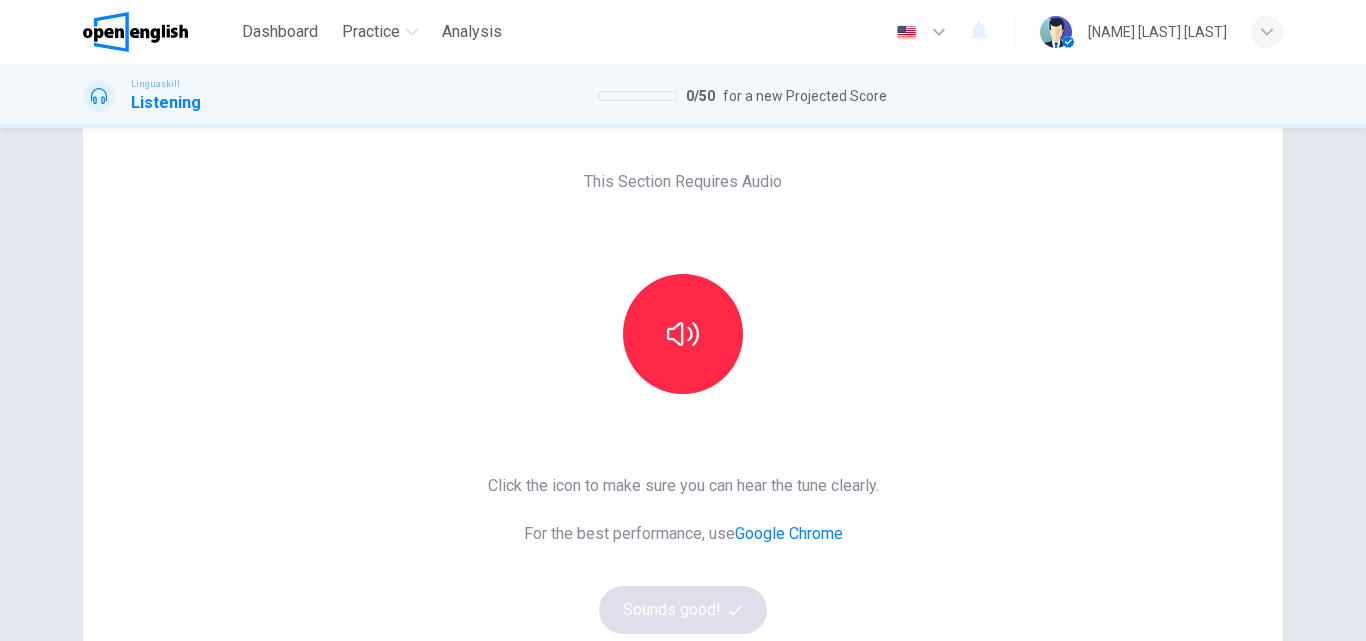 scroll, scrollTop: 98, scrollLeft: 0, axis: vertical 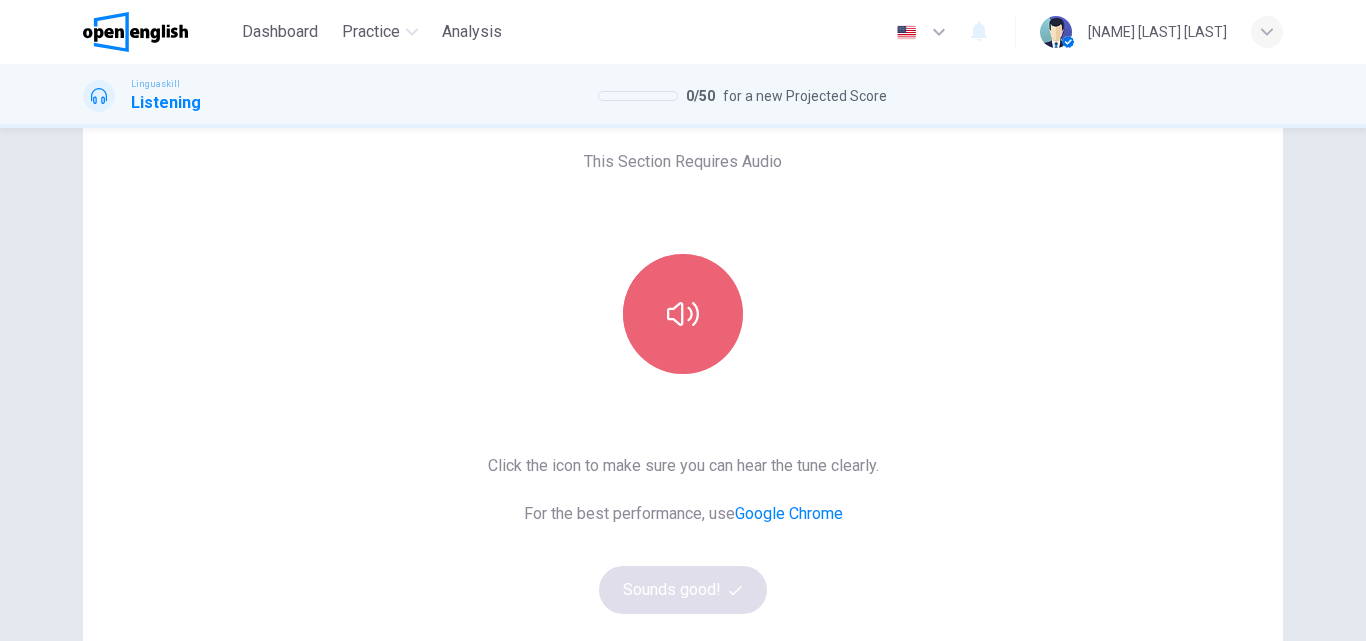 click at bounding box center (683, 314) 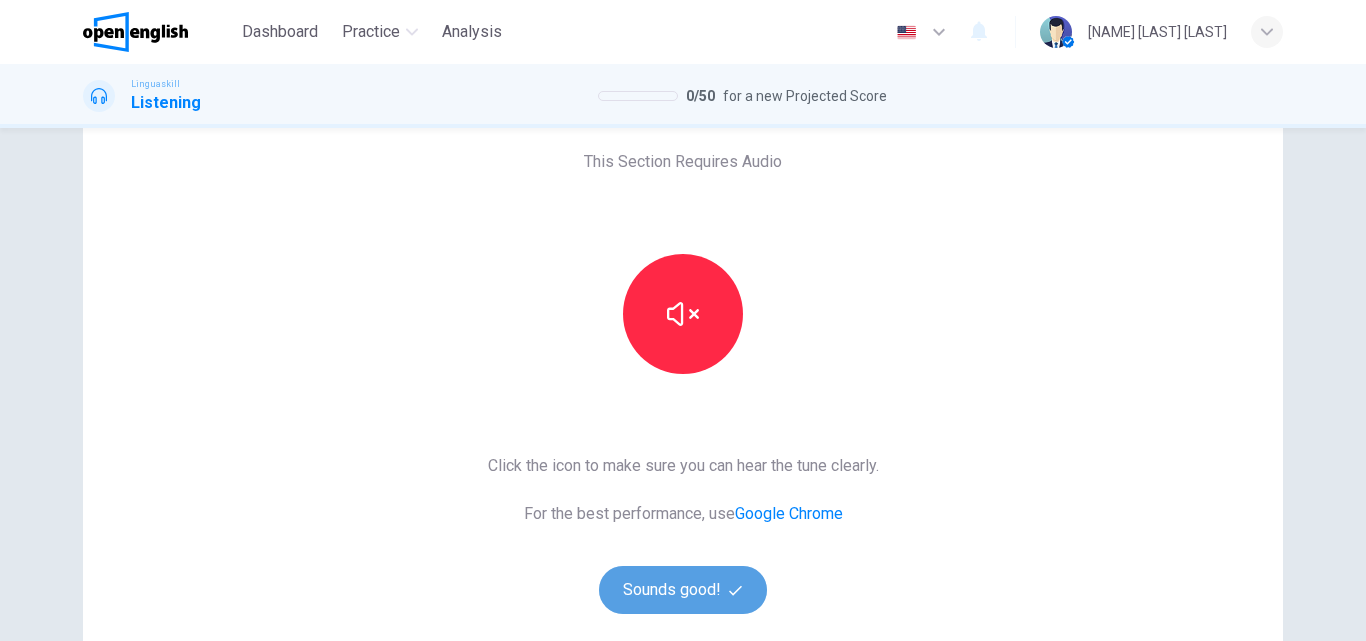 click on "Sounds good!" at bounding box center (683, 590) 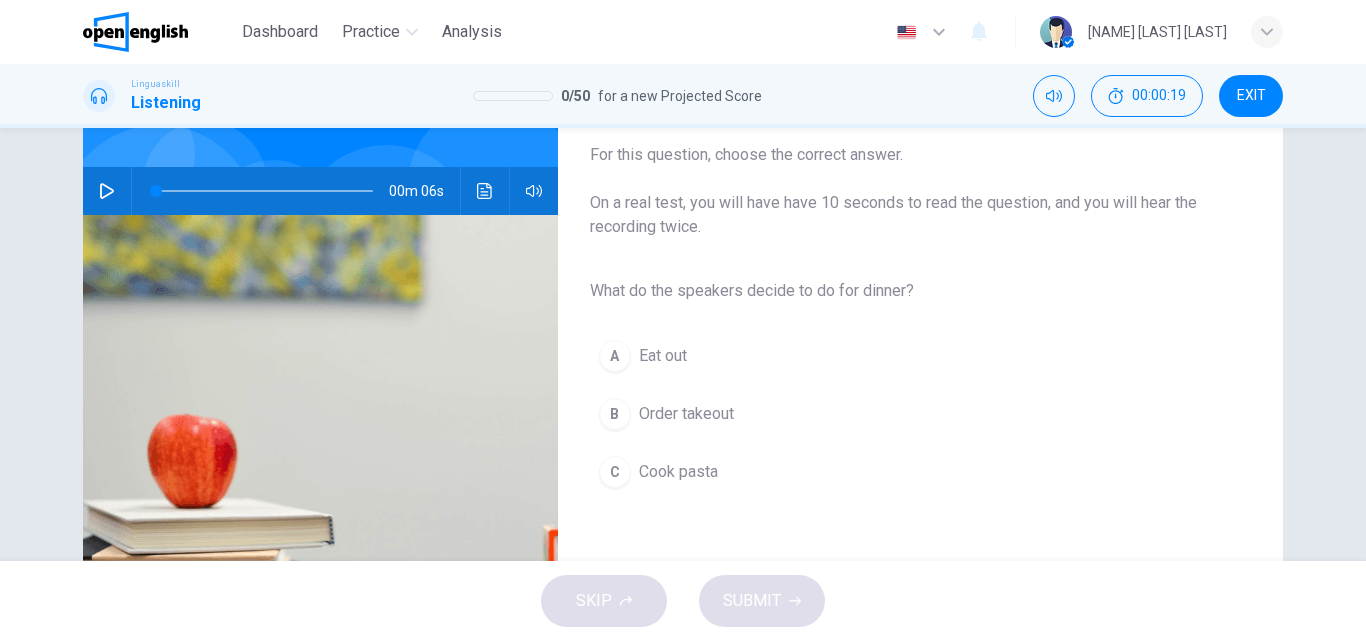 scroll, scrollTop: 158, scrollLeft: 0, axis: vertical 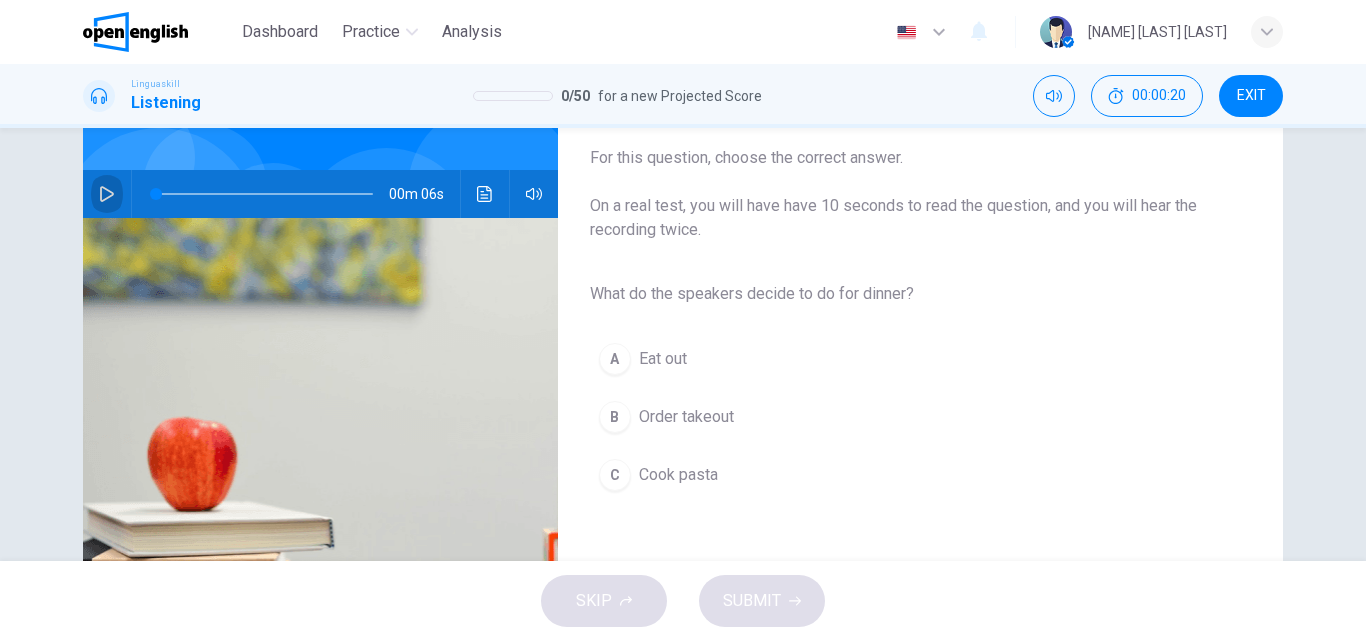 click 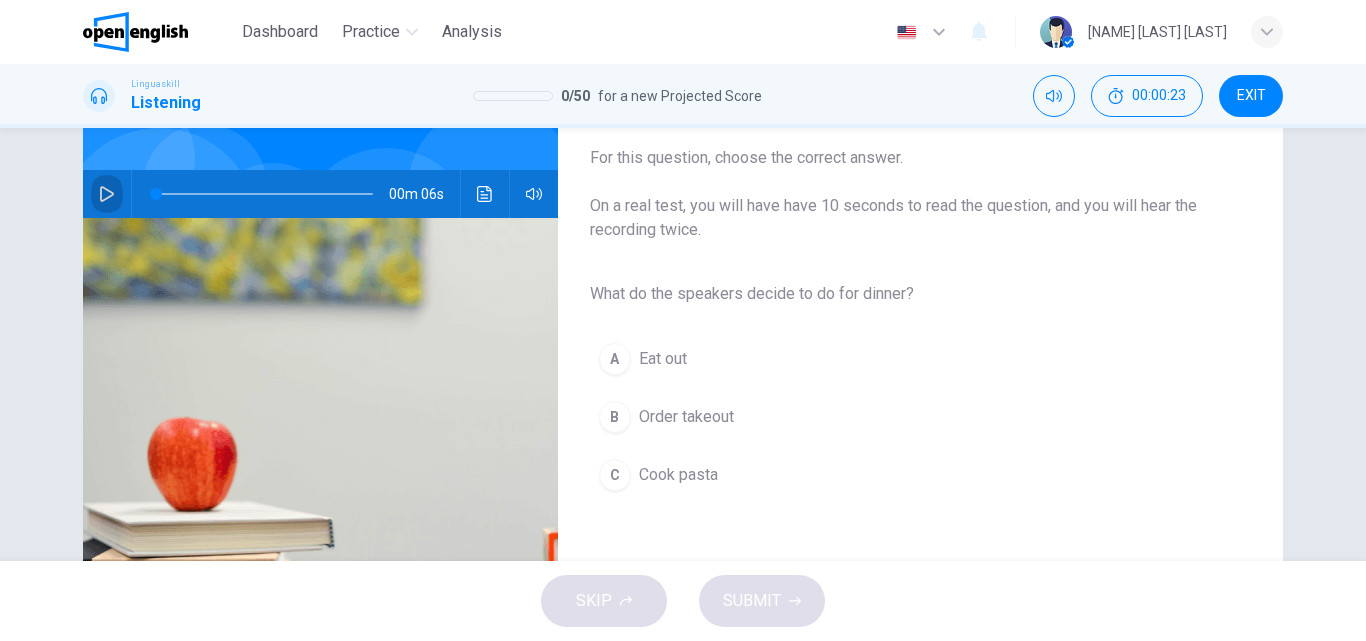 click 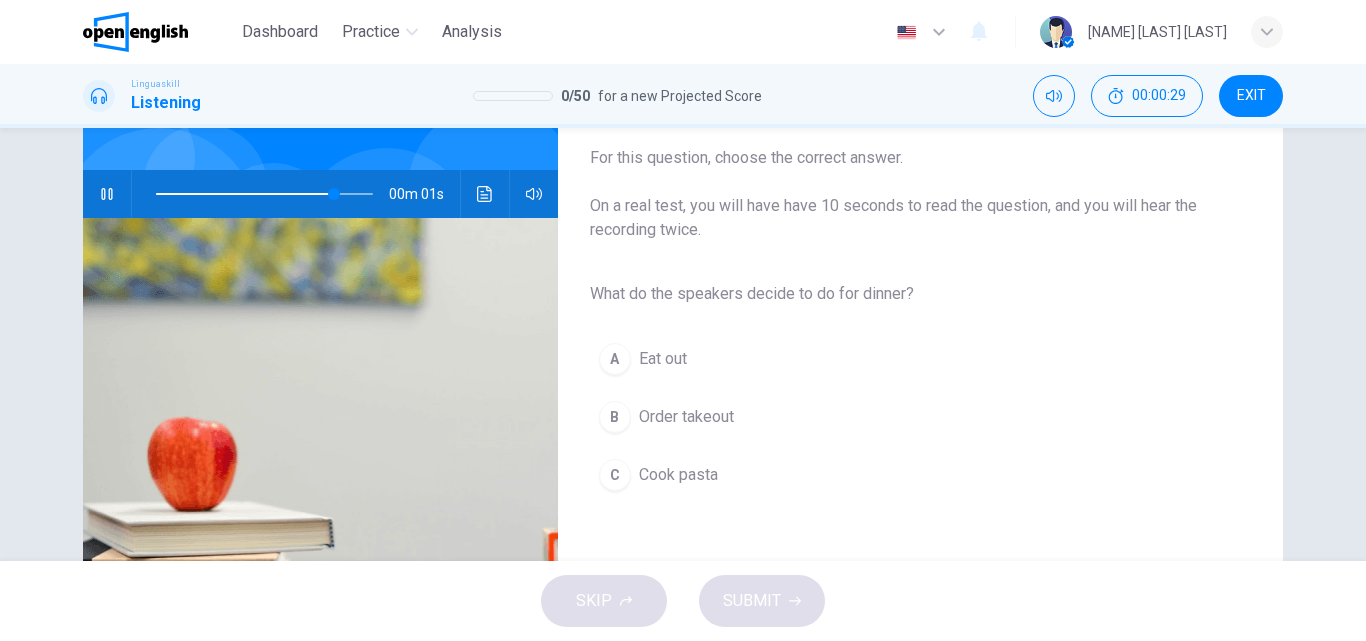 type on "*" 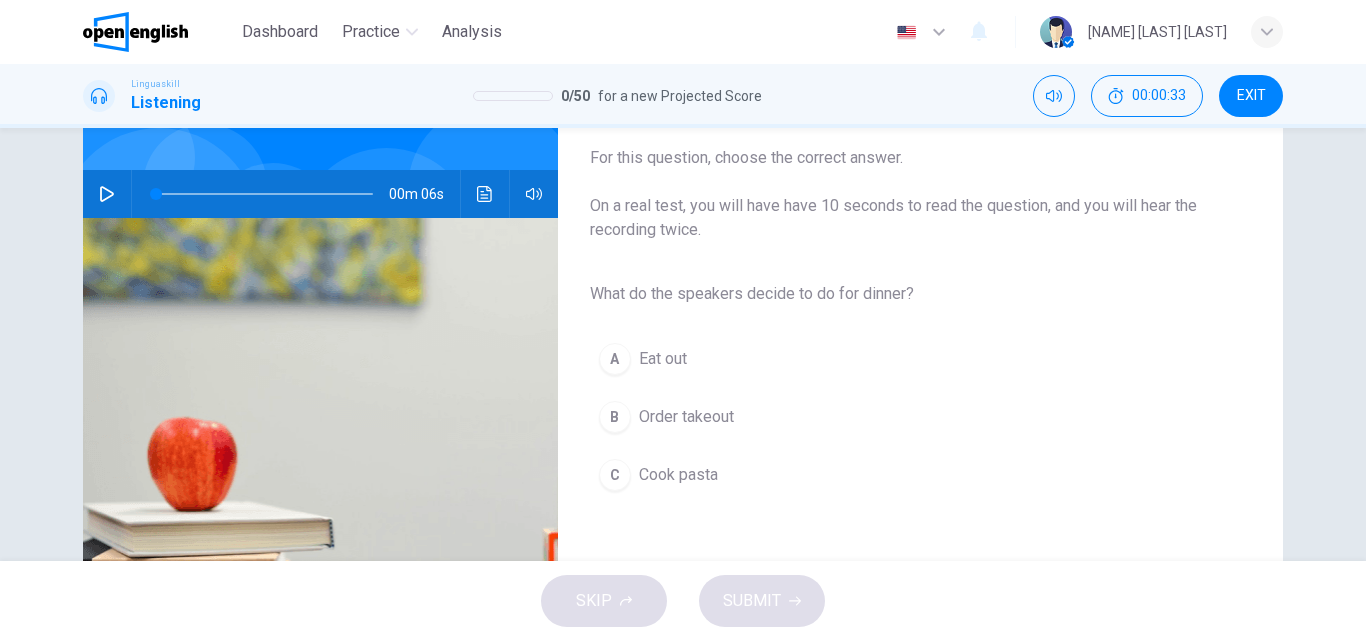 click on "C" at bounding box center (615, 475) 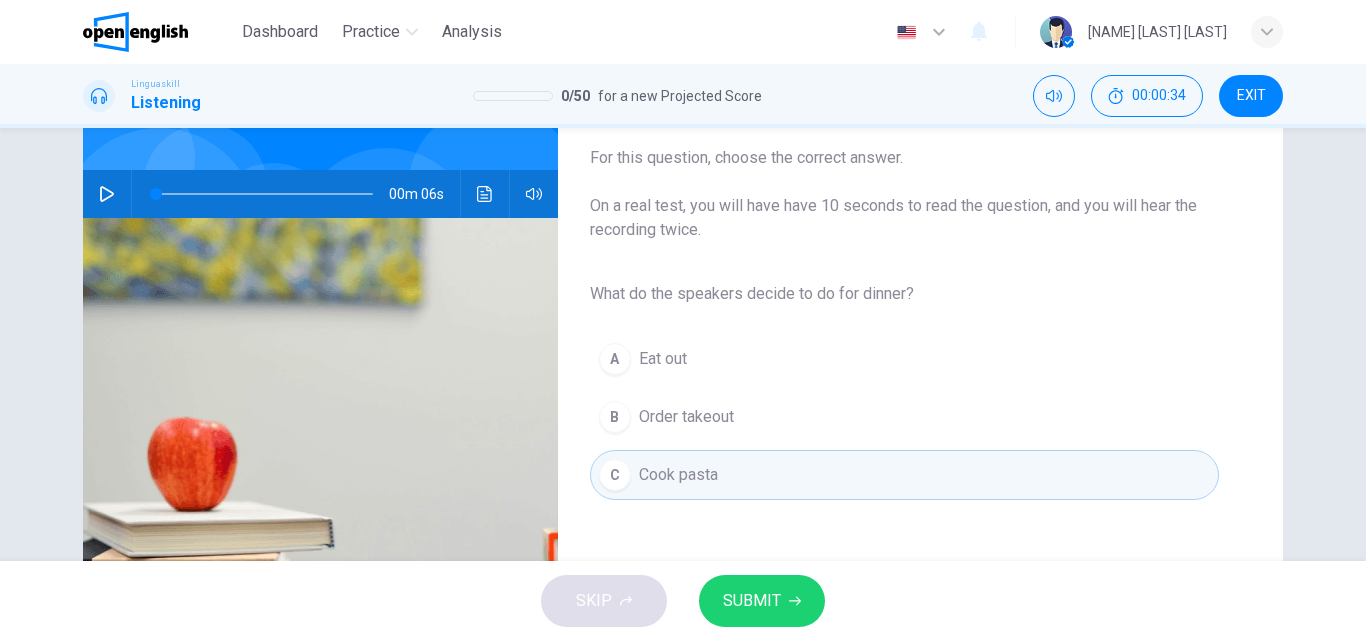 click on "SUBMIT" at bounding box center (752, 601) 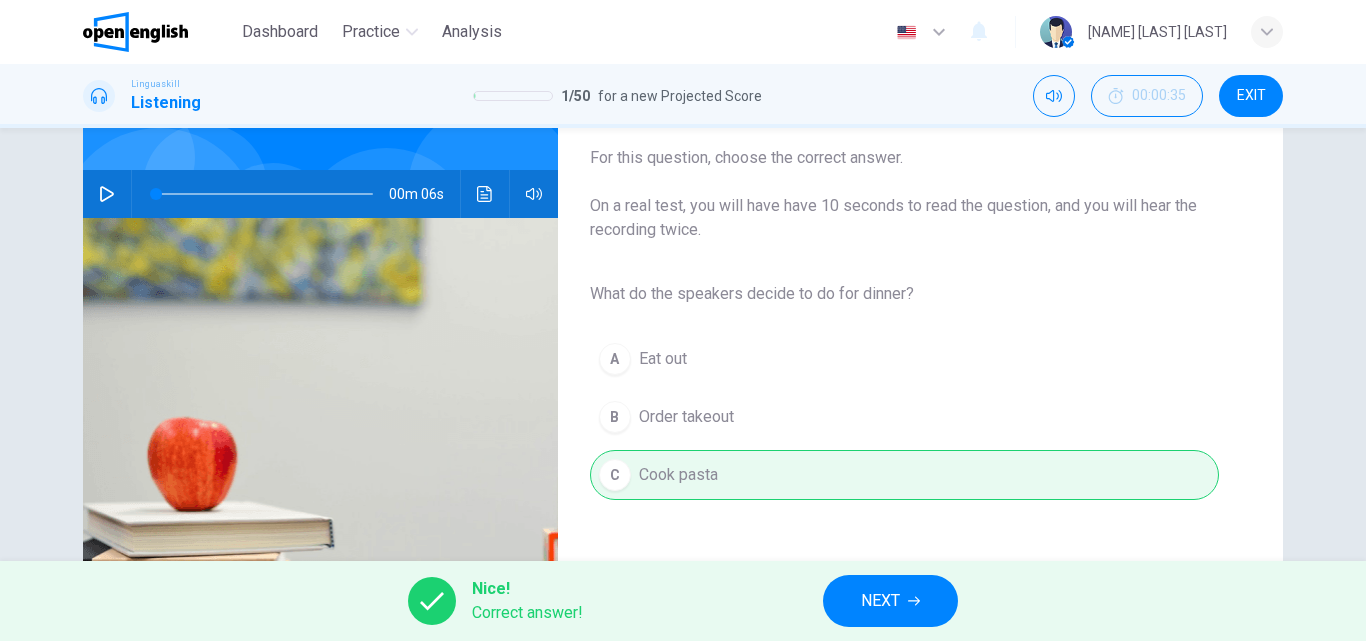 click on "NEXT" at bounding box center [880, 601] 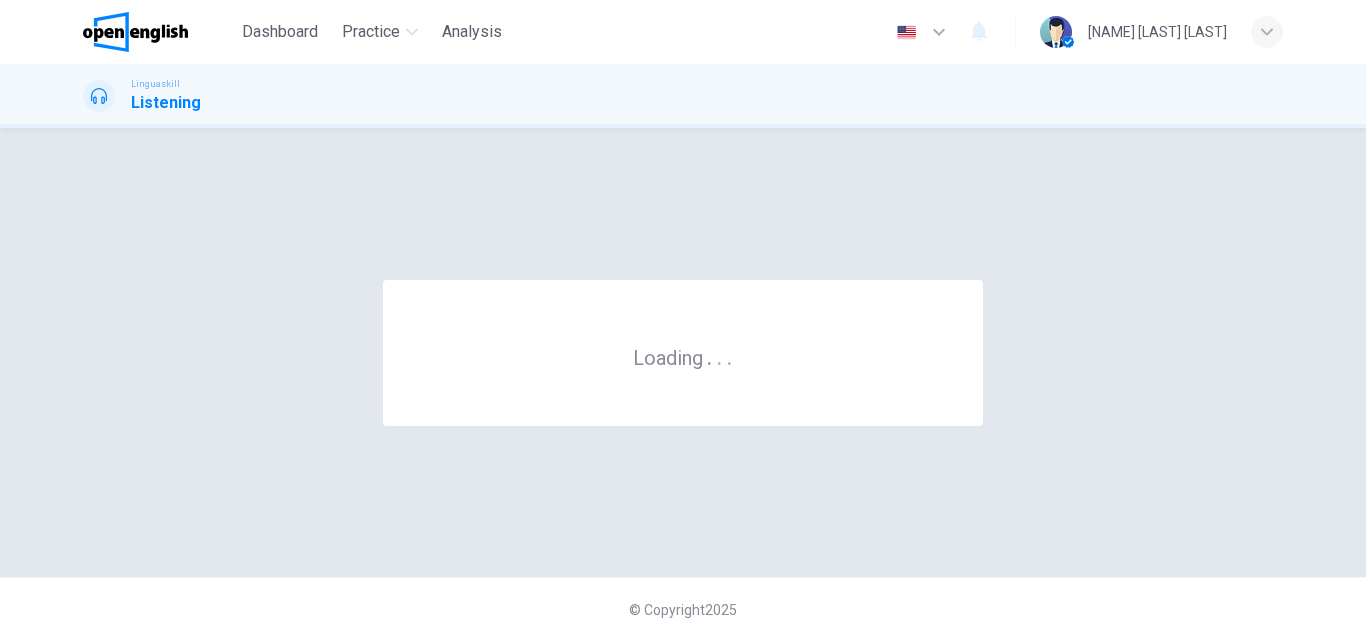 scroll, scrollTop: 0, scrollLeft: 0, axis: both 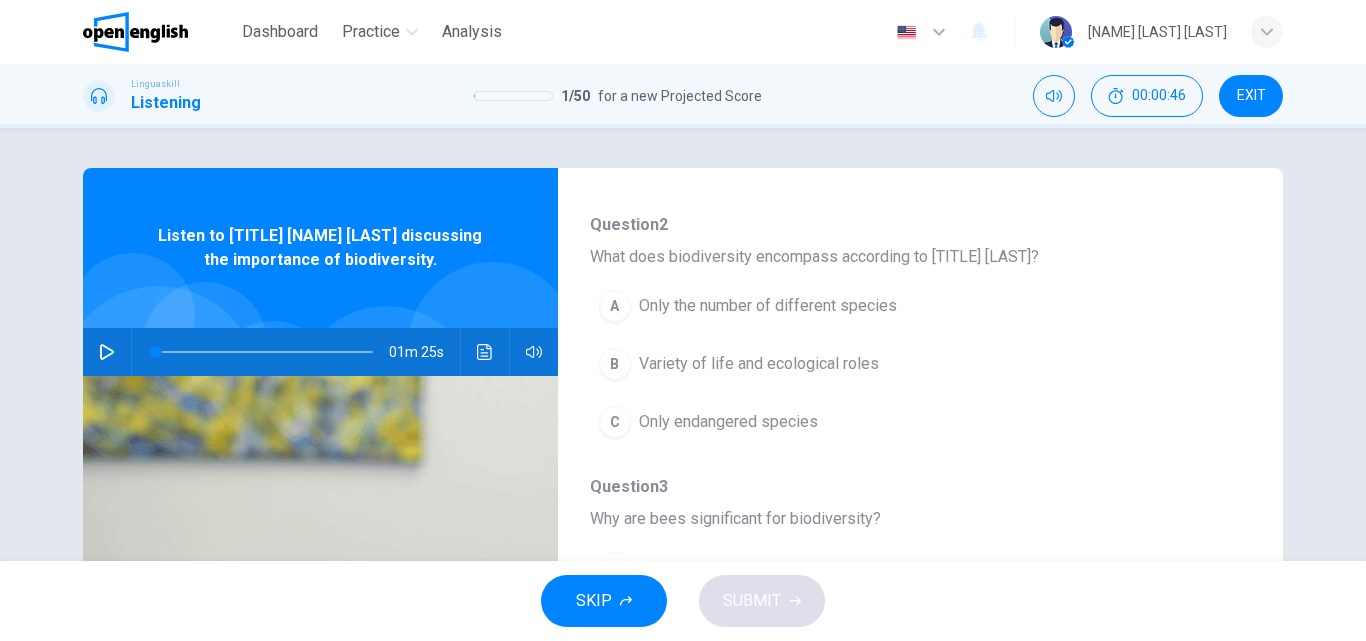 click at bounding box center [107, 352] 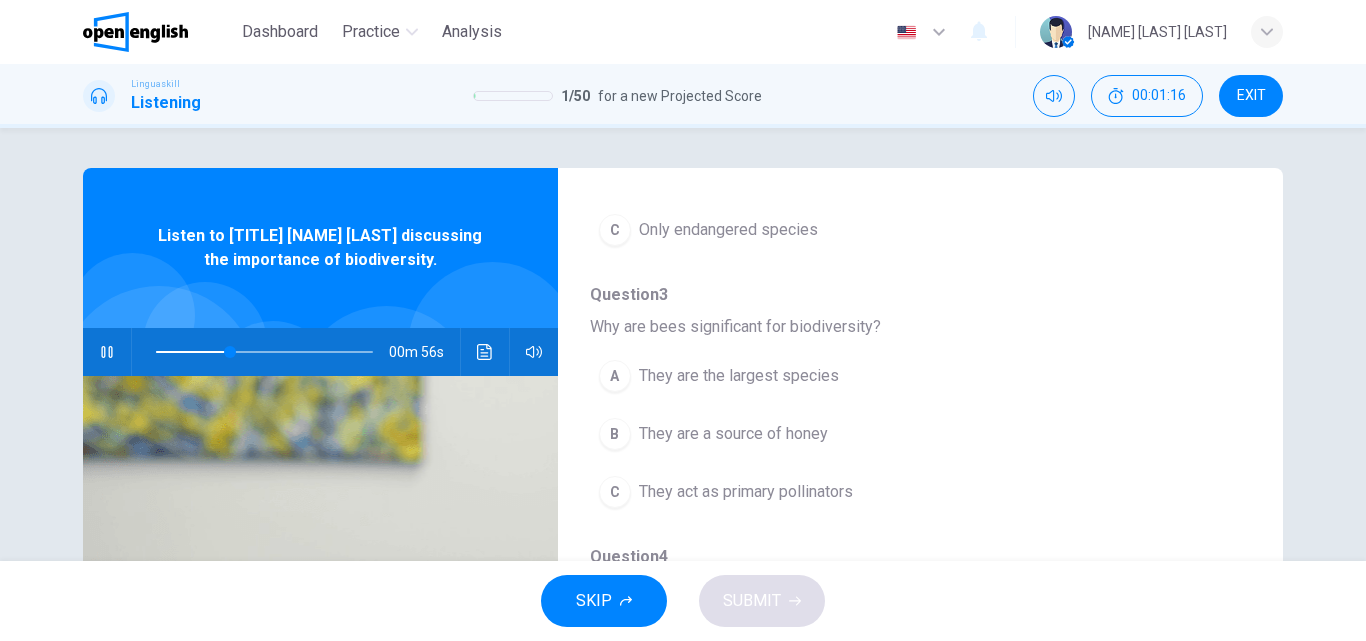 scroll, scrollTop: 388, scrollLeft: 0, axis: vertical 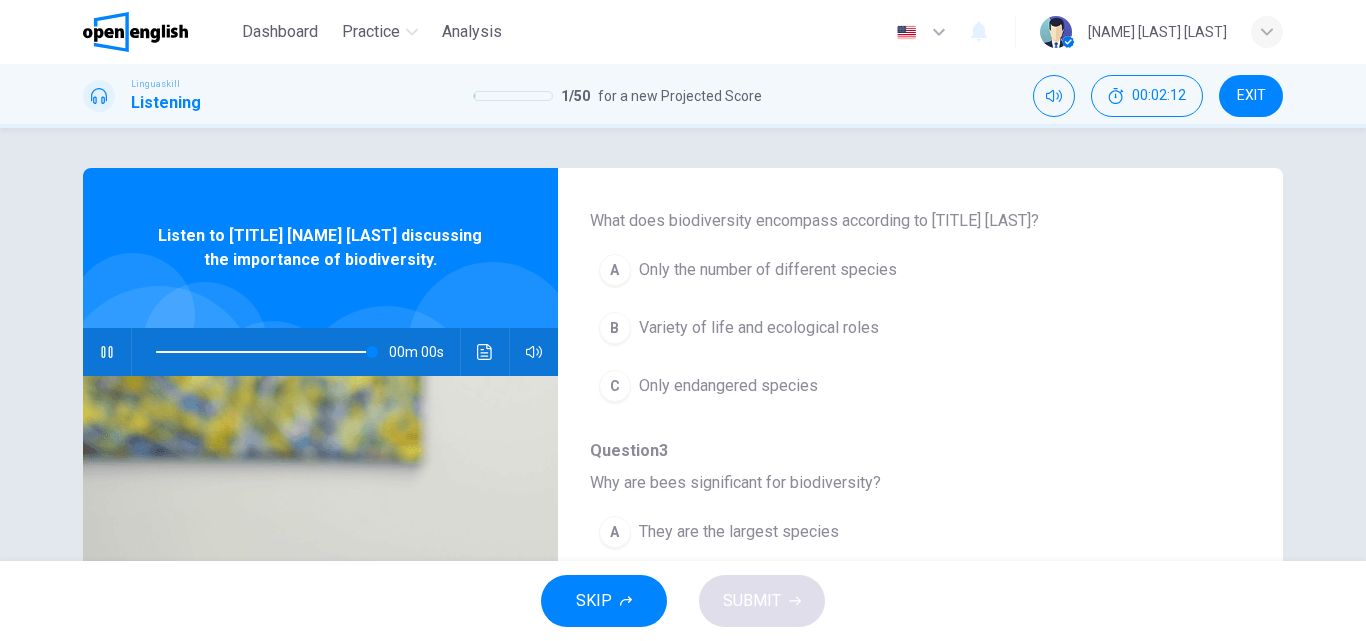 type on "*" 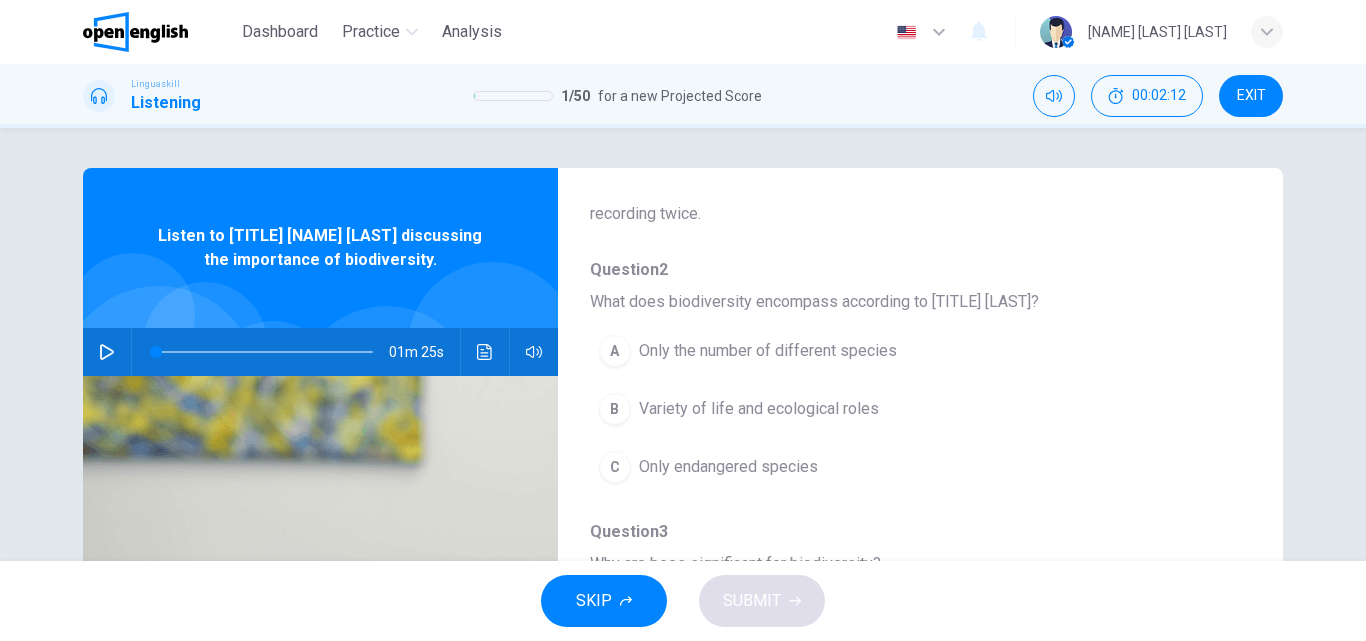 scroll, scrollTop: 122, scrollLeft: 0, axis: vertical 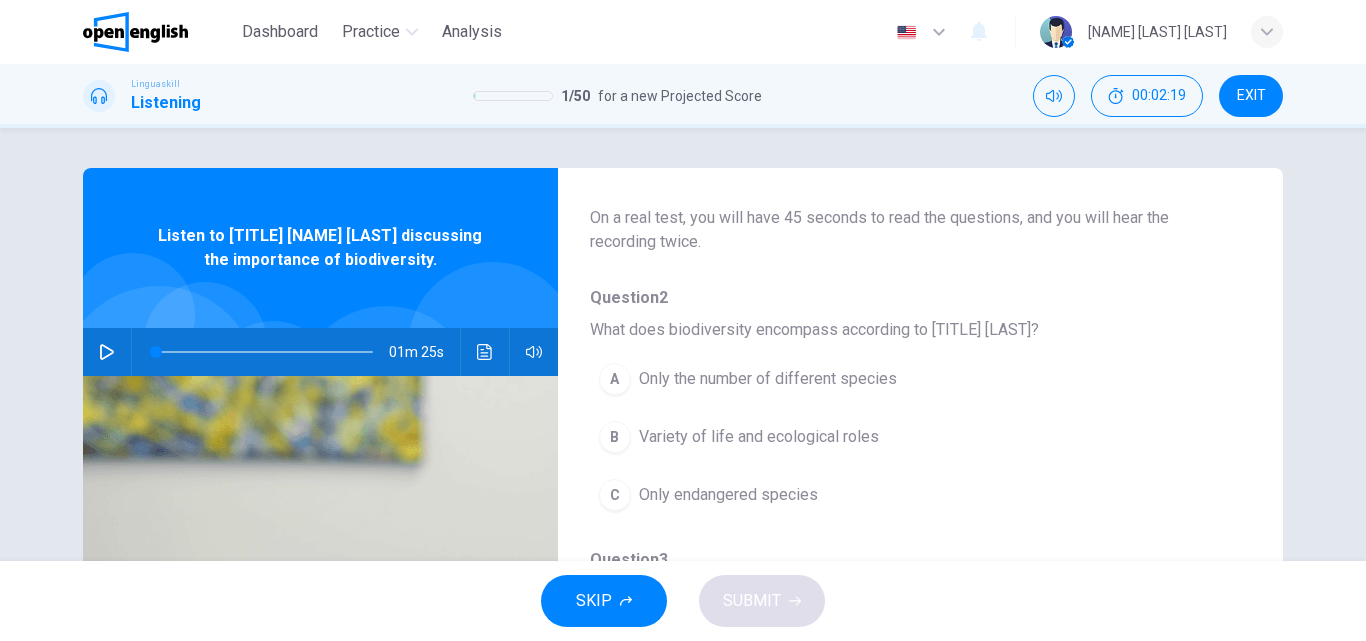click on "Variety of life and ecological roles" at bounding box center (759, 437) 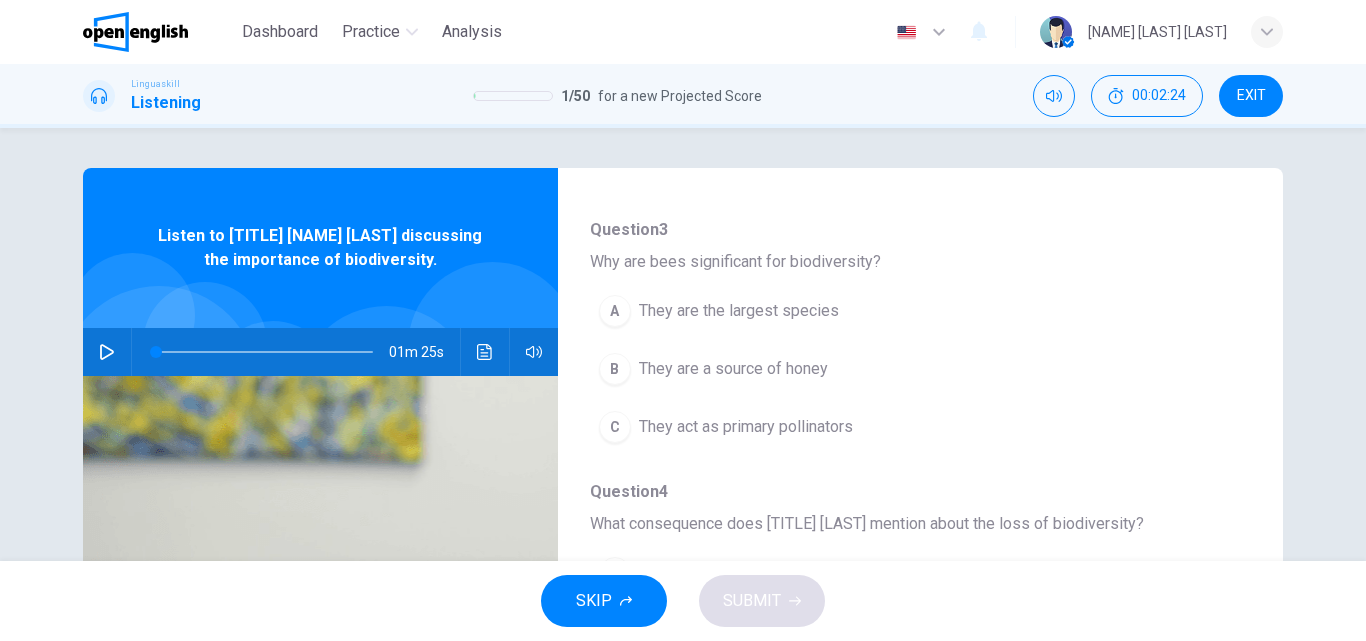 scroll, scrollTop: 465, scrollLeft: 0, axis: vertical 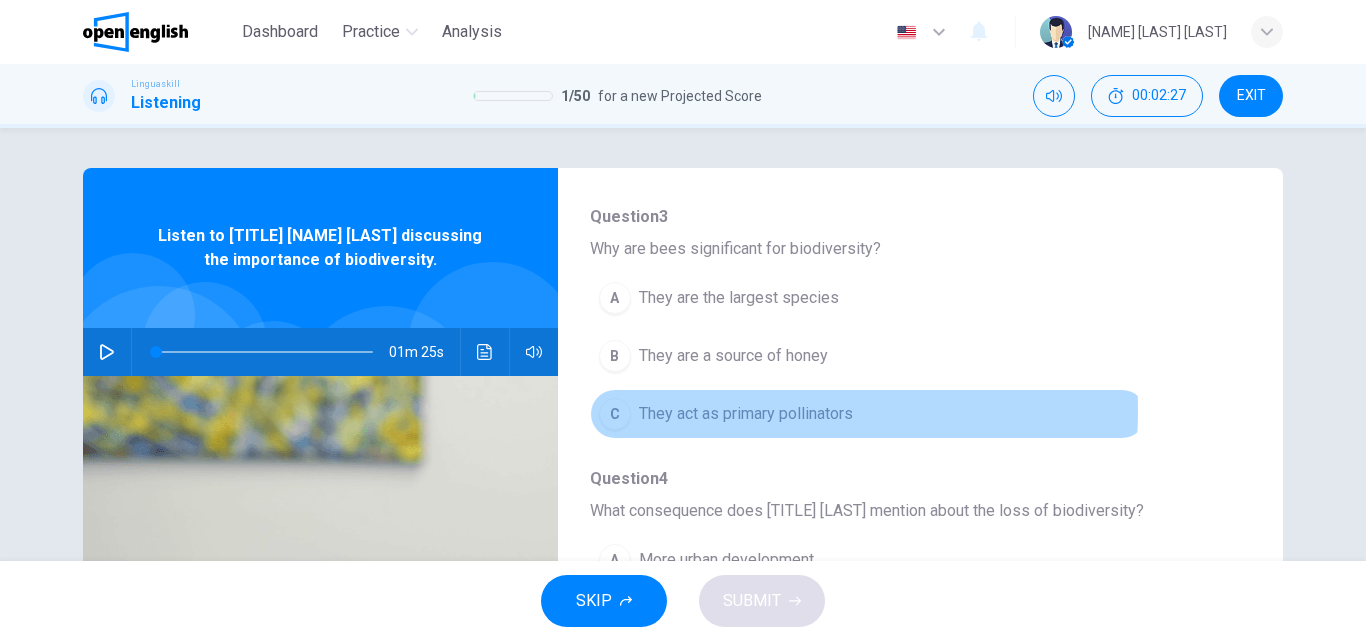 click on "They act as primary pollinators" at bounding box center [746, 414] 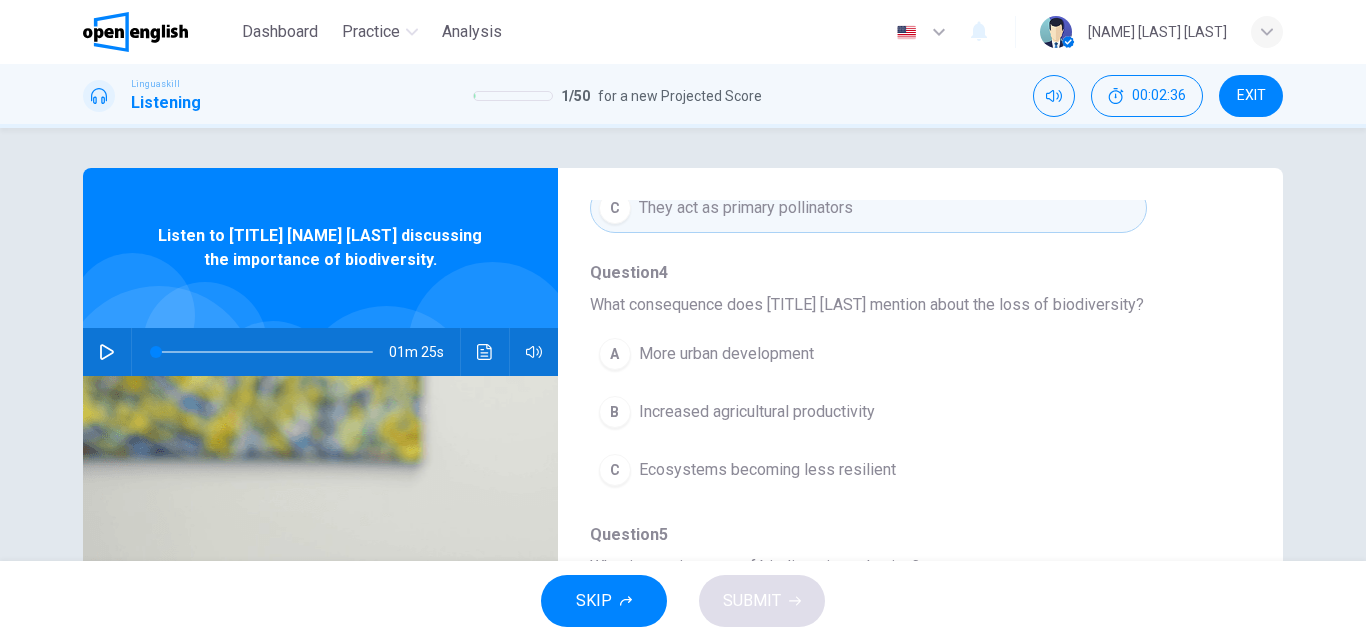 scroll, scrollTop: 678, scrollLeft: 0, axis: vertical 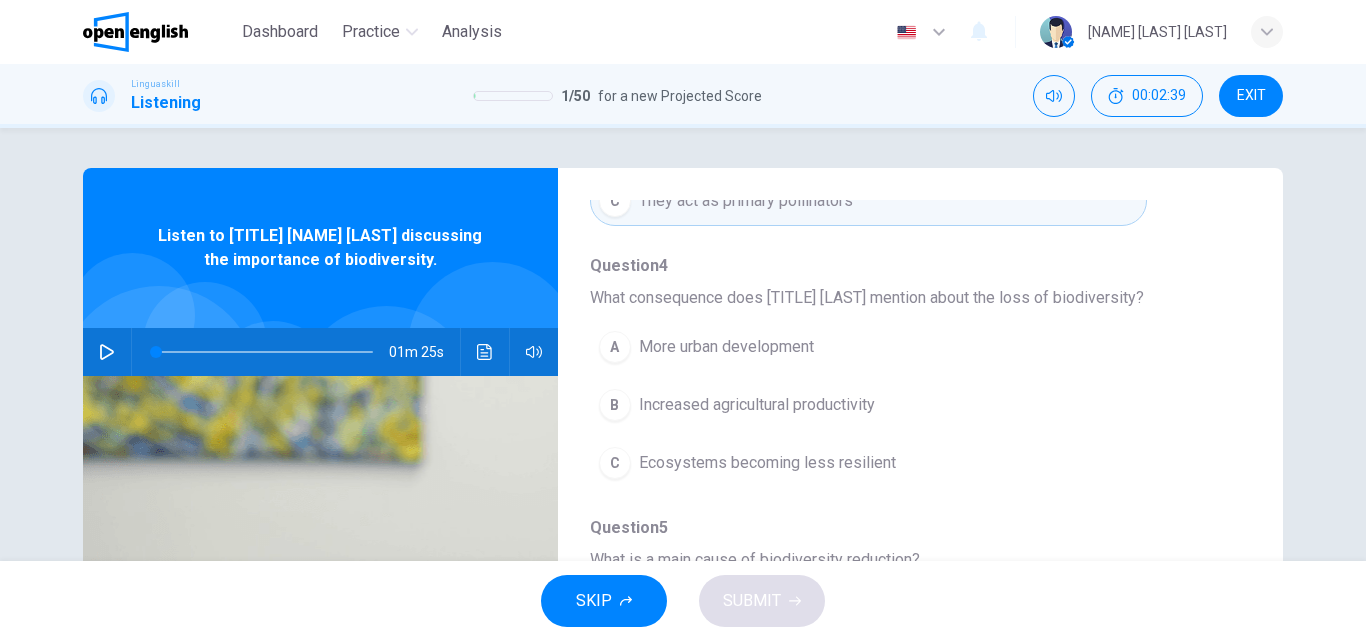 click on "Ecosystems becoming less resilient" at bounding box center (767, 463) 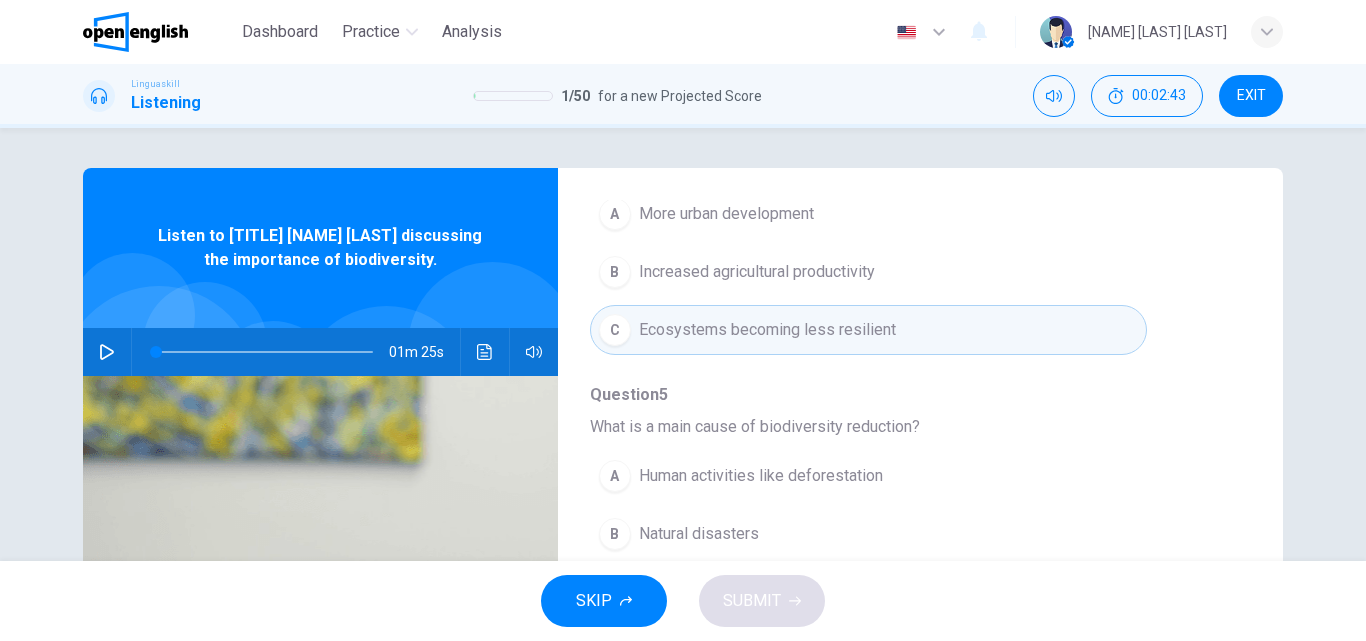 scroll, scrollTop: 863, scrollLeft: 0, axis: vertical 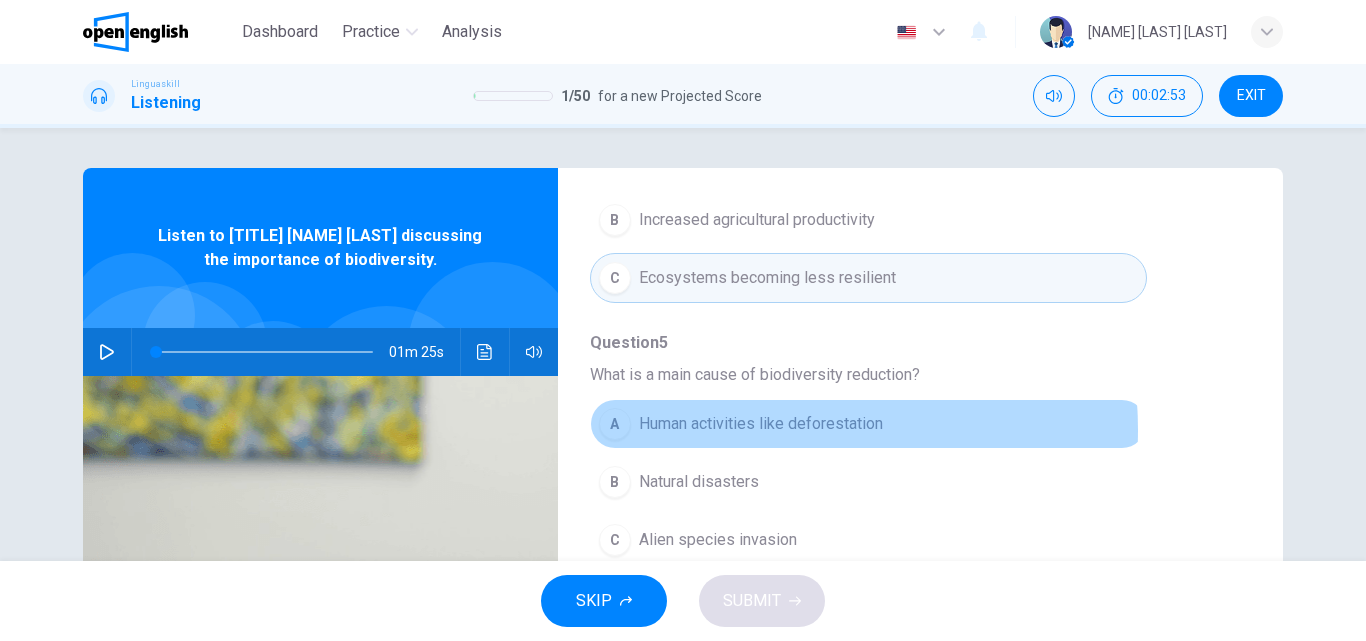 click on "Human activities like deforestation" at bounding box center (761, 424) 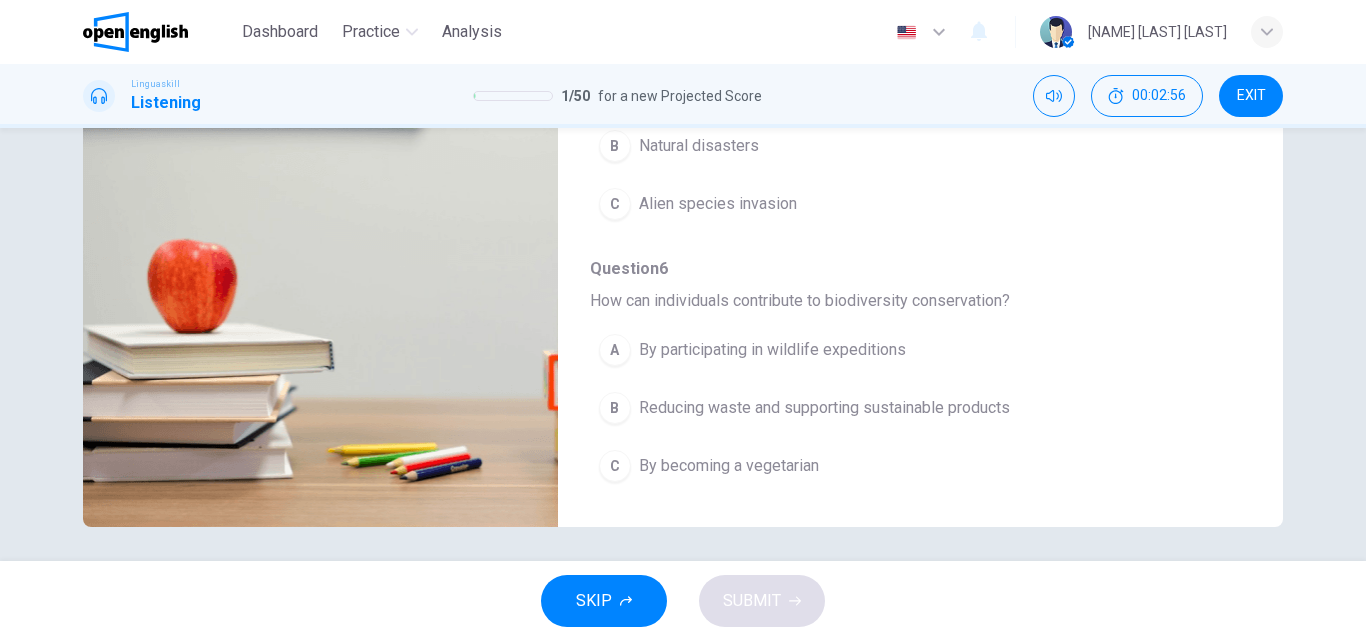 scroll, scrollTop: 342, scrollLeft: 0, axis: vertical 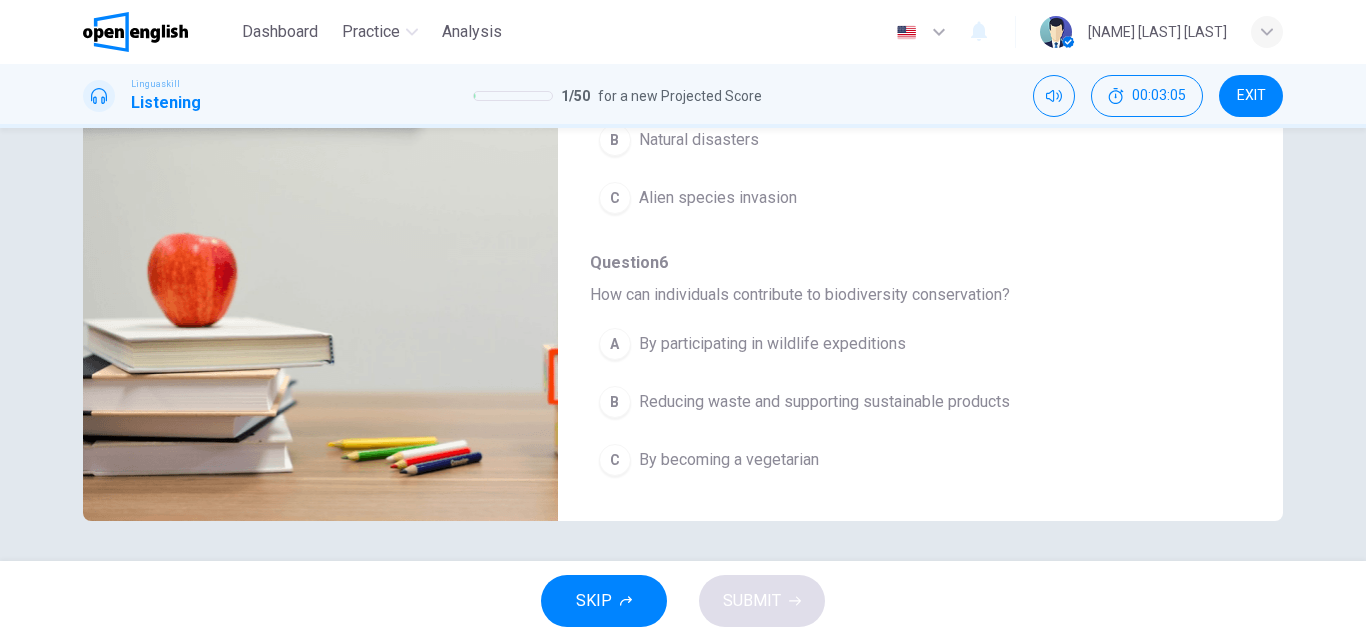 click on "Reducing waste and supporting sustainable products" at bounding box center (824, 402) 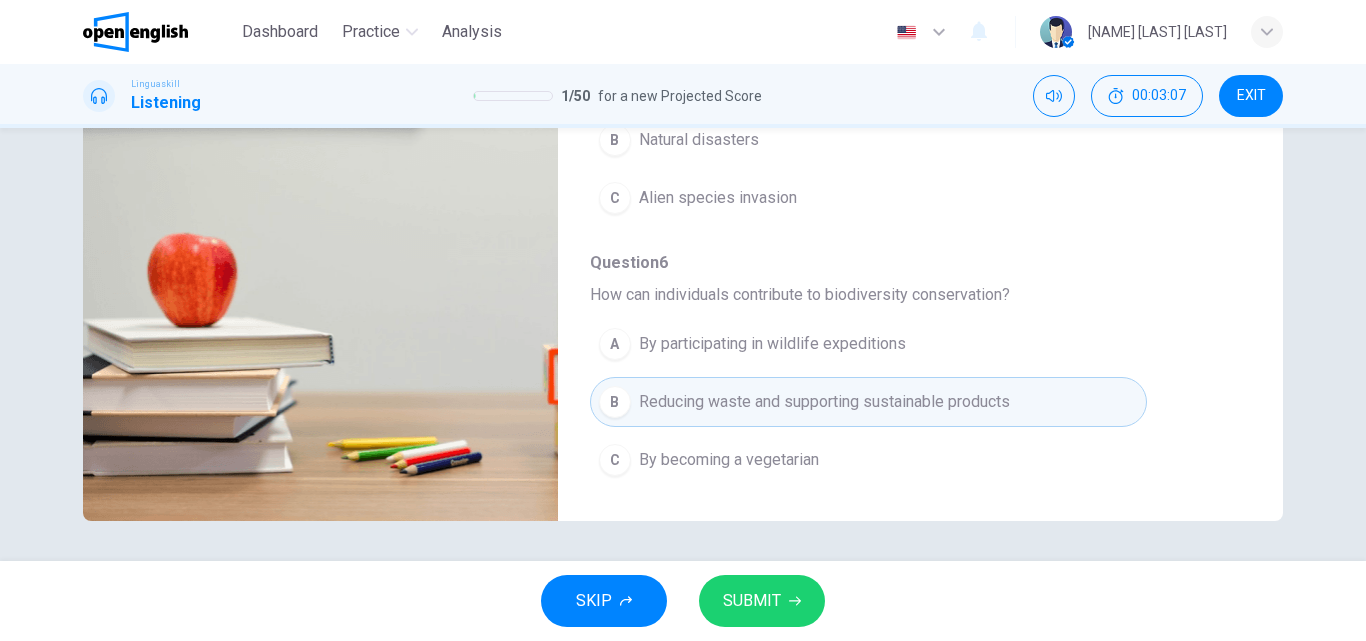 click on "SUBMIT" at bounding box center (752, 601) 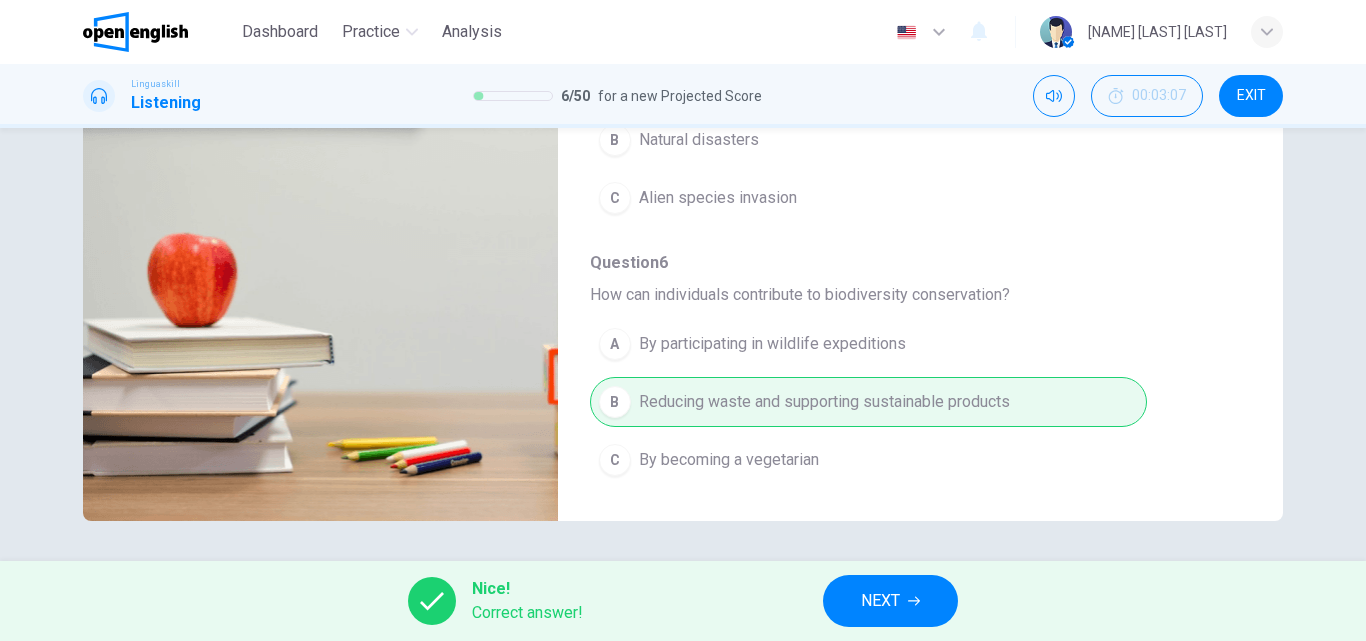 click on "NEXT" at bounding box center [890, 601] 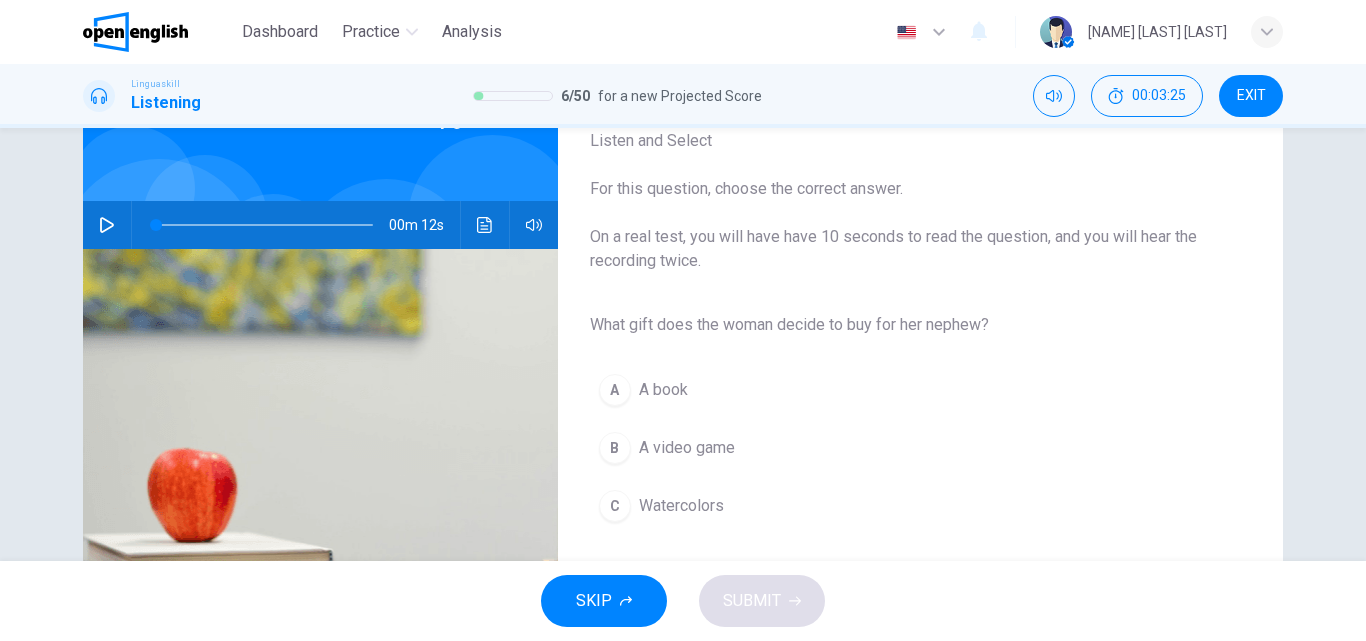 scroll, scrollTop: 103, scrollLeft: 0, axis: vertical 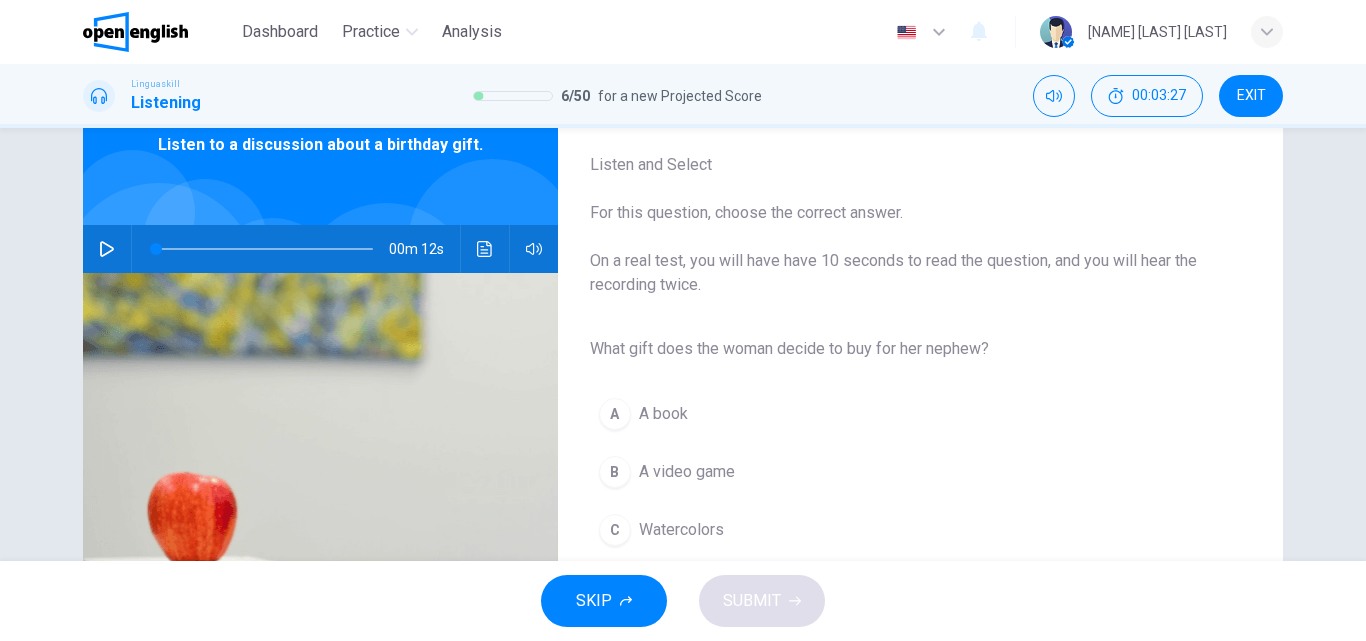 click 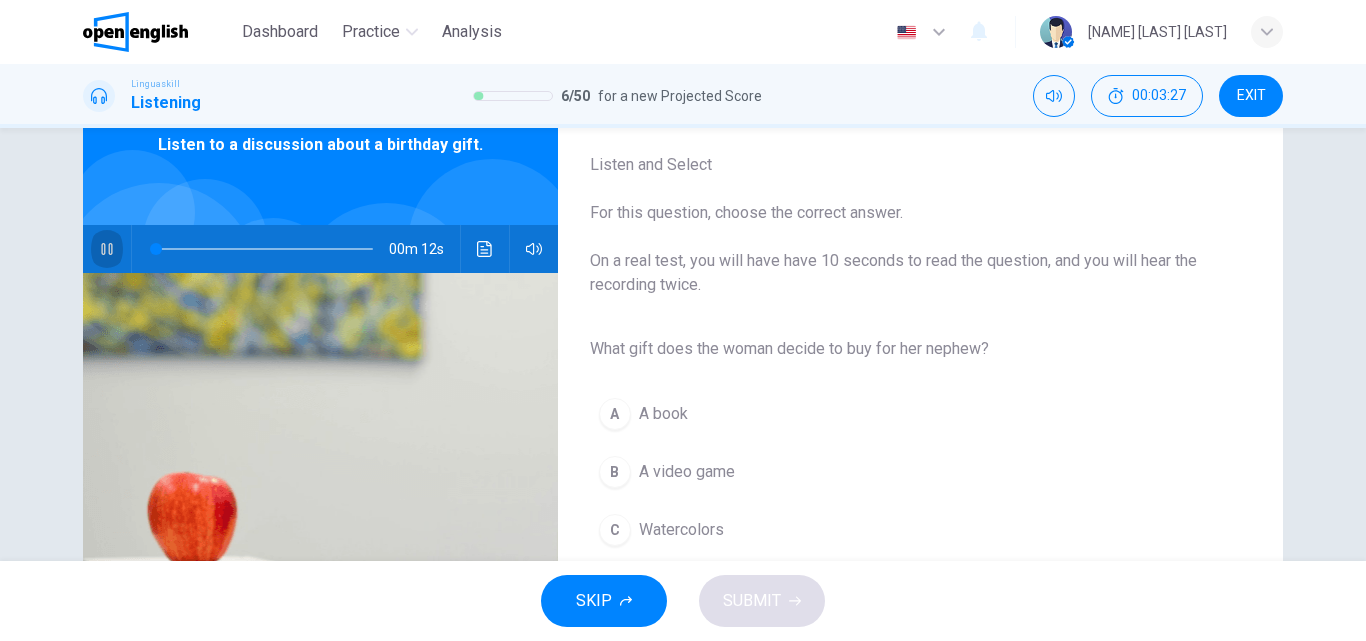 click 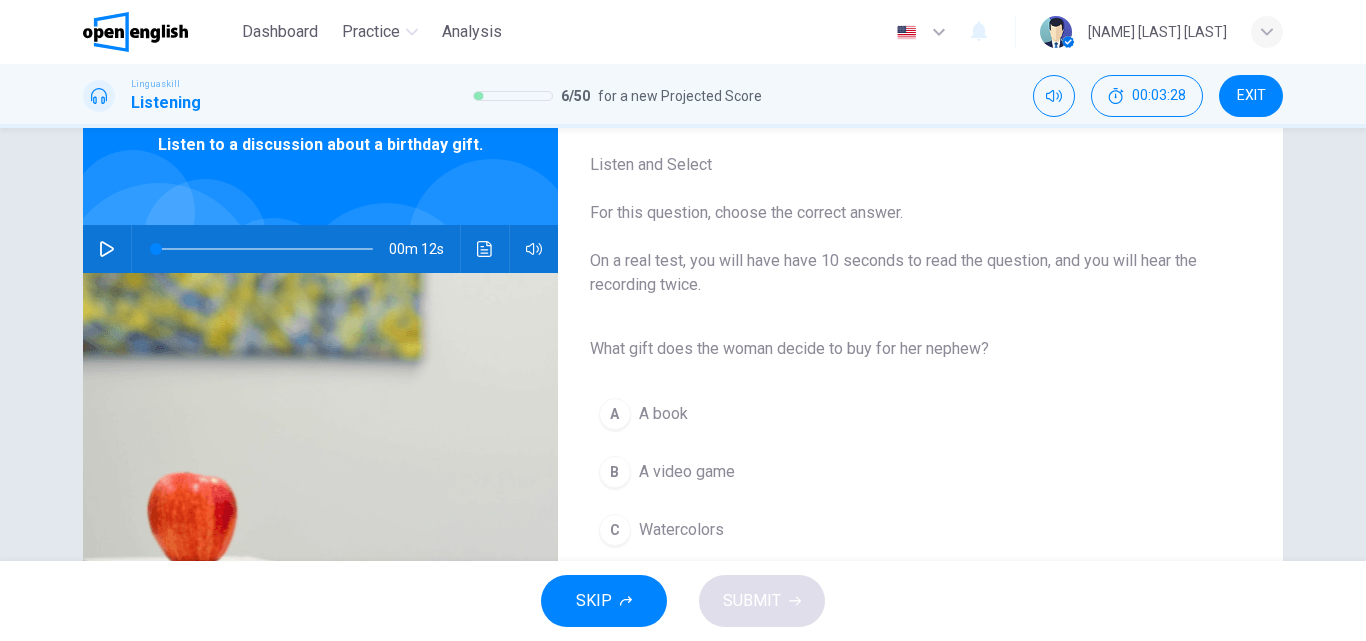 click 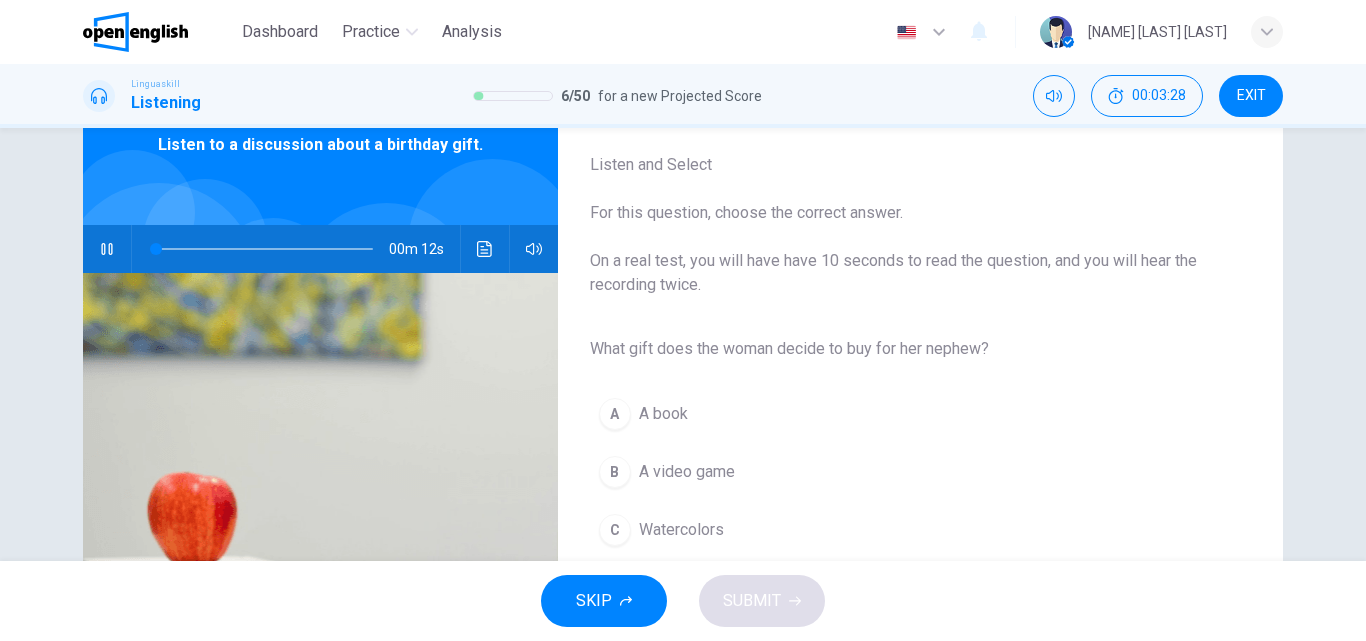 click 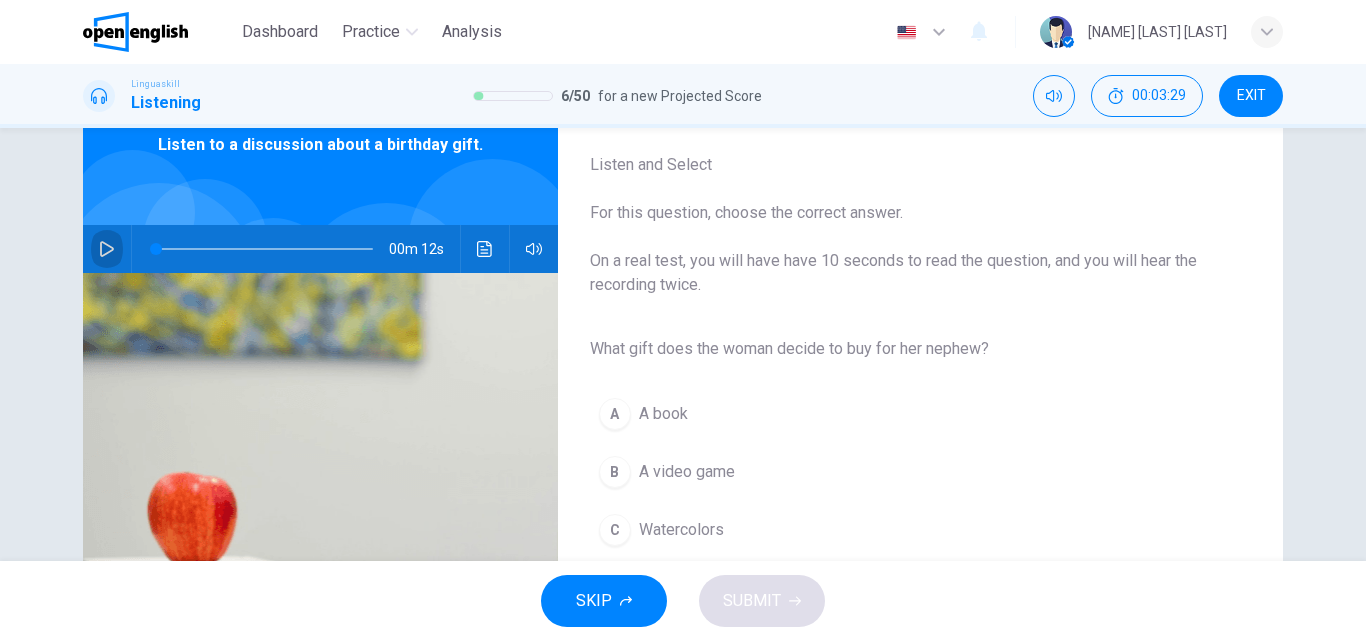 click 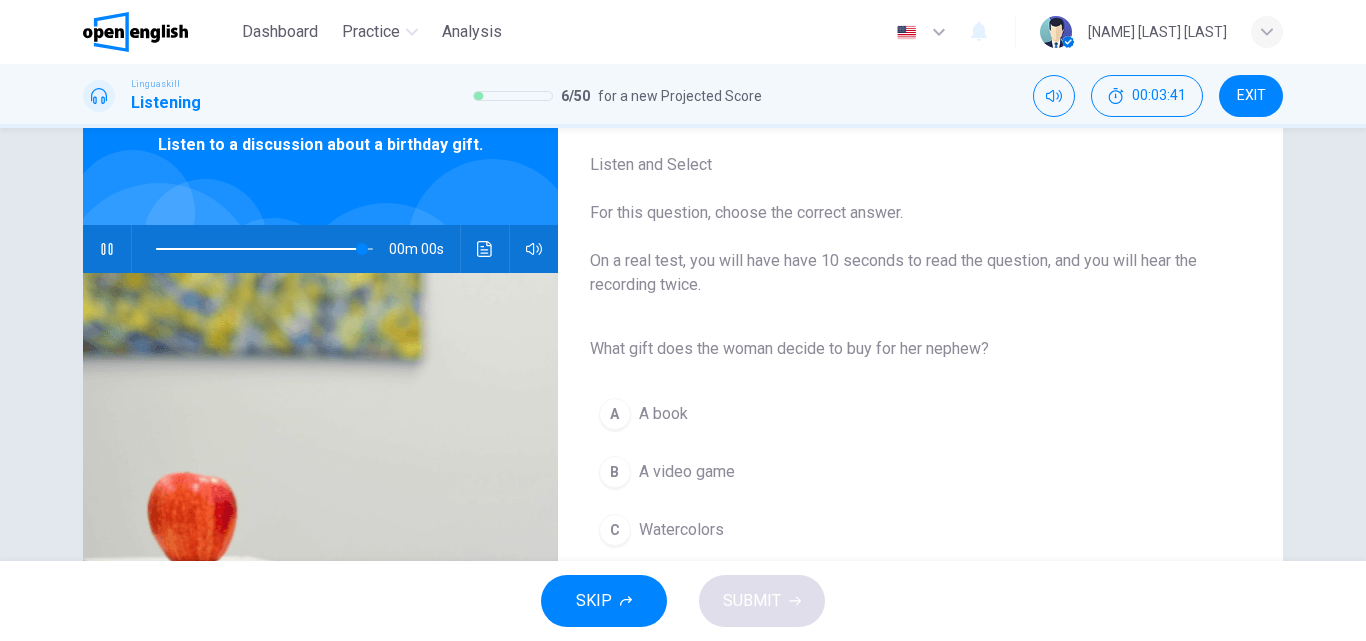 type on "*" 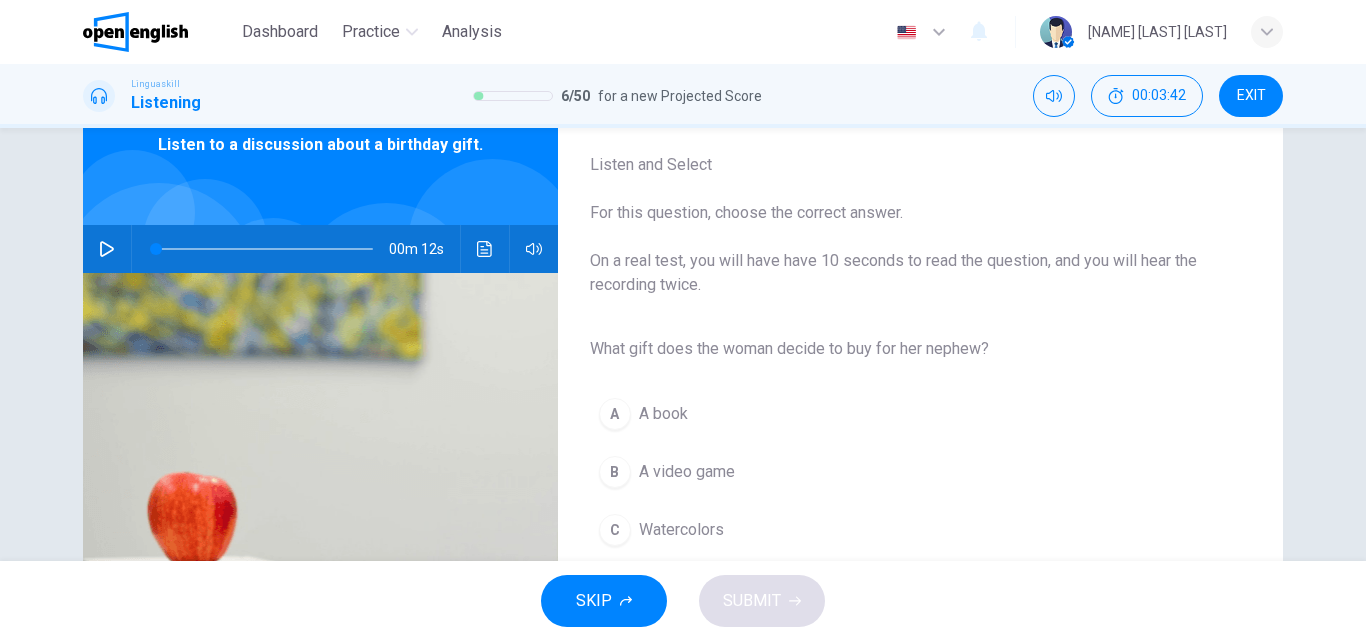 click on "Watercolors" at bounding box center (681, 530) 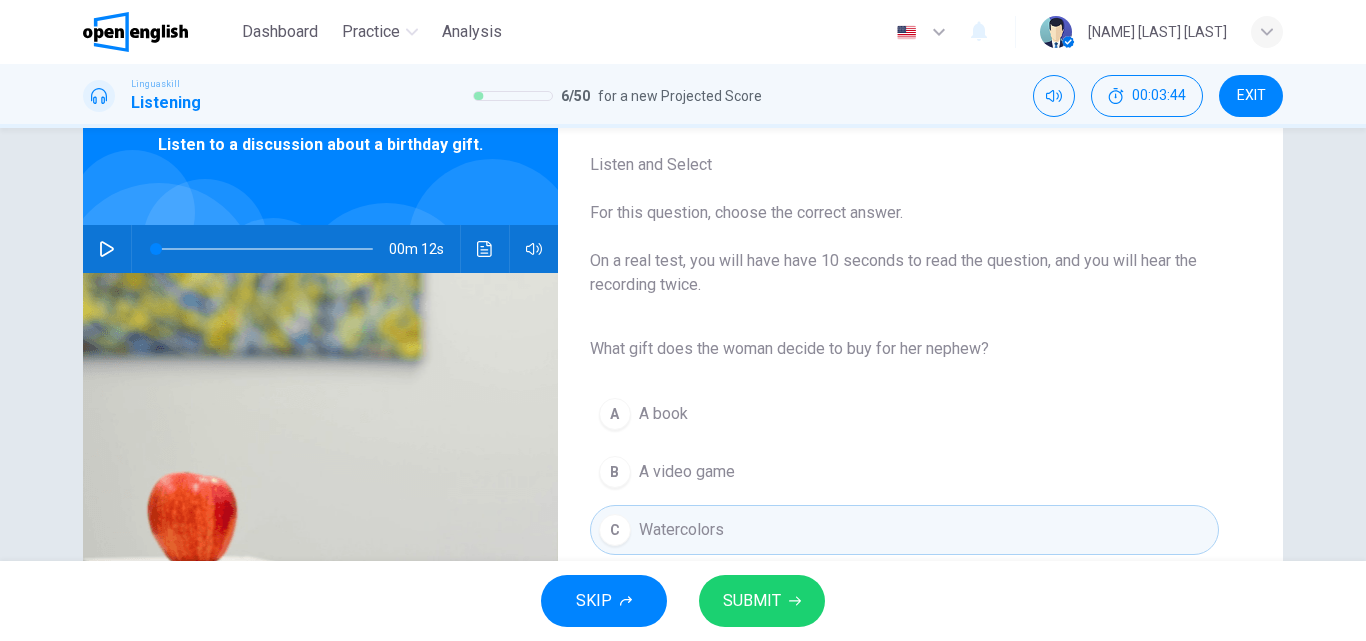 click on "SUBMIT" at bounding box center (752, 601) 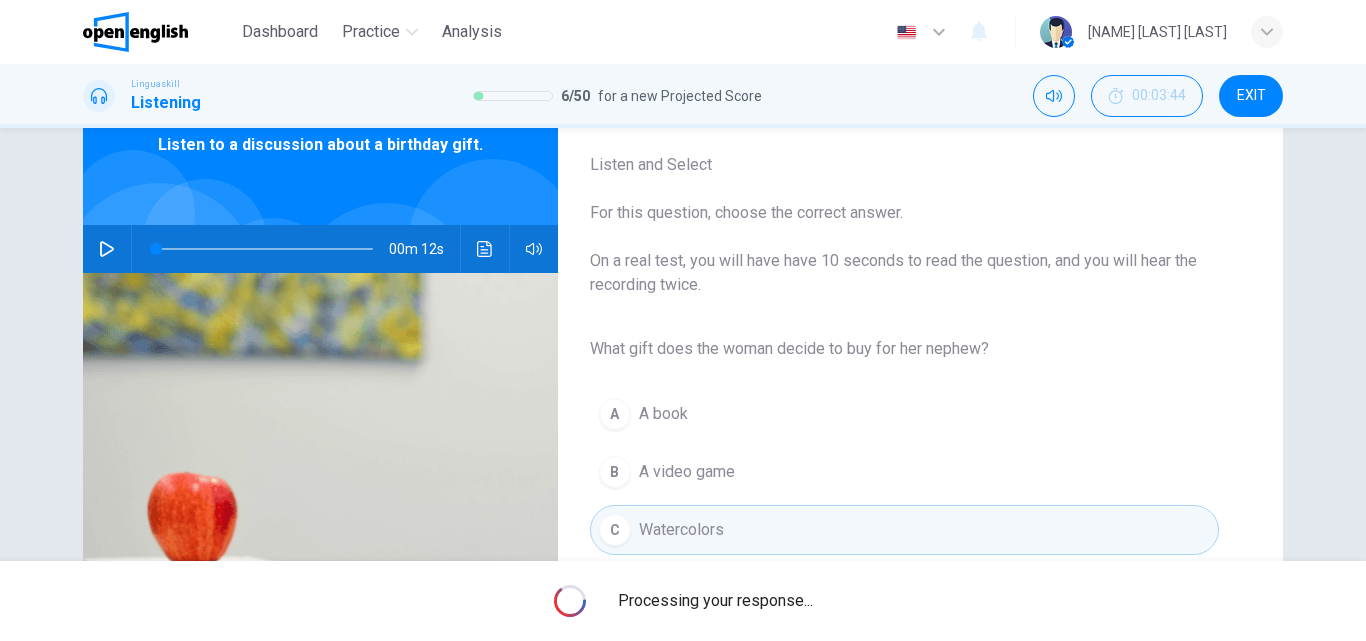 click on "Processing your response..." at bounding box center [715, 601] 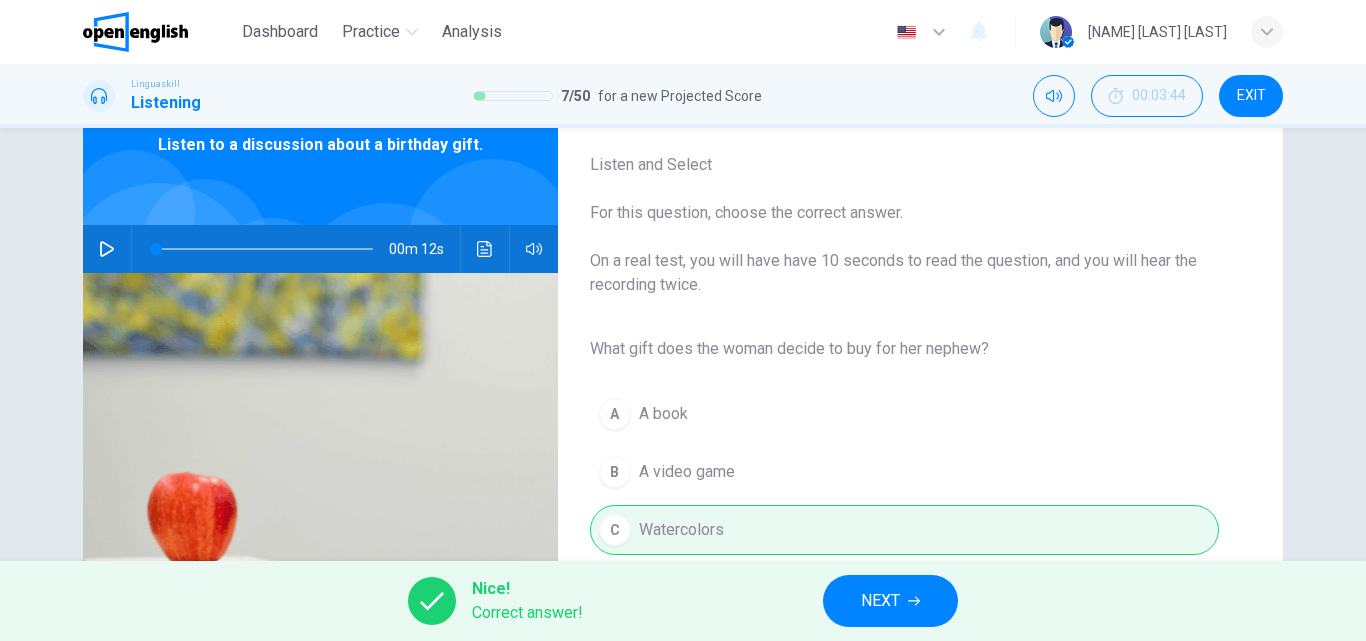 click on "NEXT" at bounding box center [880, 601] 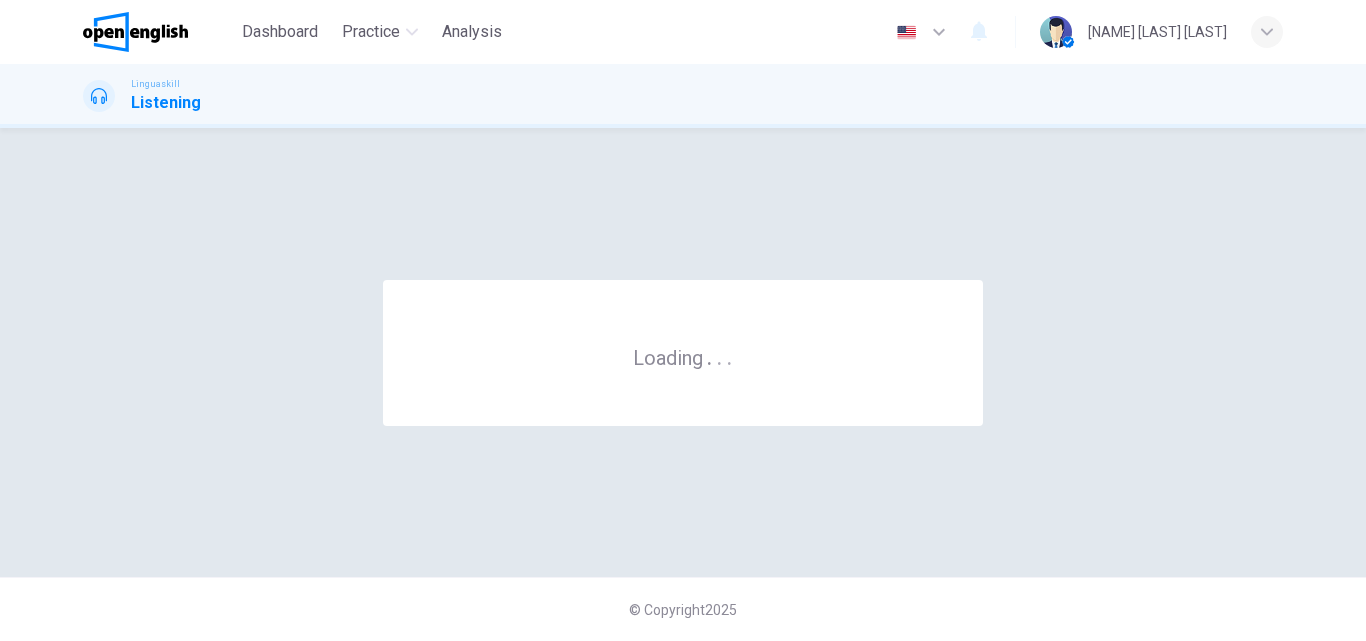 scroll, scrollTop: 0, scrollLeft: 0, axis: both 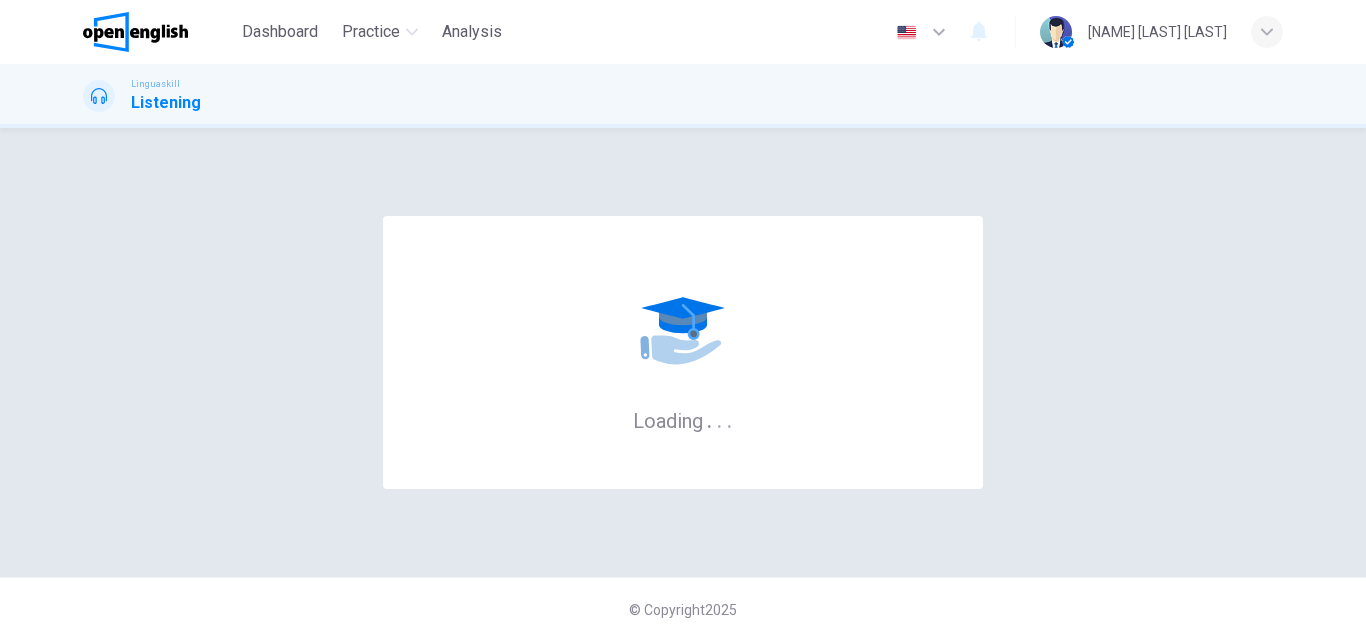 click on "© Copyright  2025" at bounding box center (683, 609) 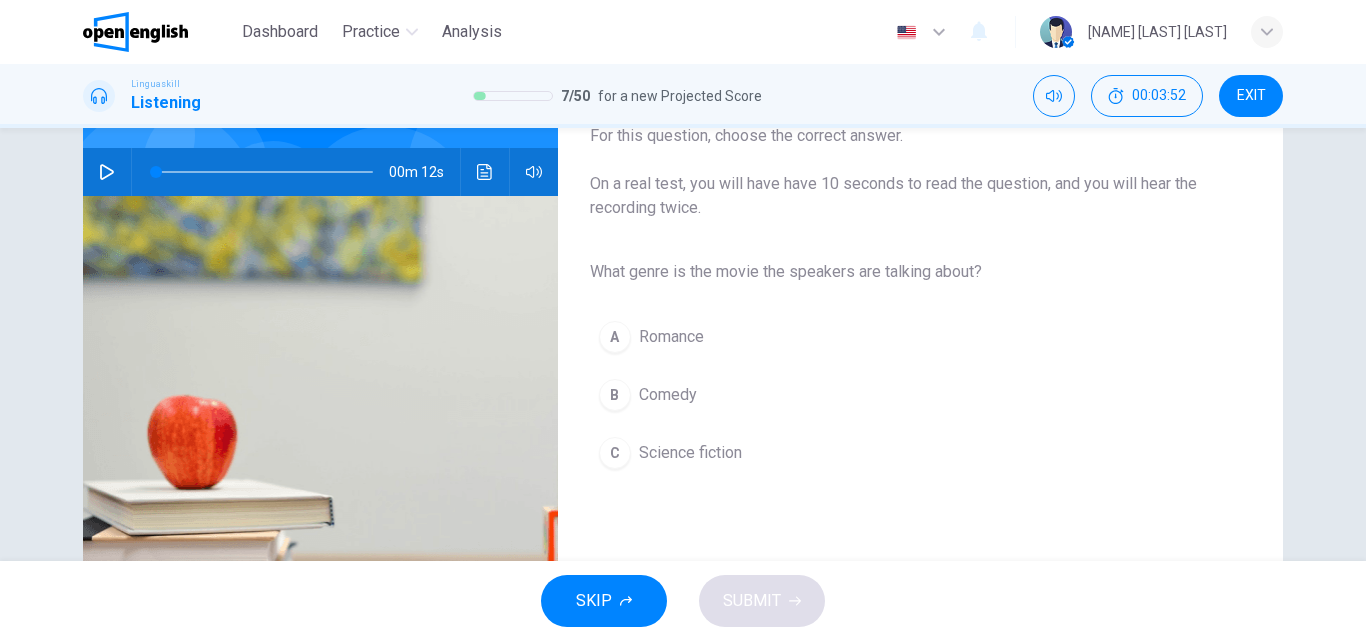 scroll, scrollTop: 210, scrollLeft: 0, axis: vertical 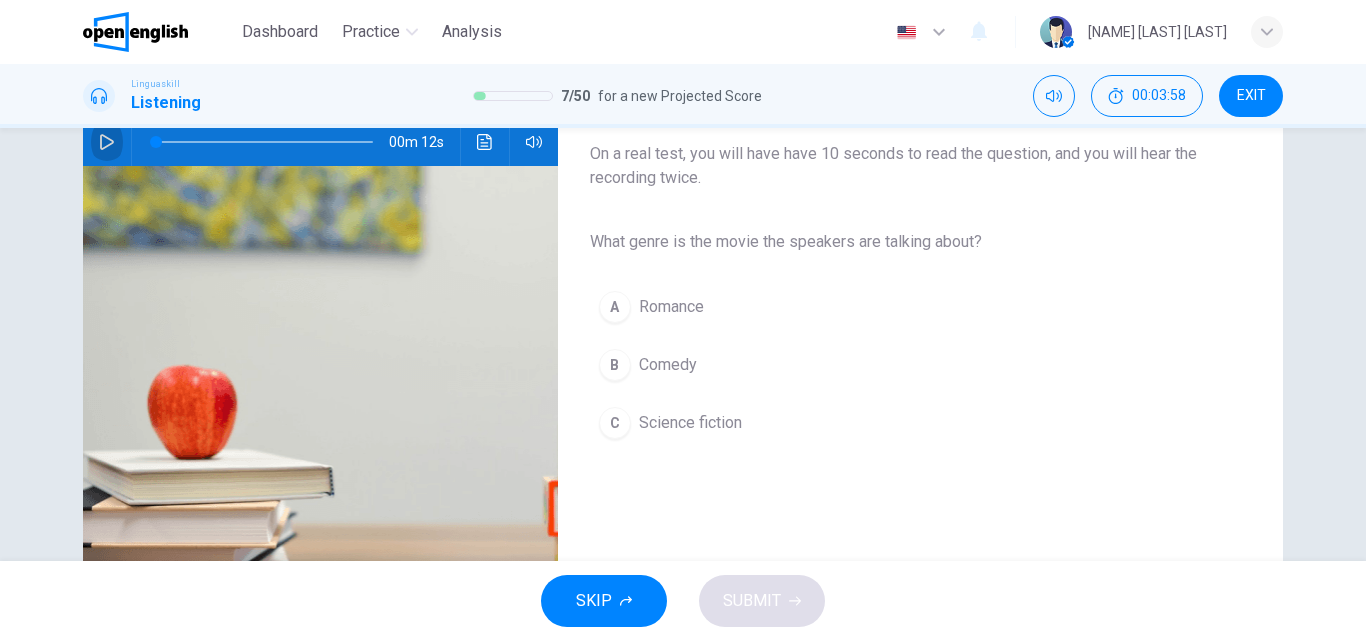 click 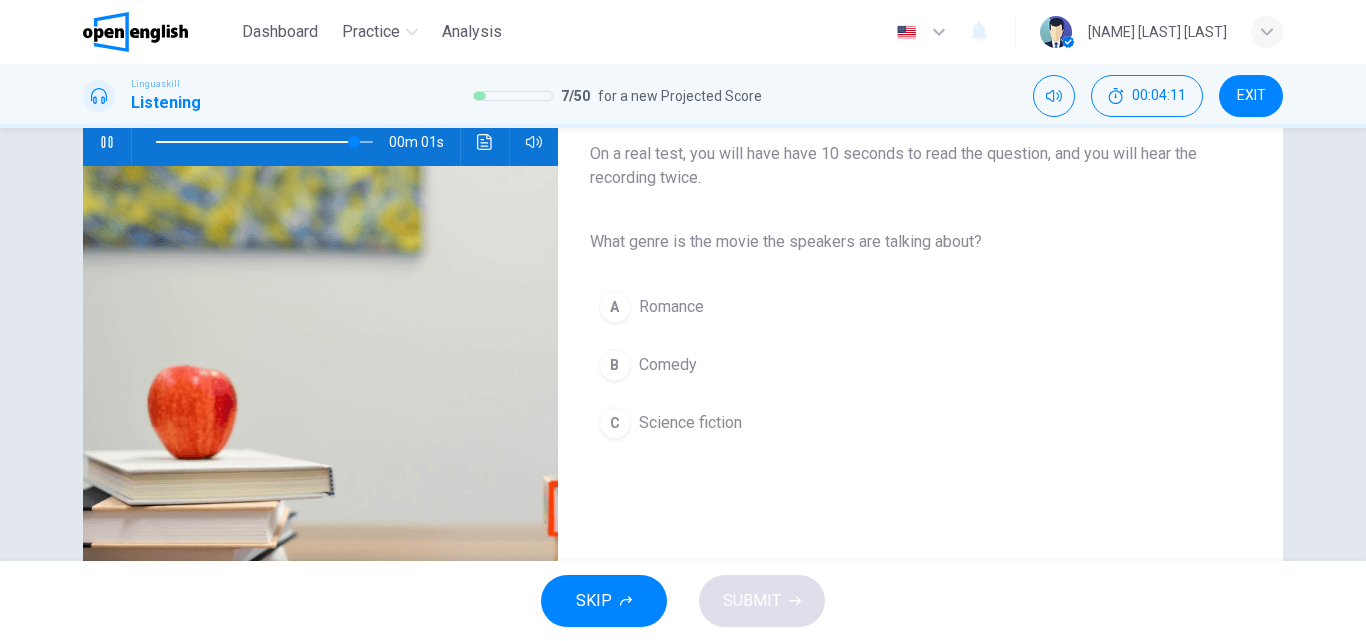 type on "*" 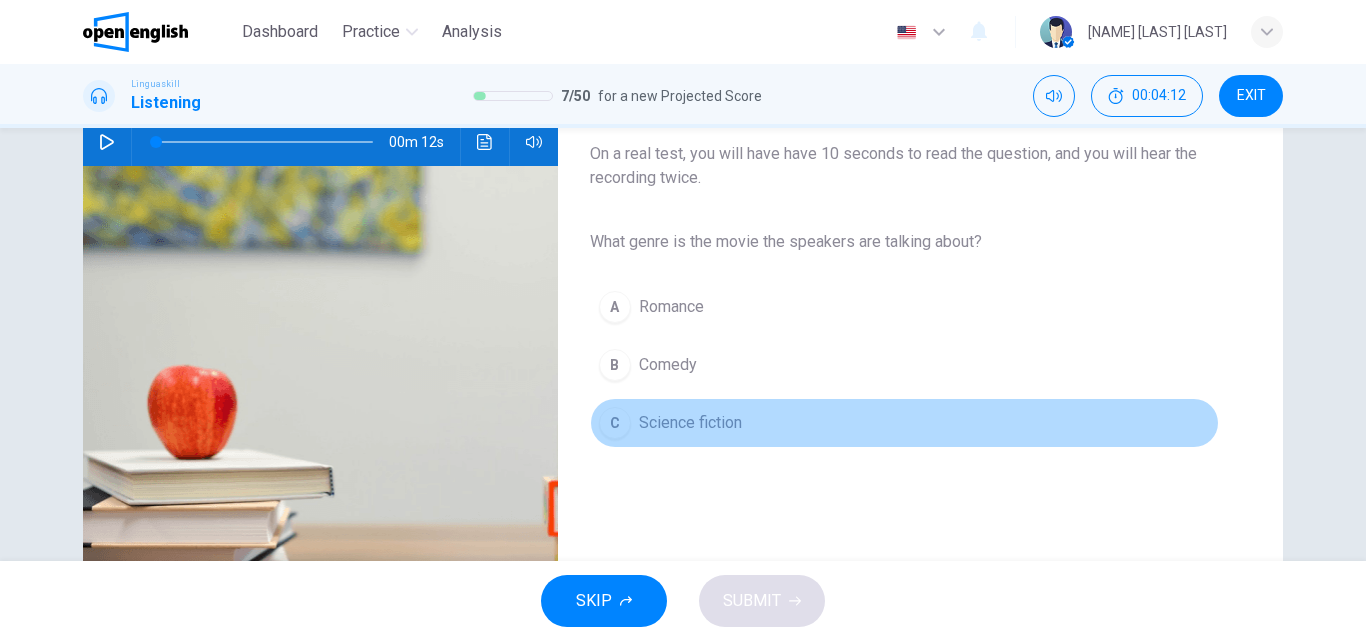 click on "Science fiction" at bounding box center (690, 423) 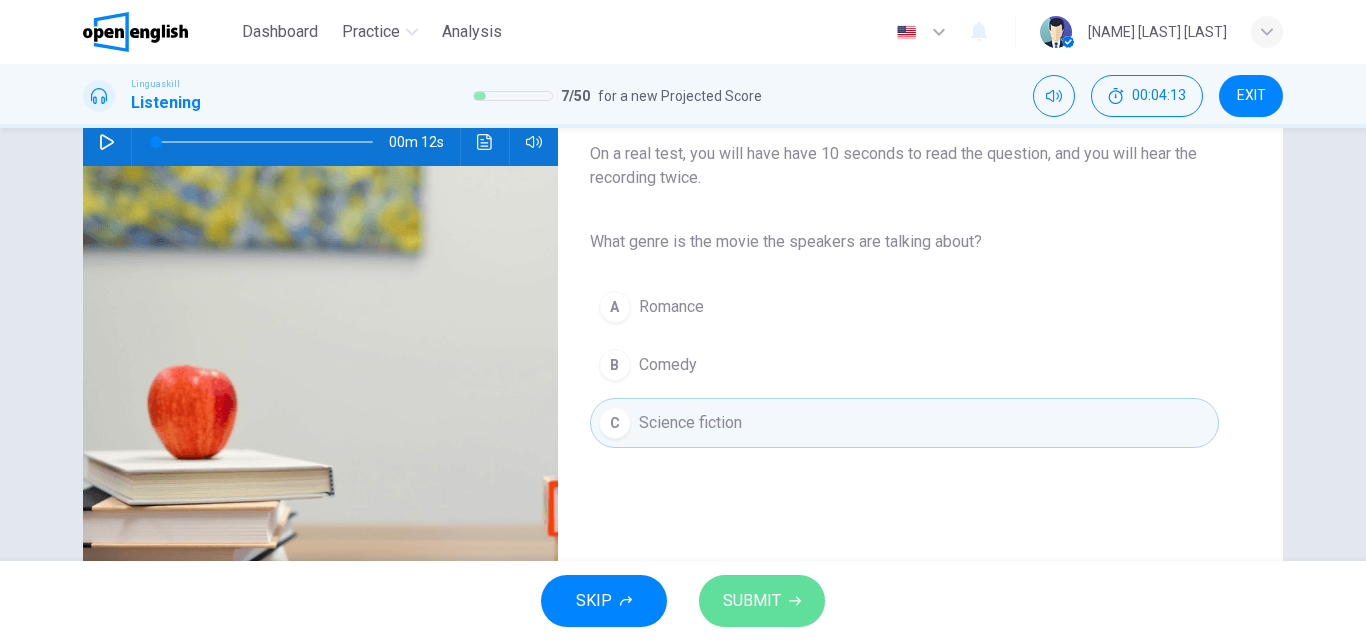 click on "SUBMIT" at bounding box center (762, 601) 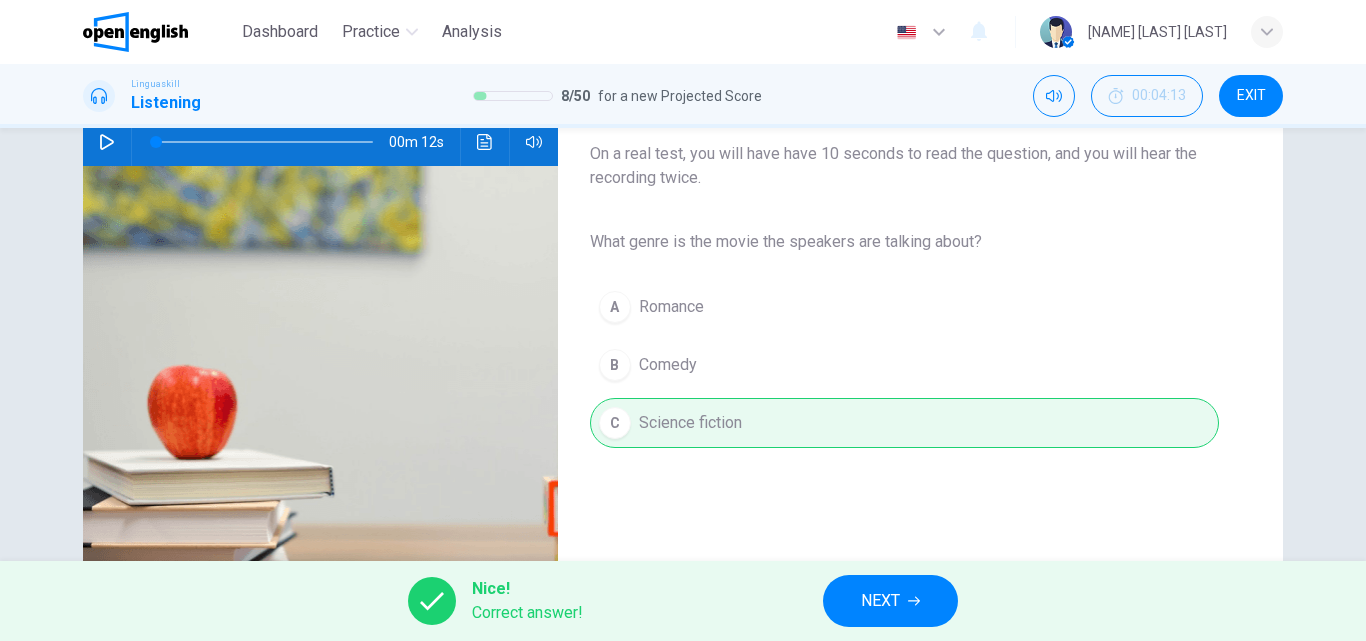 click on "NEXT" at bounding box center (880, 601) 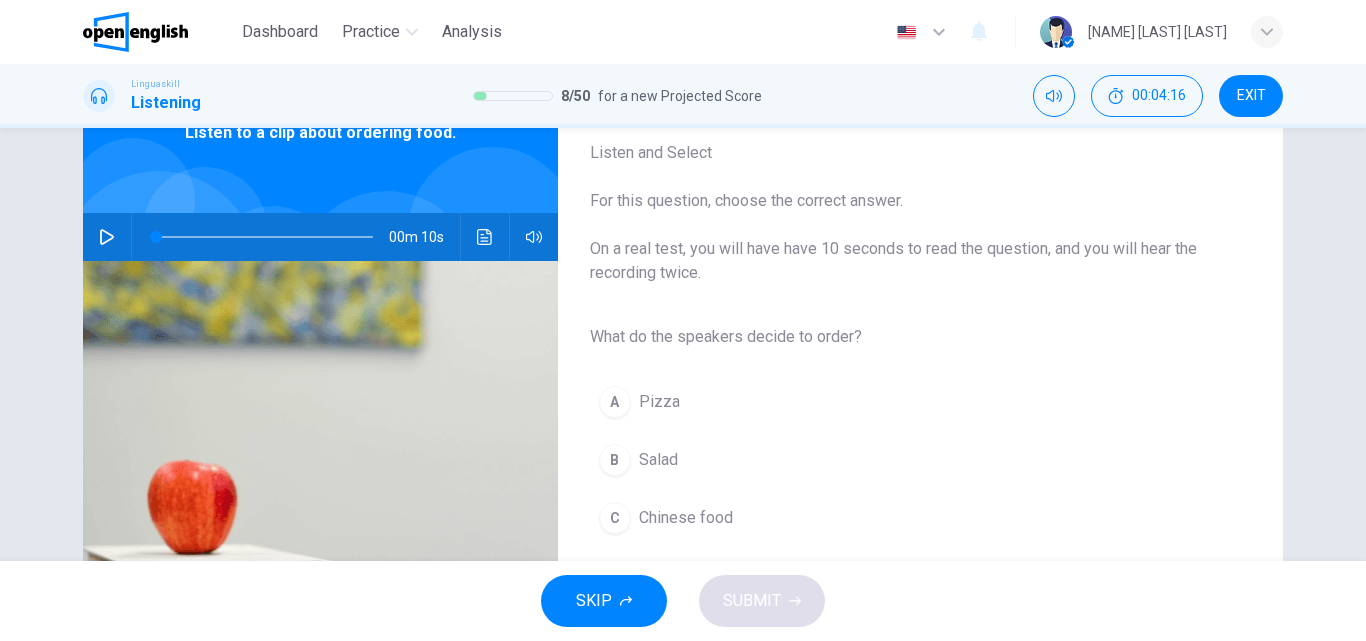 scroll, scrollTop: 156, scrollLeft: 0, axis: vertical 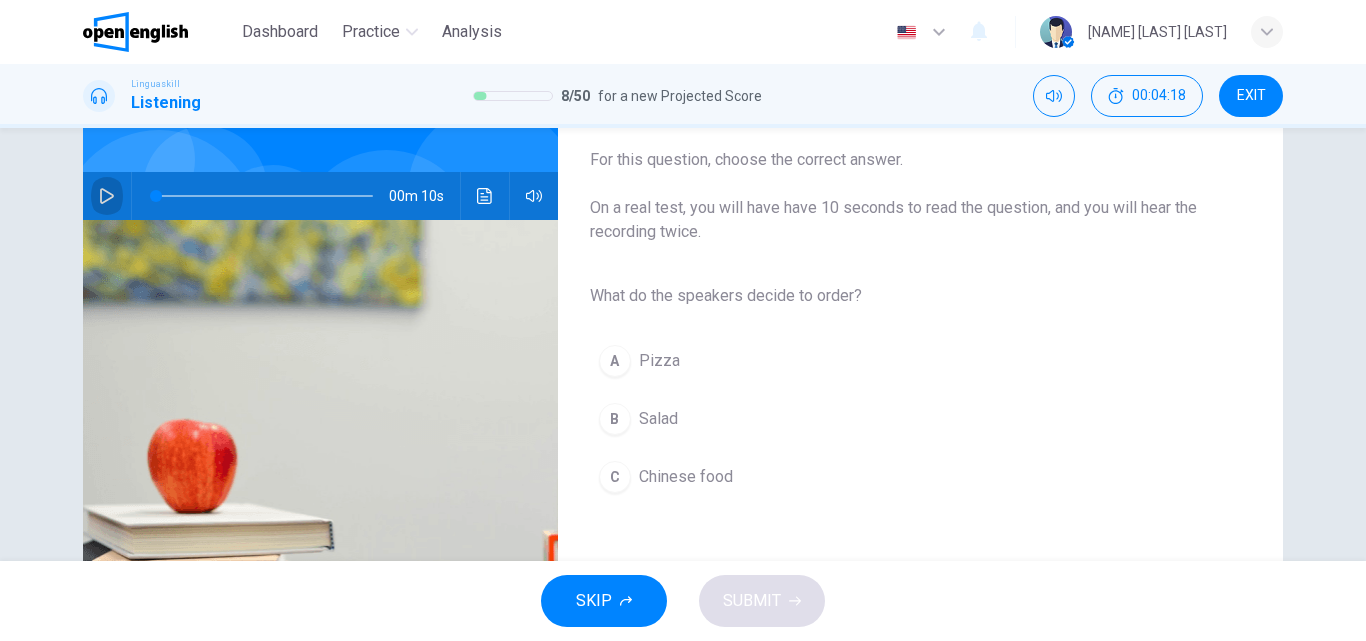 click 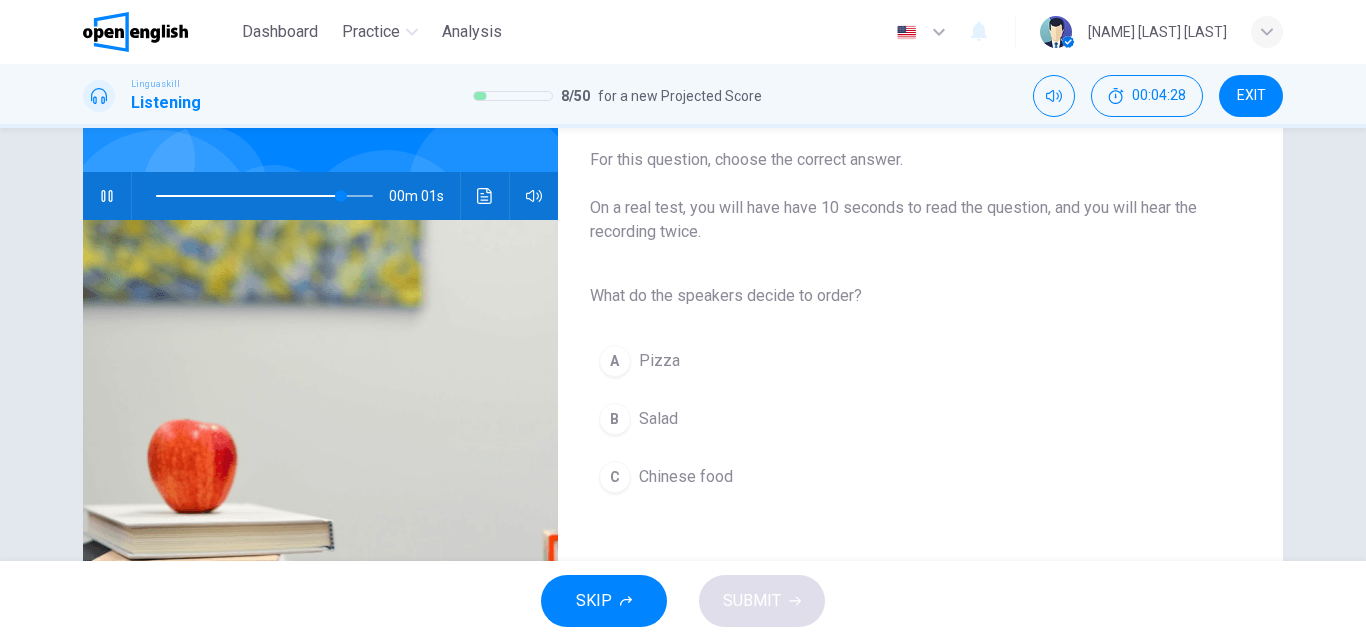 click on "B Salad" at bounding box center (904, 419) 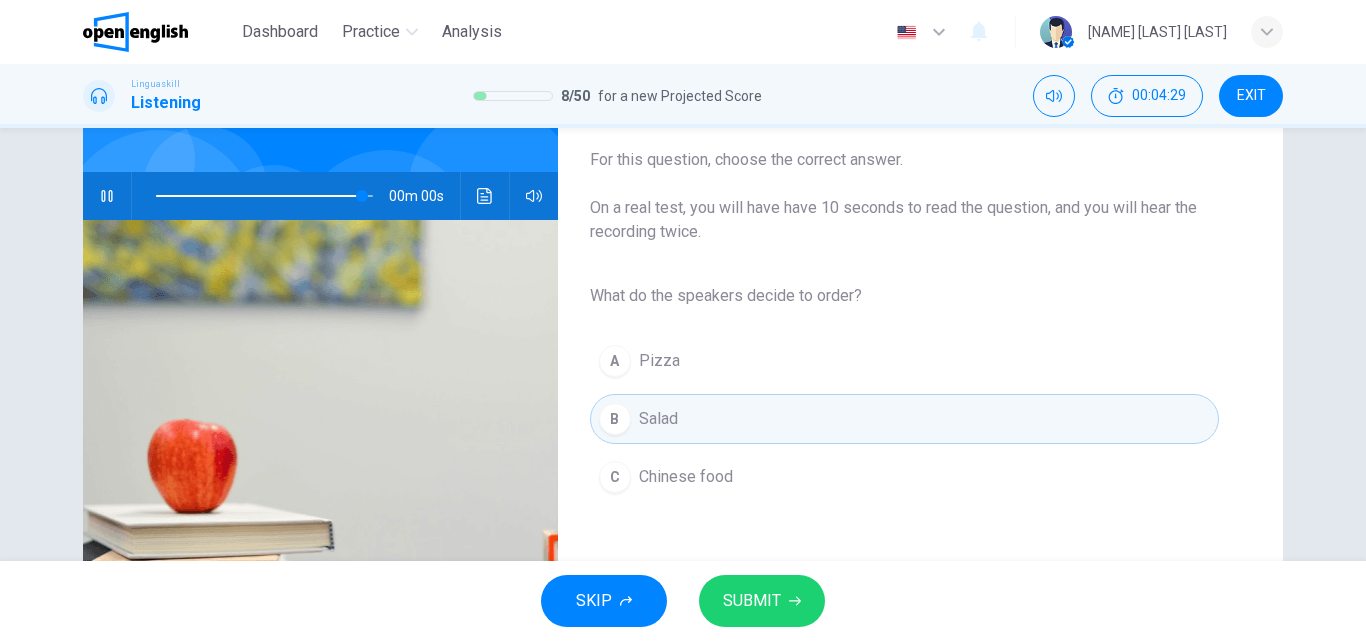 type on "*" 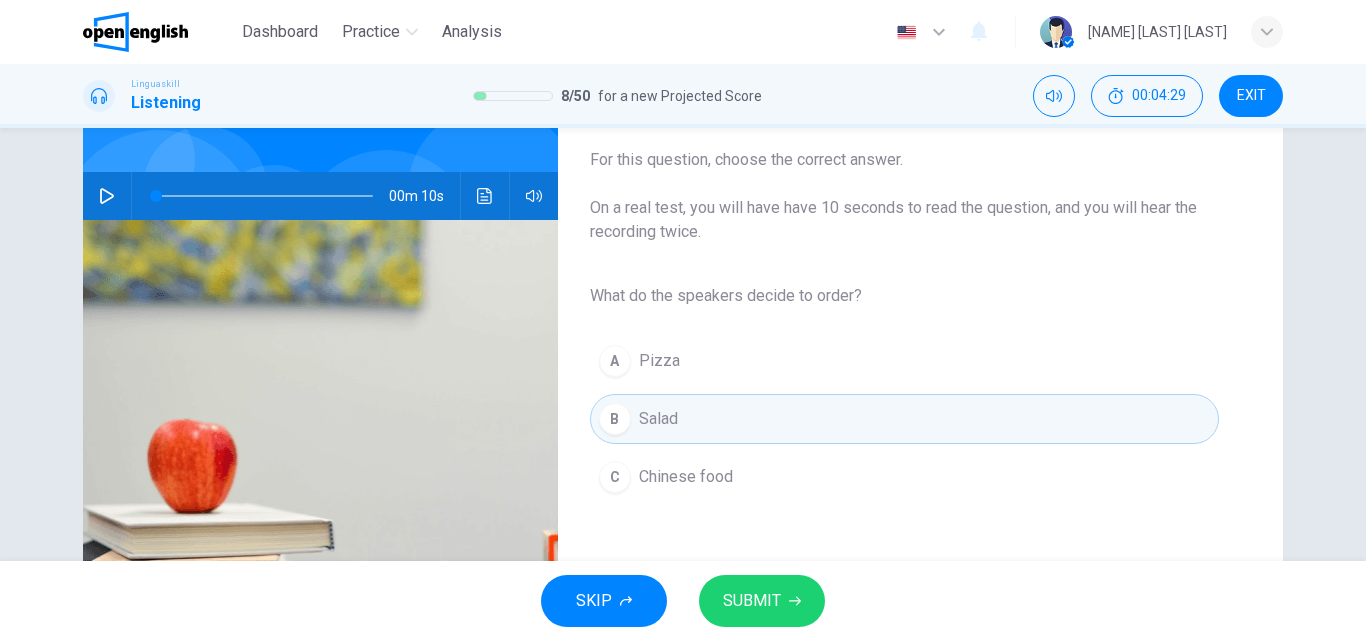 click on "SUBMIT" at bounding box center (752, 601) 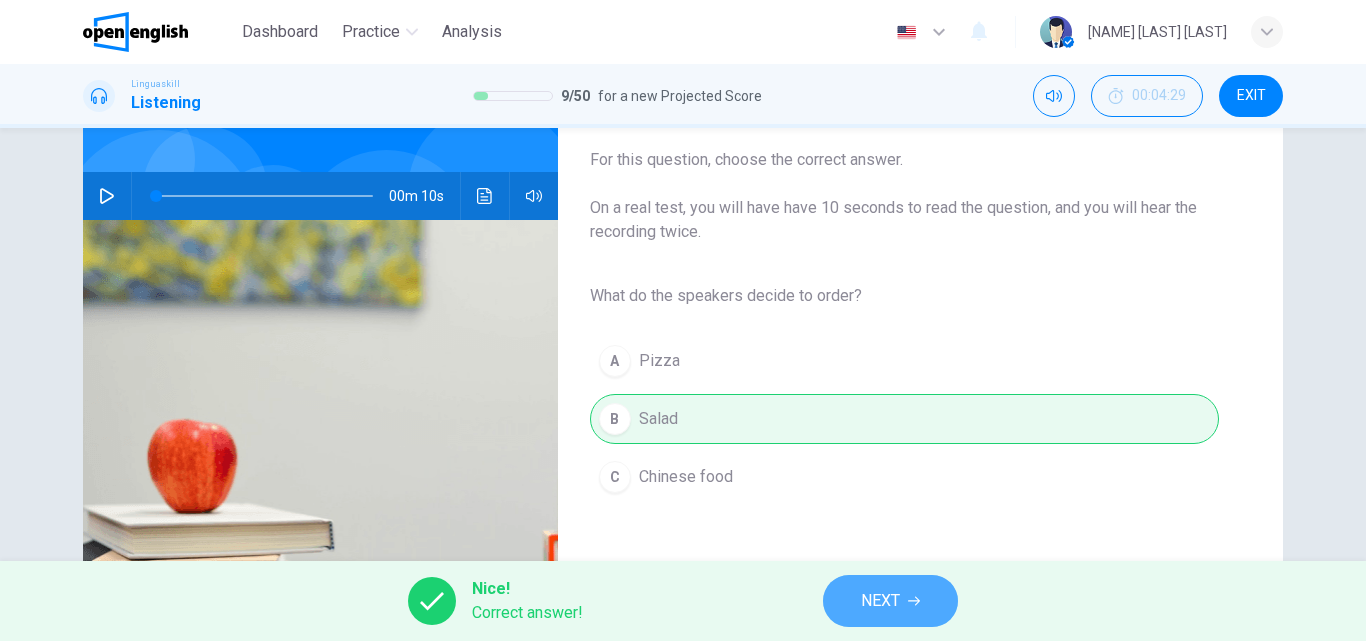 click on "NEXT" at bounding box center (880, 601) 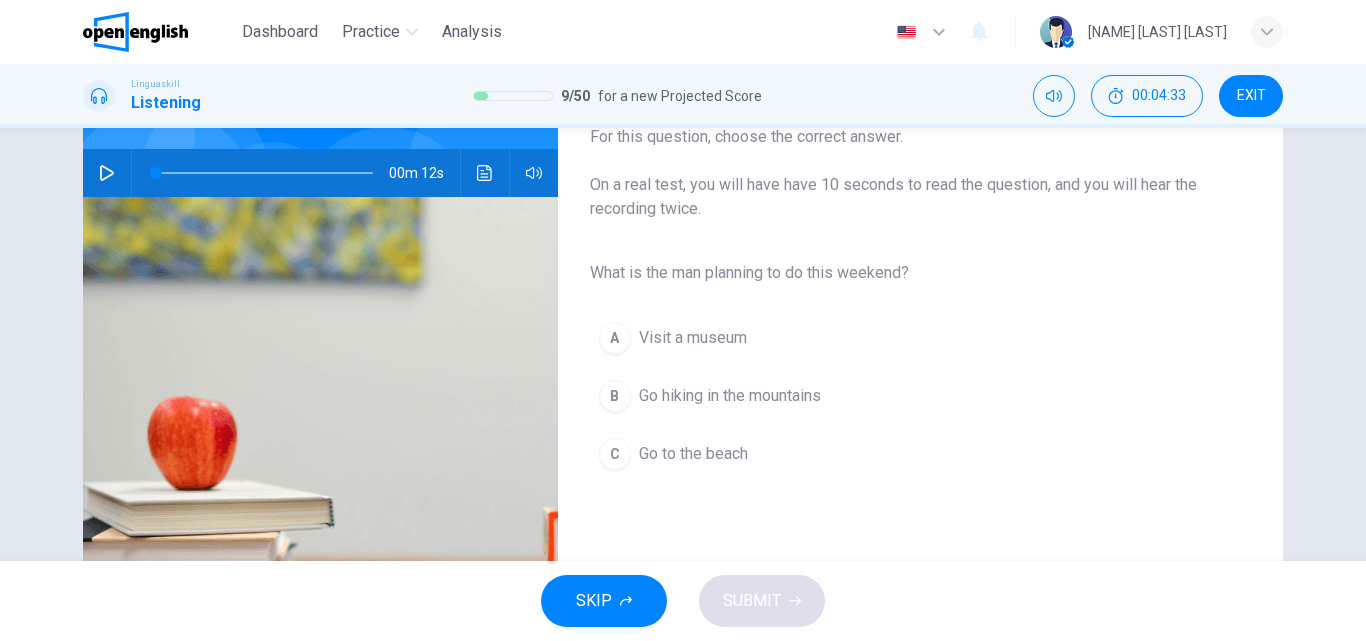 scroll, scrollTop: 192, scrollLeft: 0, axis: vertical 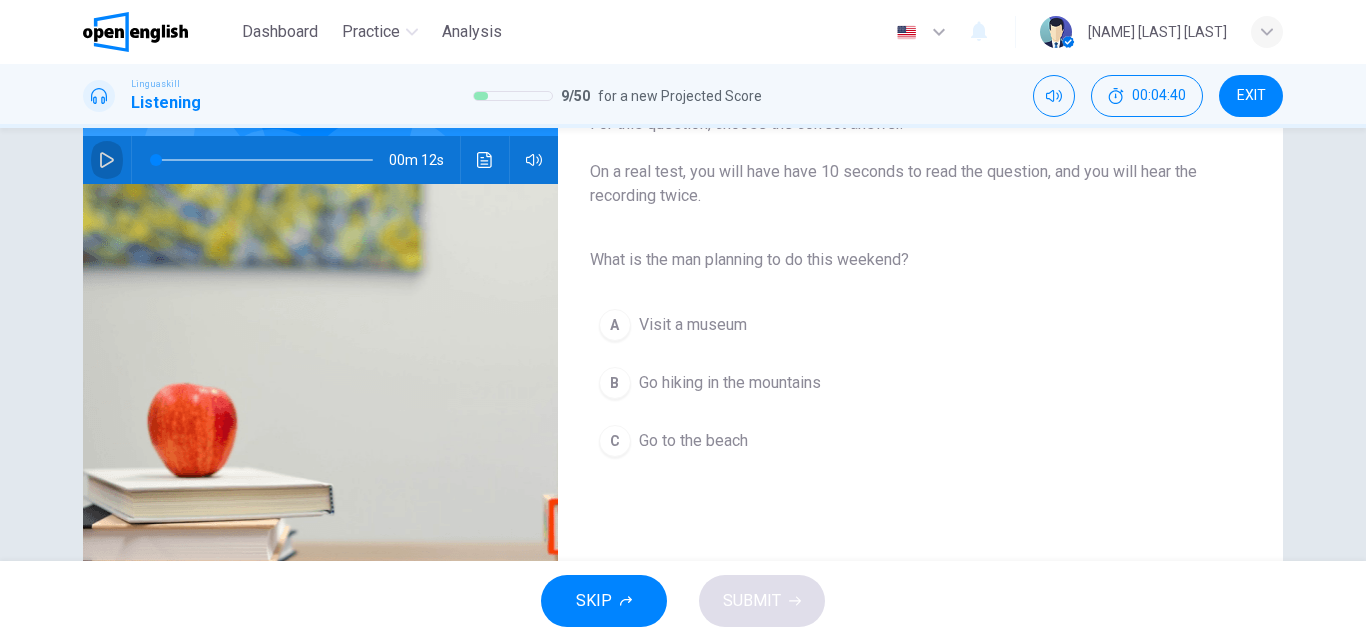 click 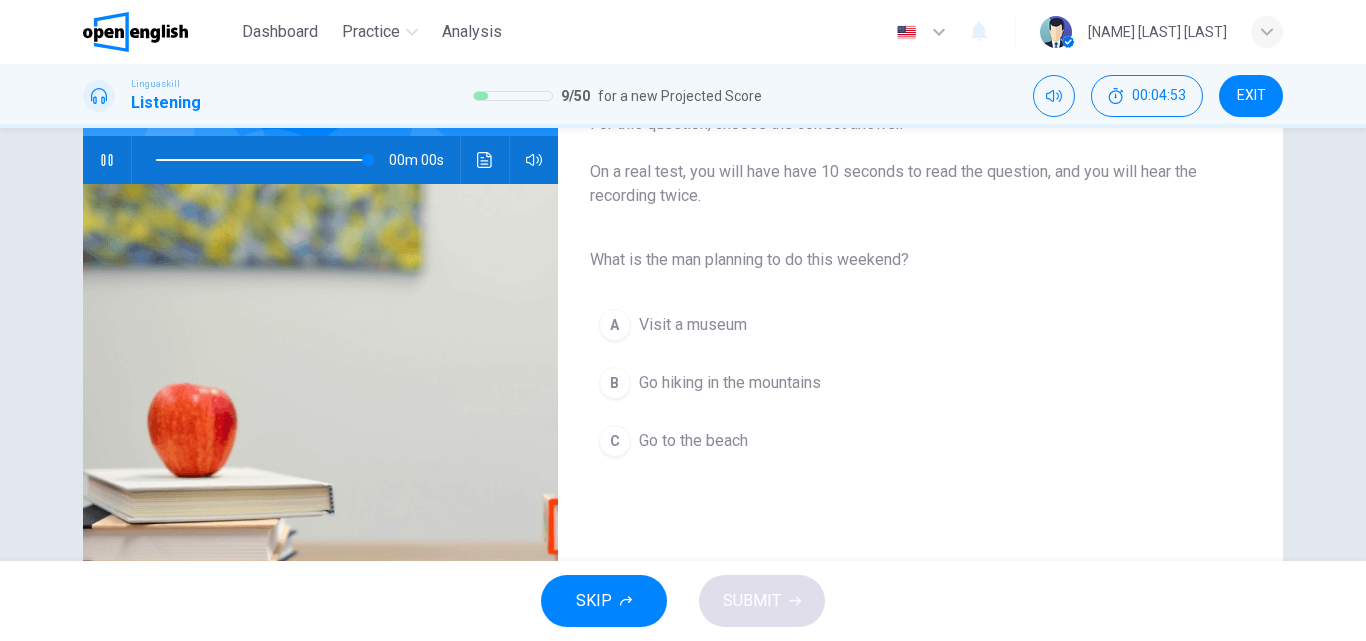 type on "*" 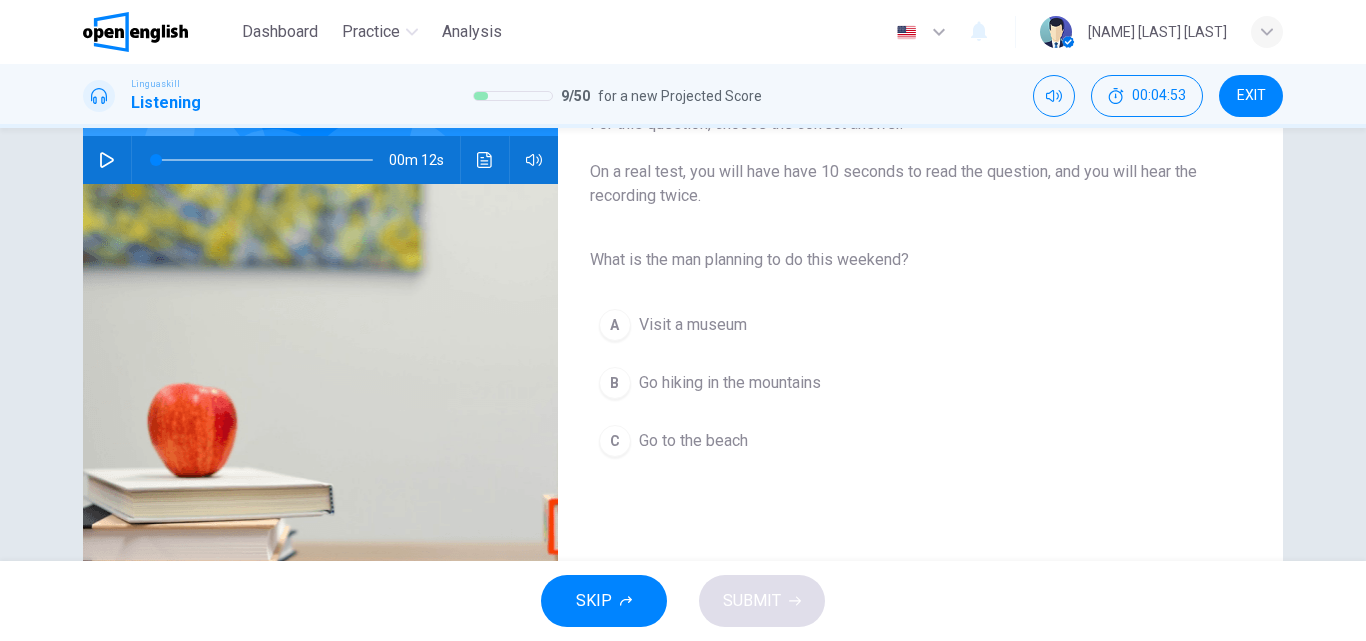 click on "Go hiking in the mountains" at bounding box center (730, 383) 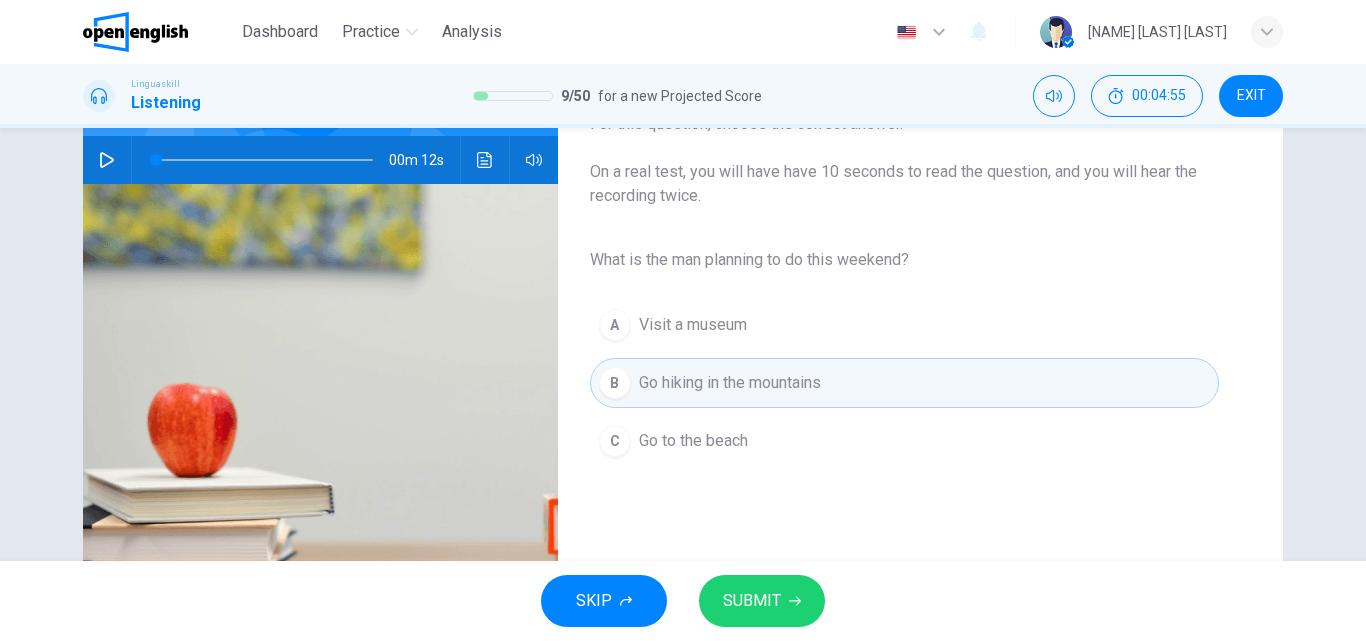 click on "SUBMIT" at bounding box center [762, 601] 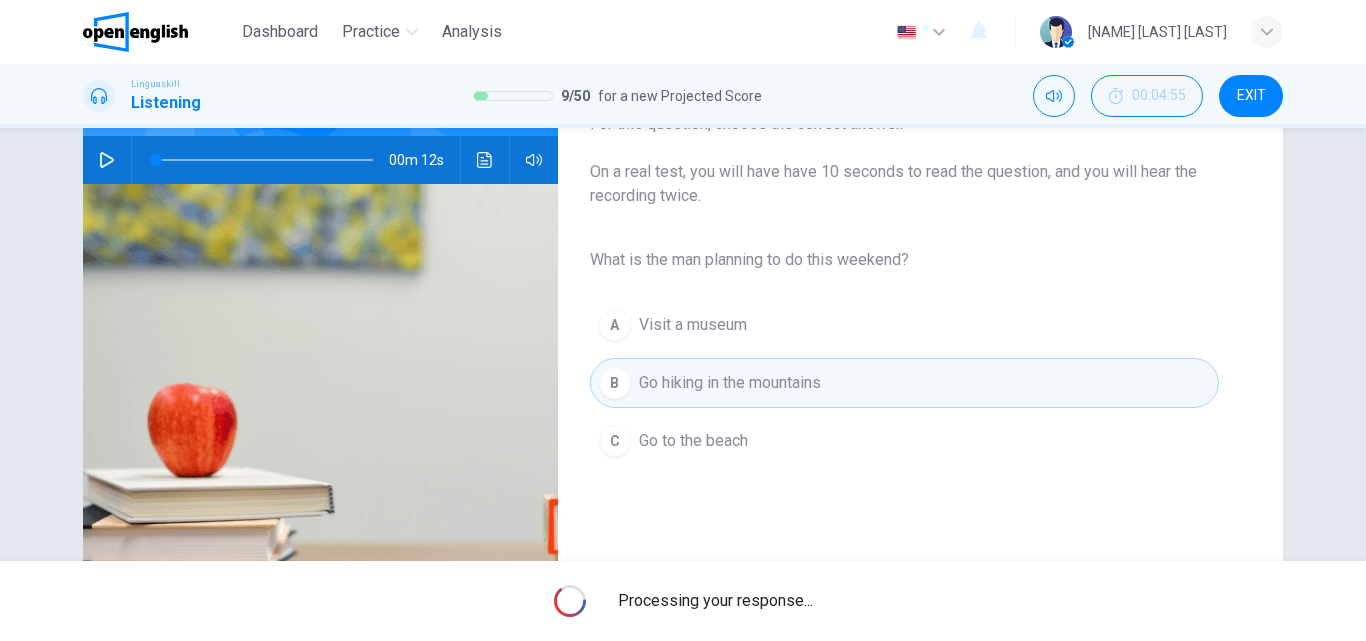 click on "Processing your response..." at bounding box center (683, 601) 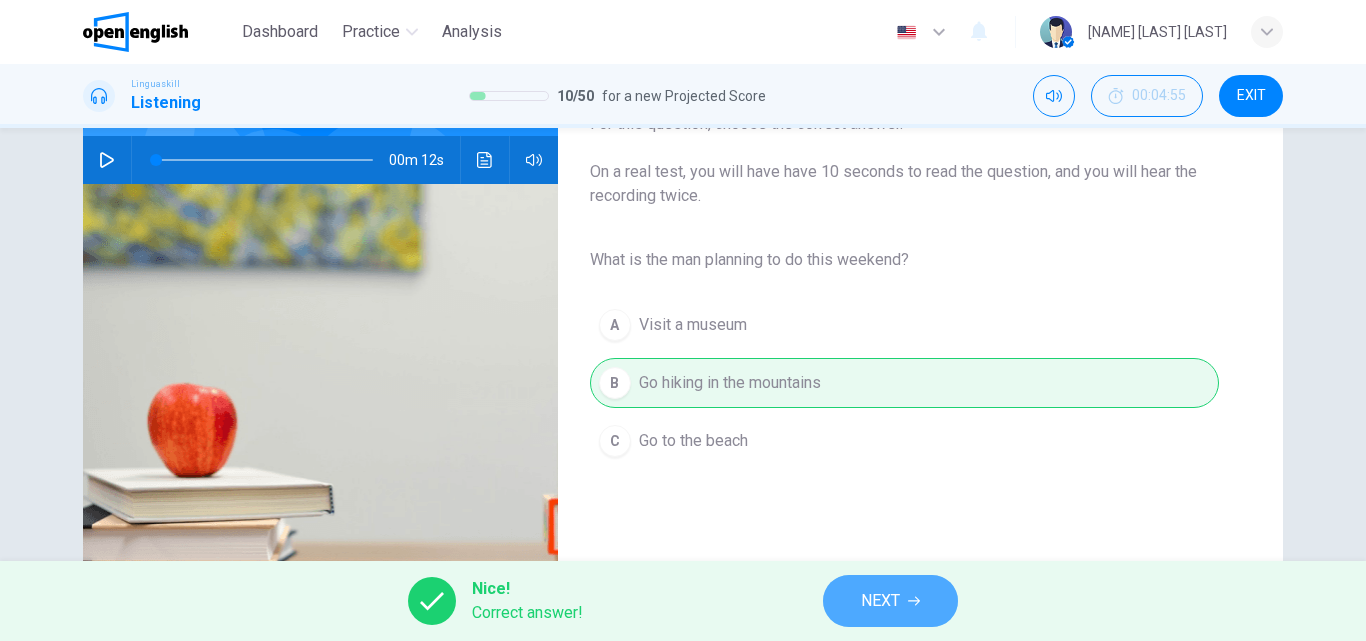 click on "NEXT" at bounding box center (890, 601) 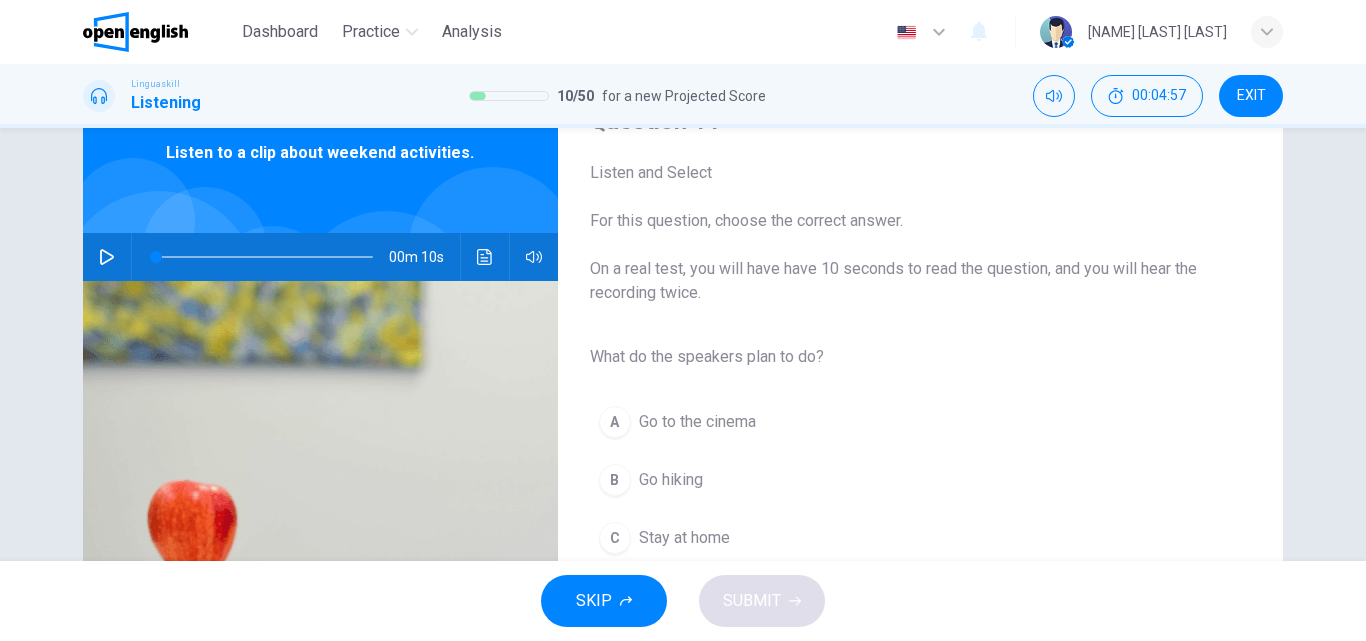 scroll, scrollTop: 98, scrollLeft: 0, axis: vertical 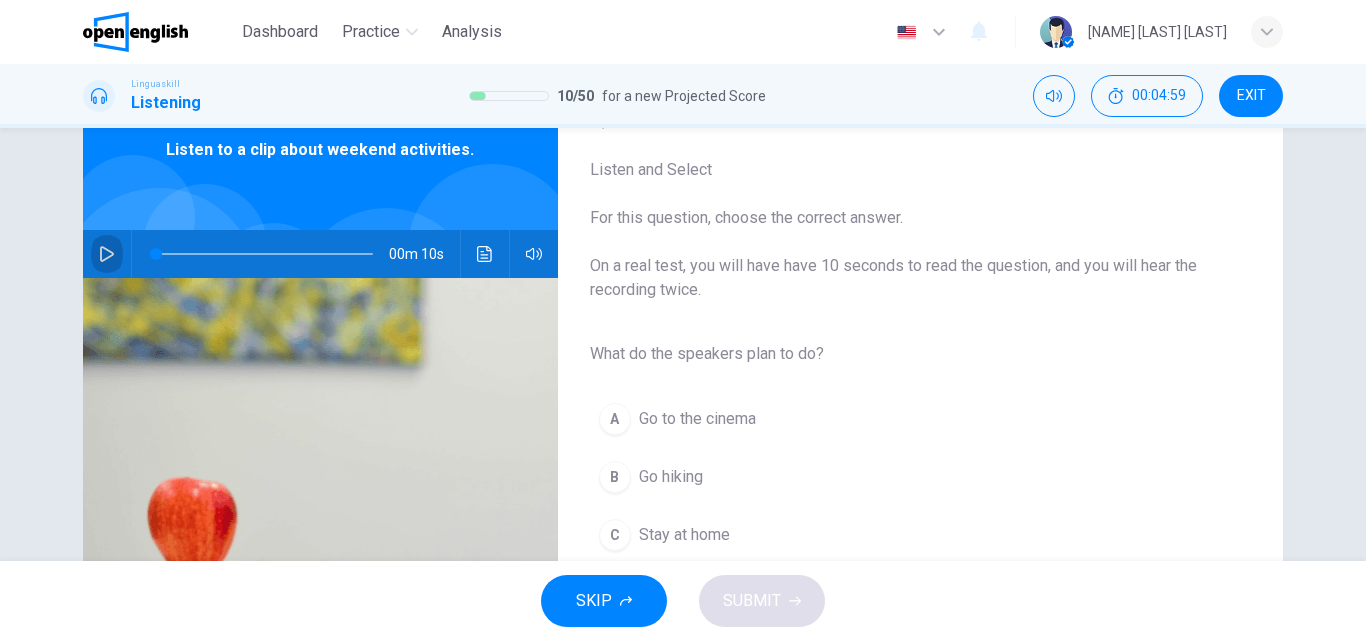 click at bounding box center (107, 254) 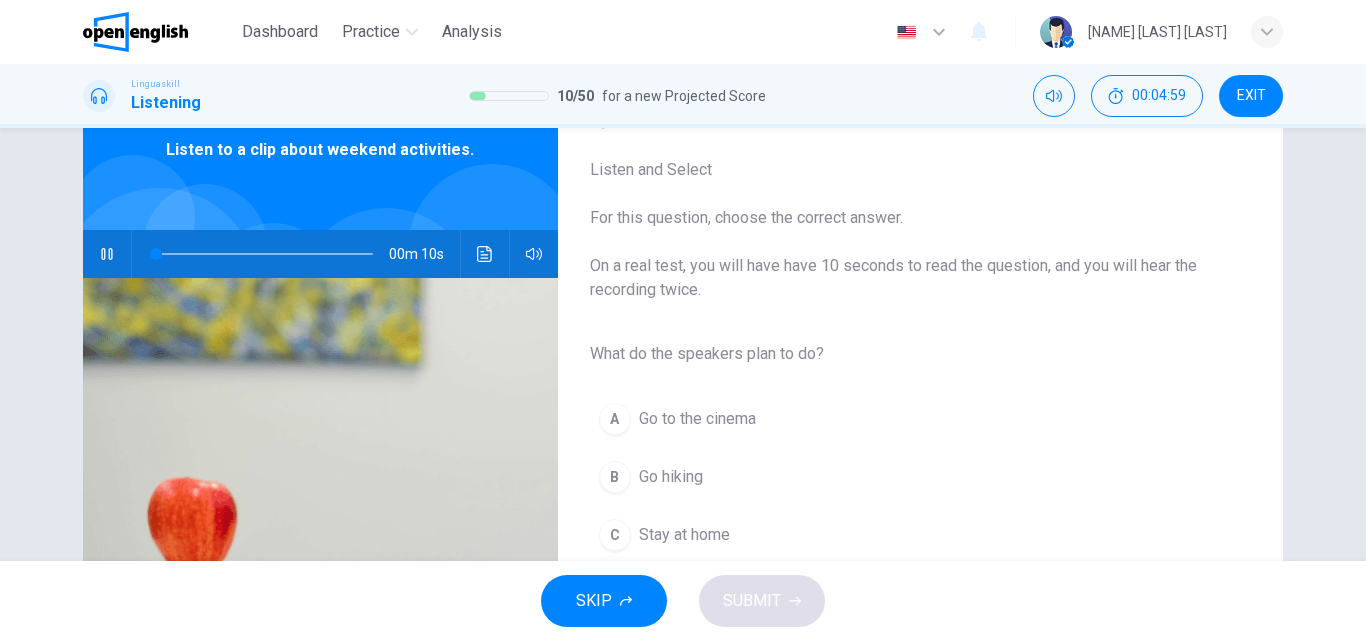 click at bounding box center (107, 254) 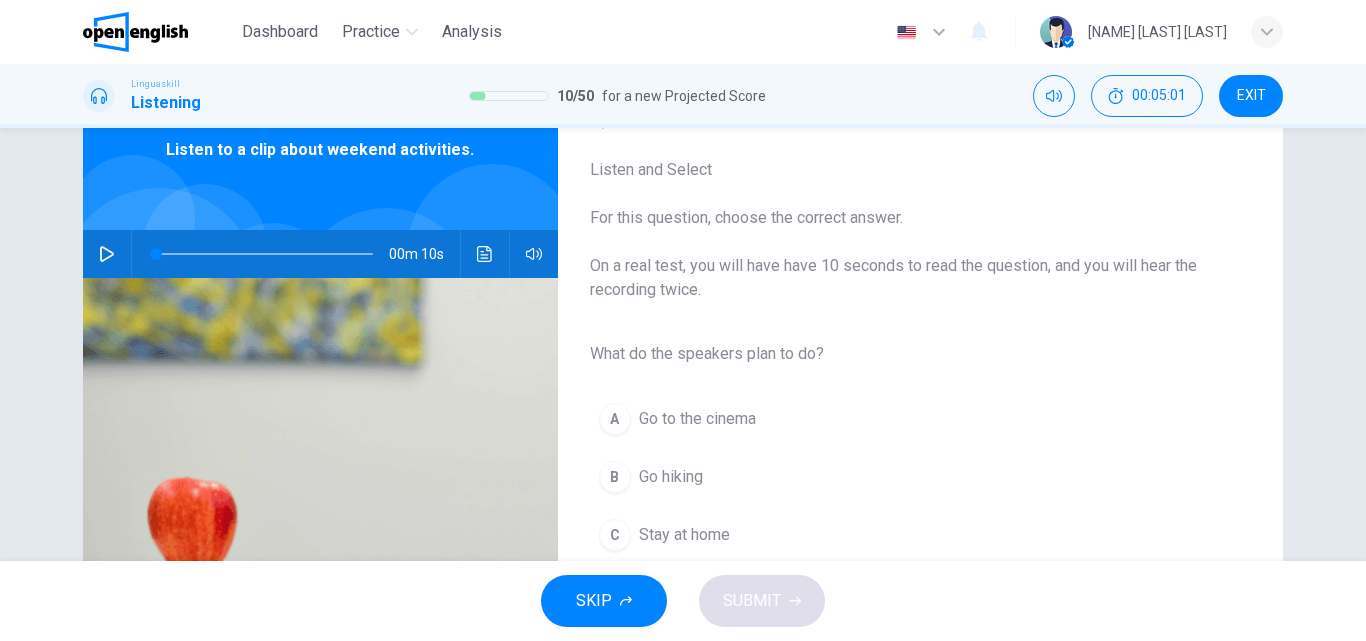 click 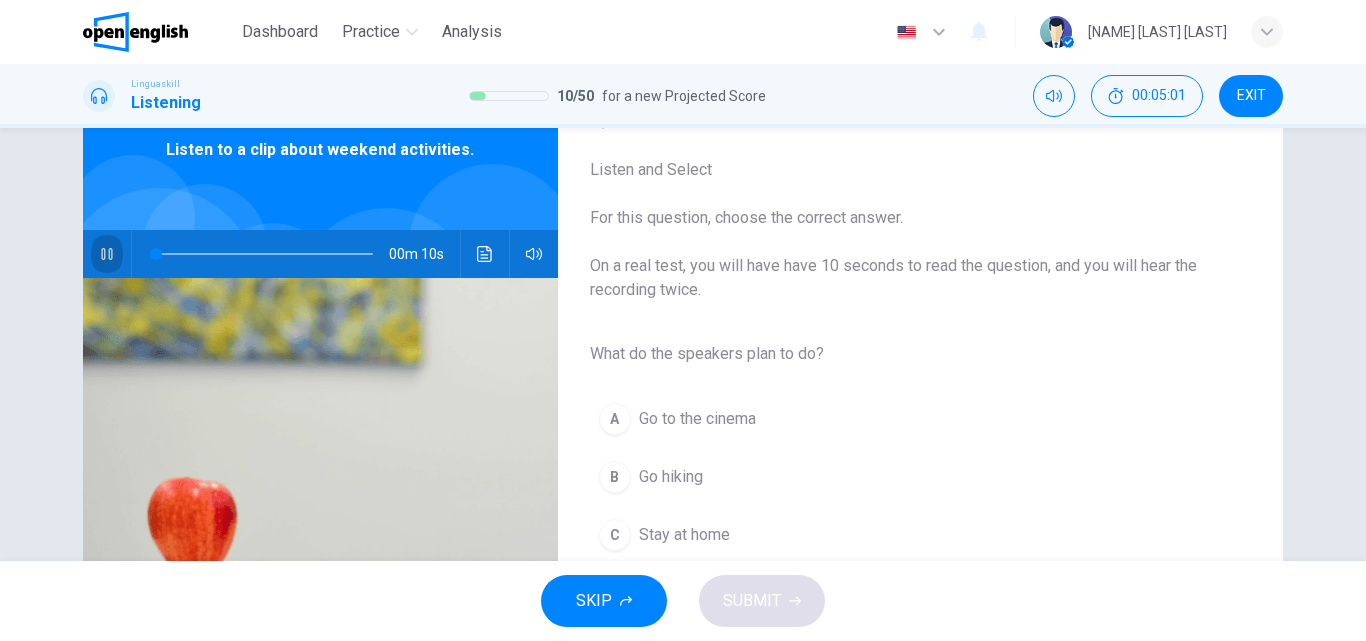 click 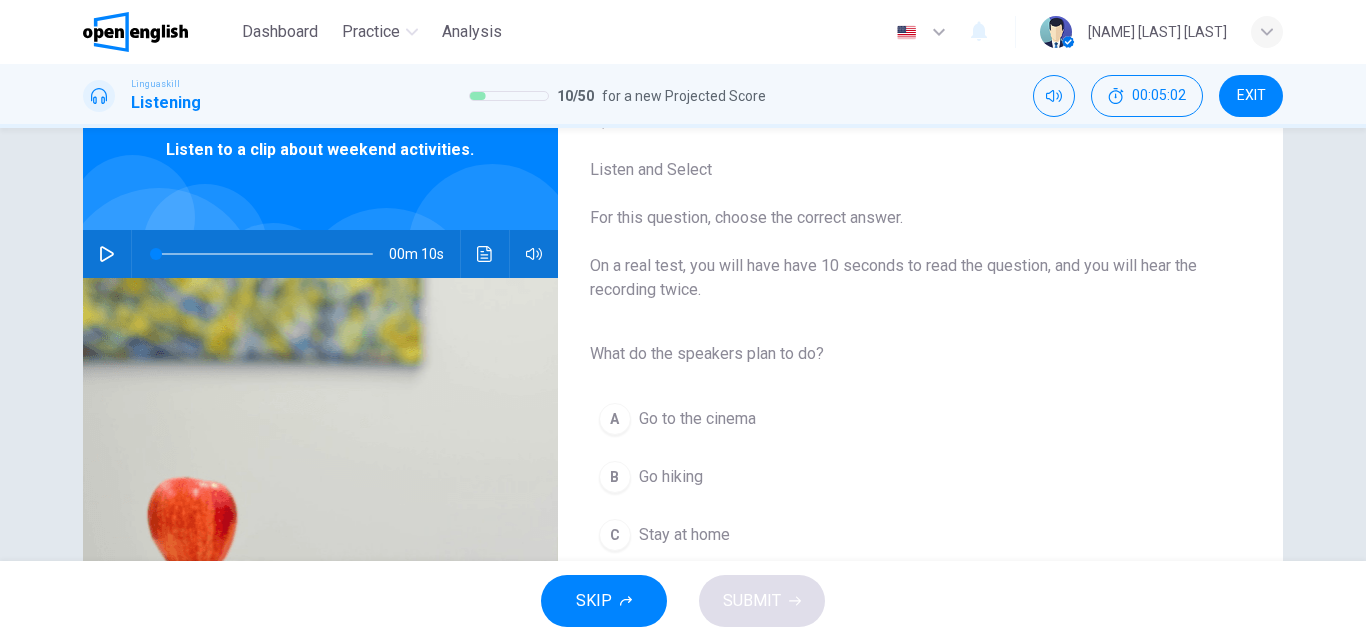 click 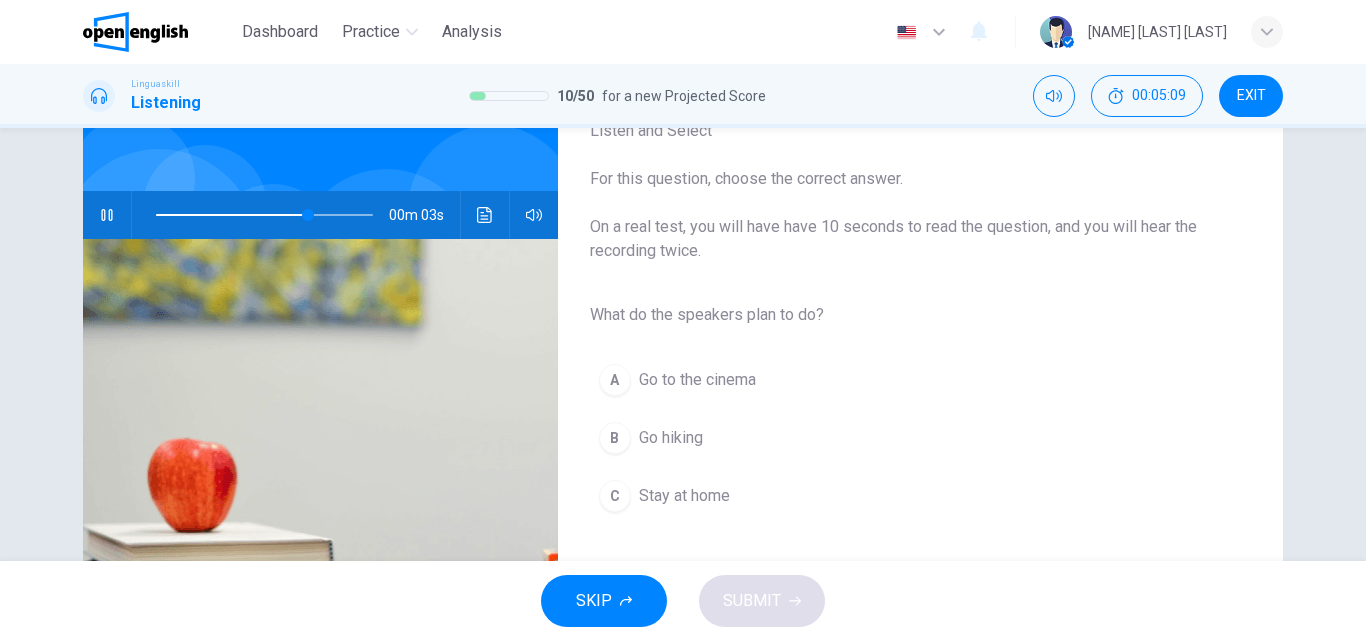 scroll, scrollTop: 151, scrollLeft: 0, axis: vertical 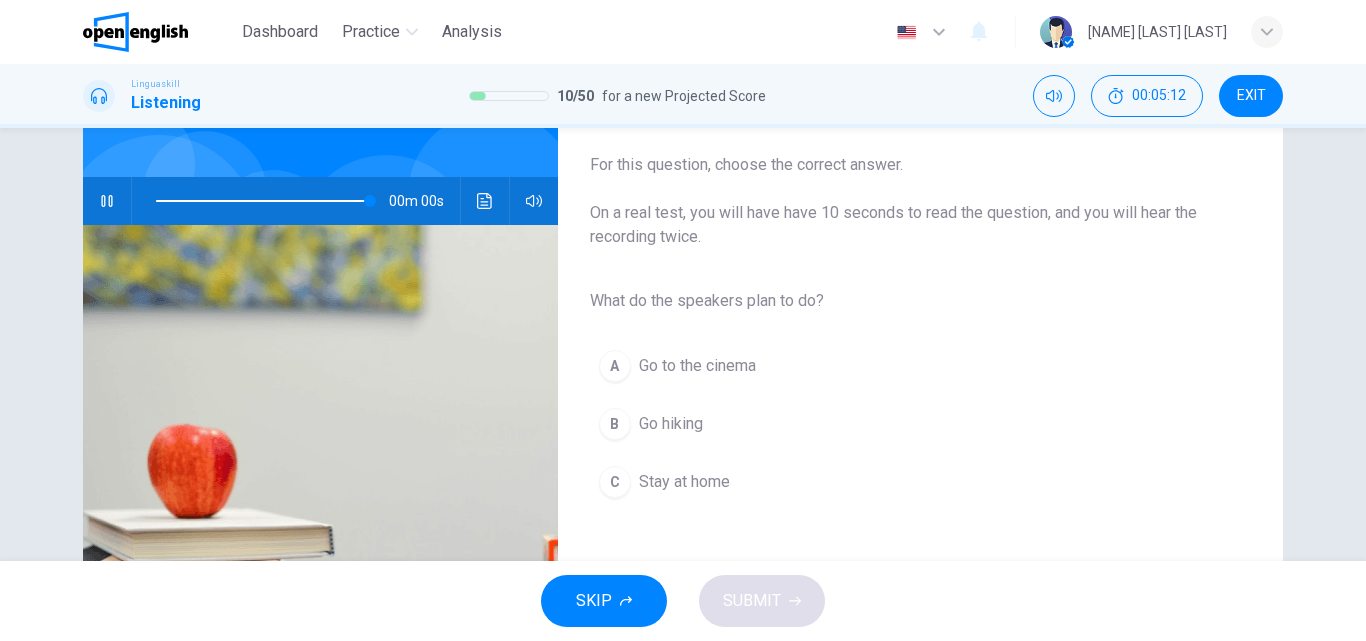 type on "*" 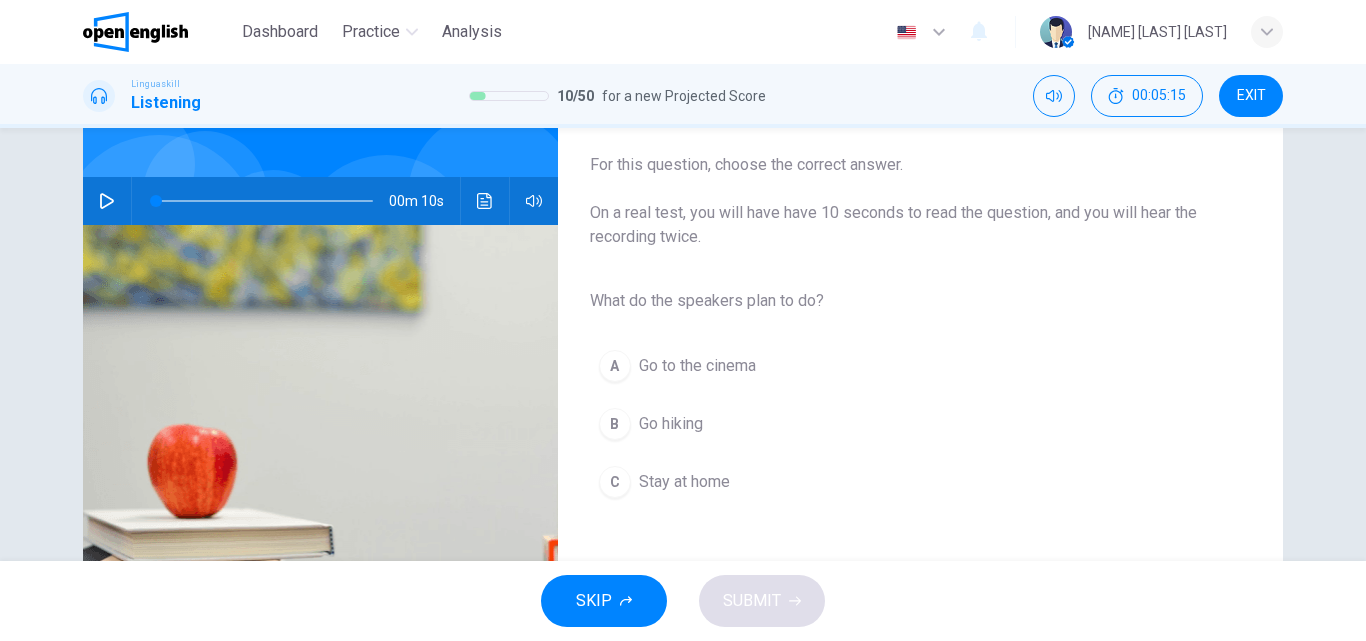 click on "B Go hiking" at bounding box center [904, 424] 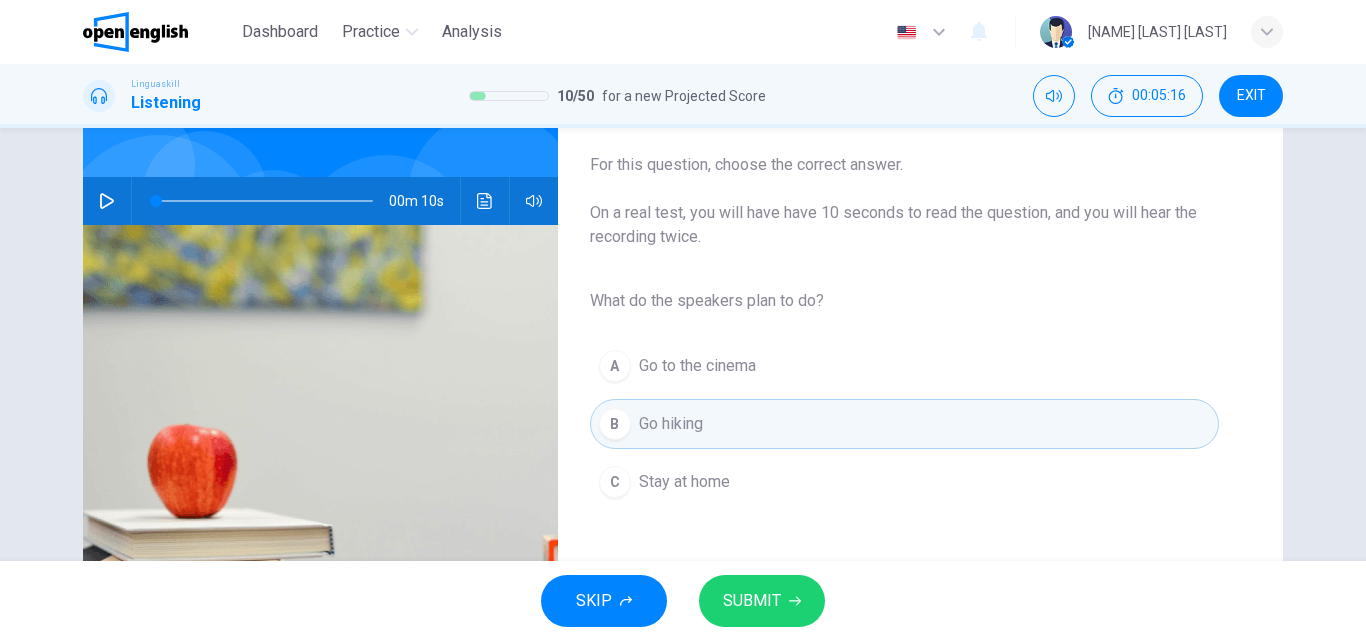 click on "SUBMIT" at bounding box center (762, 601) 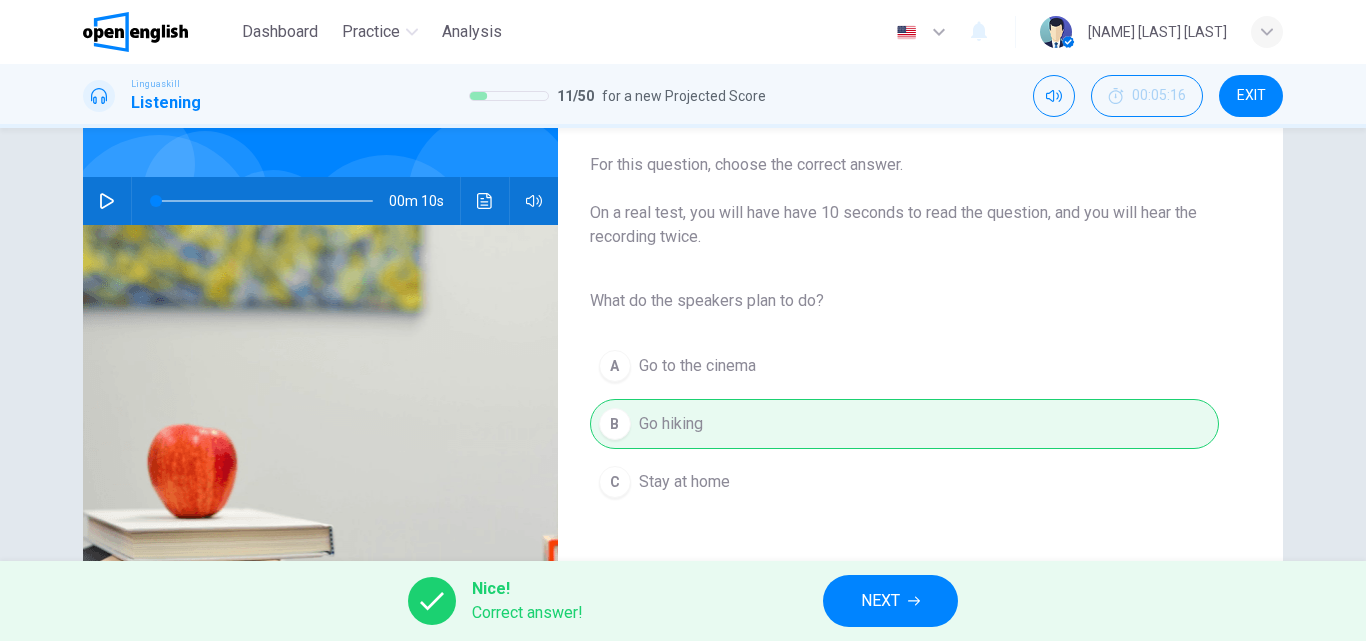 click on "NEXT" at bounding box center (880, 601) 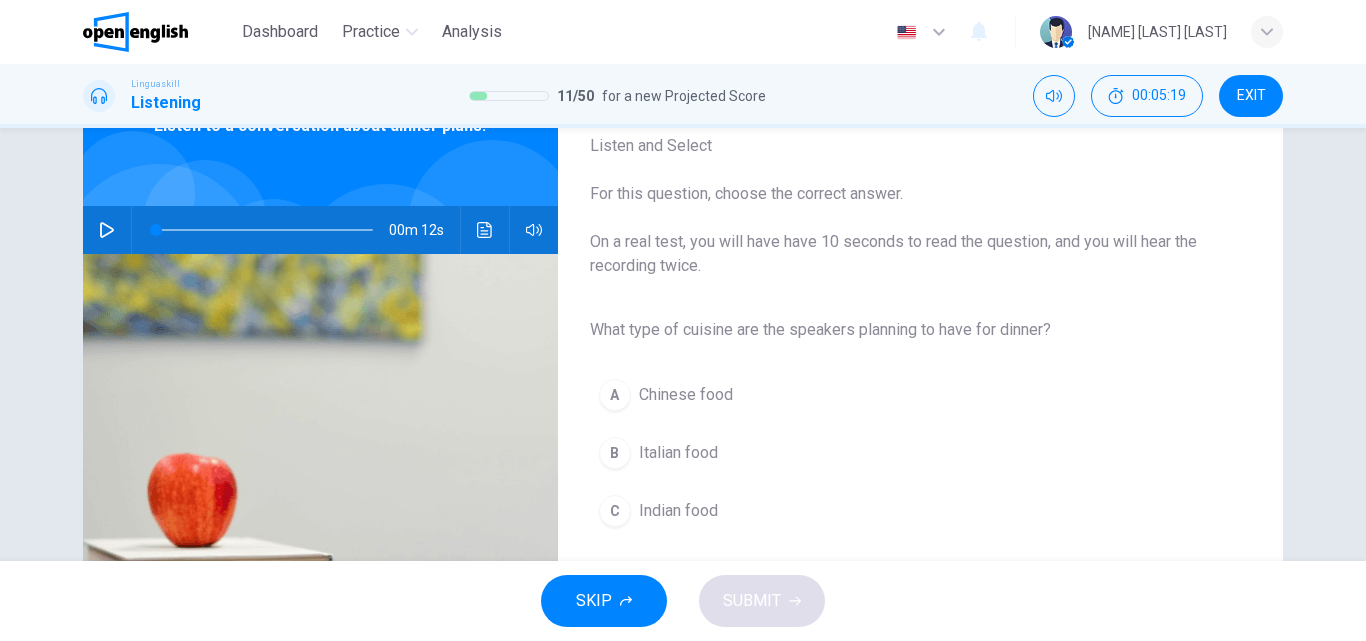 scroll, scrollTop: 124, scrollLeft: 0, axis: vertical 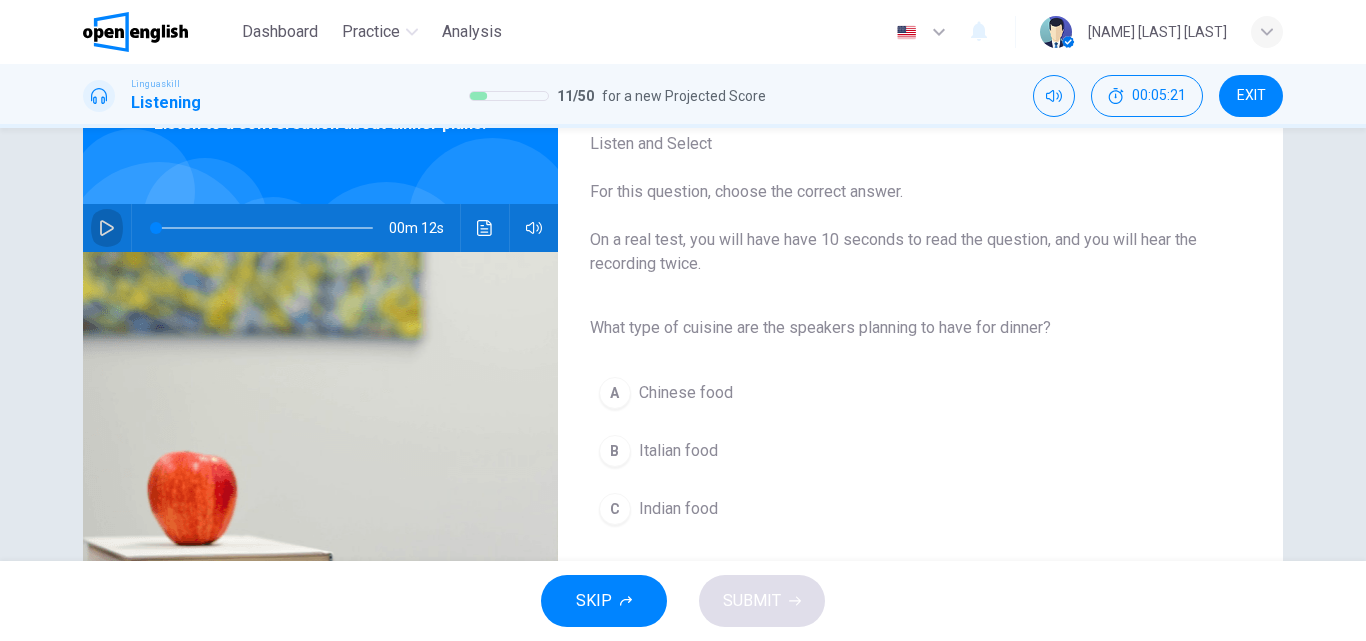 click at bounding box center (107, 228) 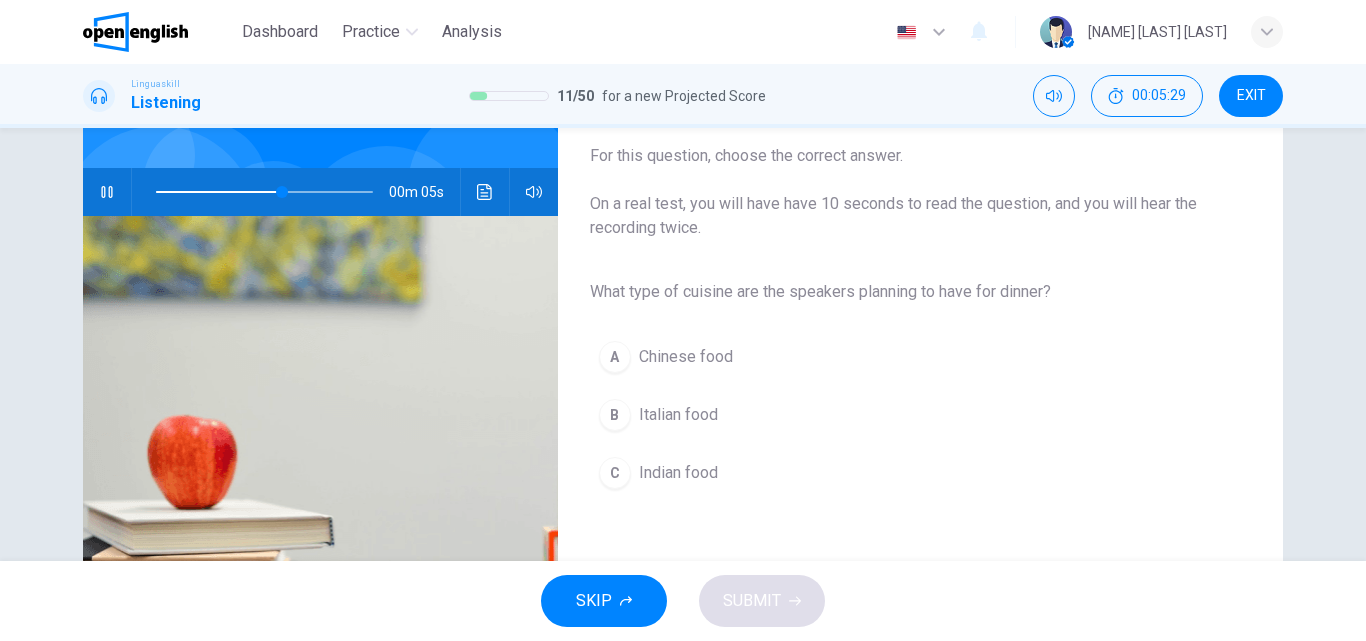 scroll, scrollTop: 173, scrollLeft: 0, axis: vertical 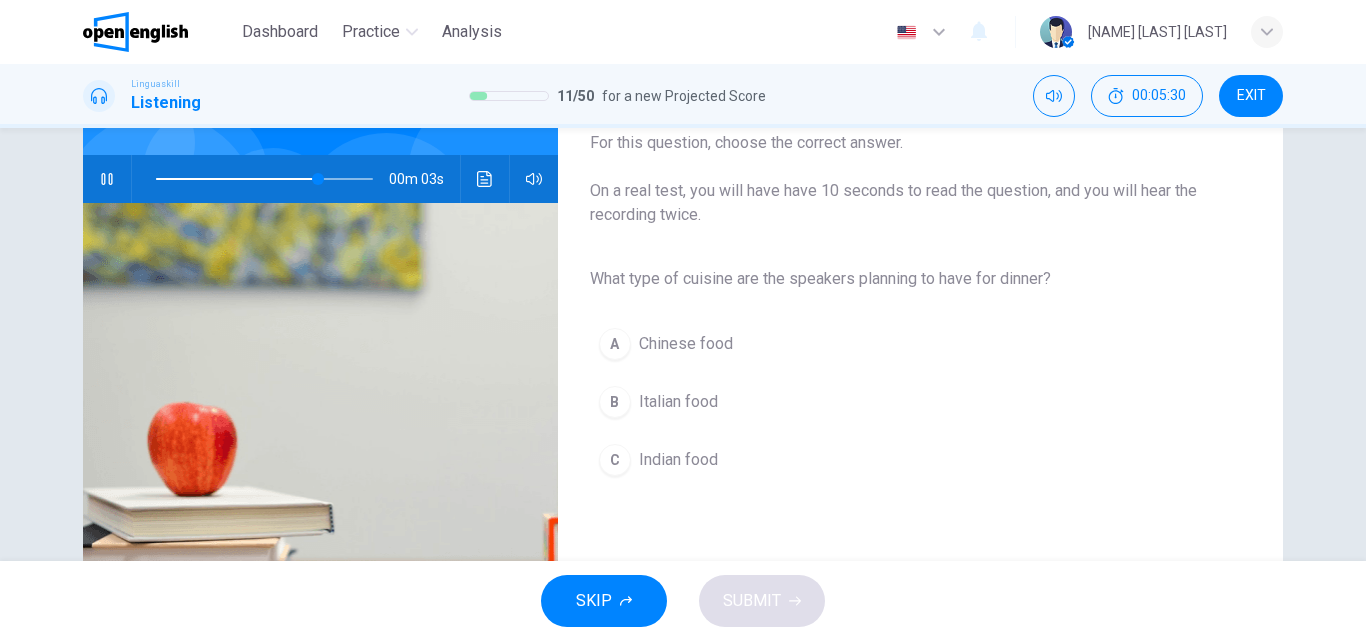 click on "Italian food" at bounding box center [678, 402] 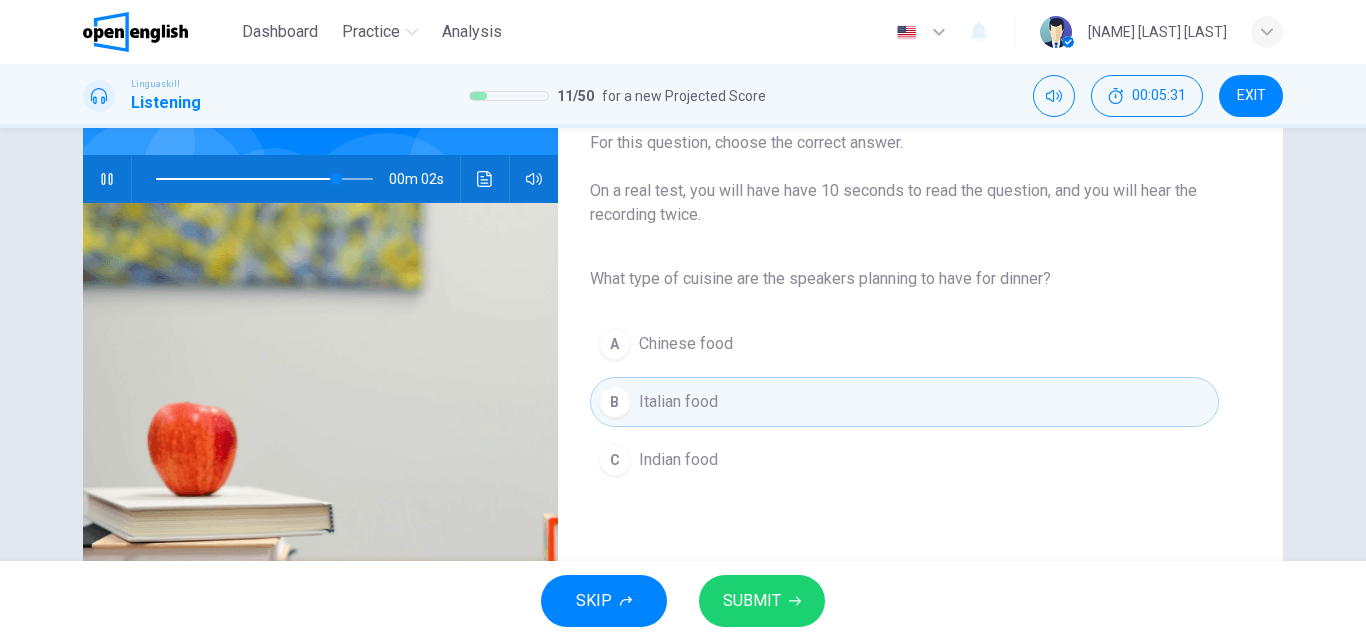 click on "SUBMIT" at bounding box center (752, 601) 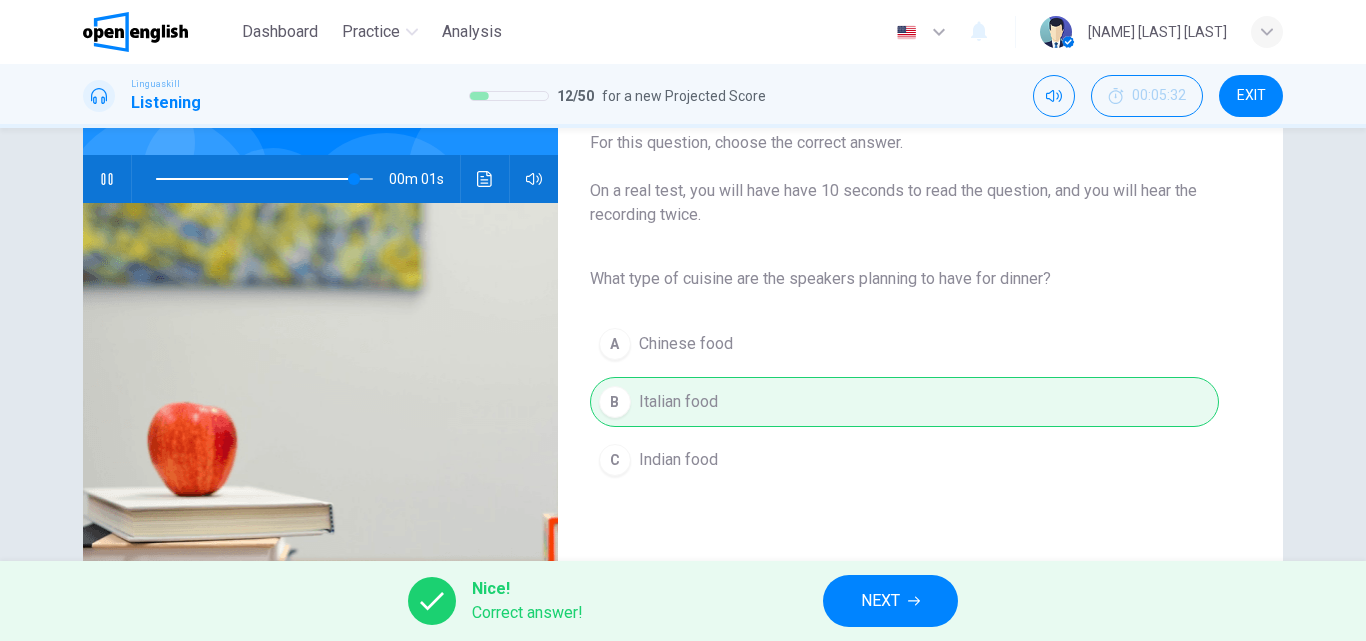 type on "*" 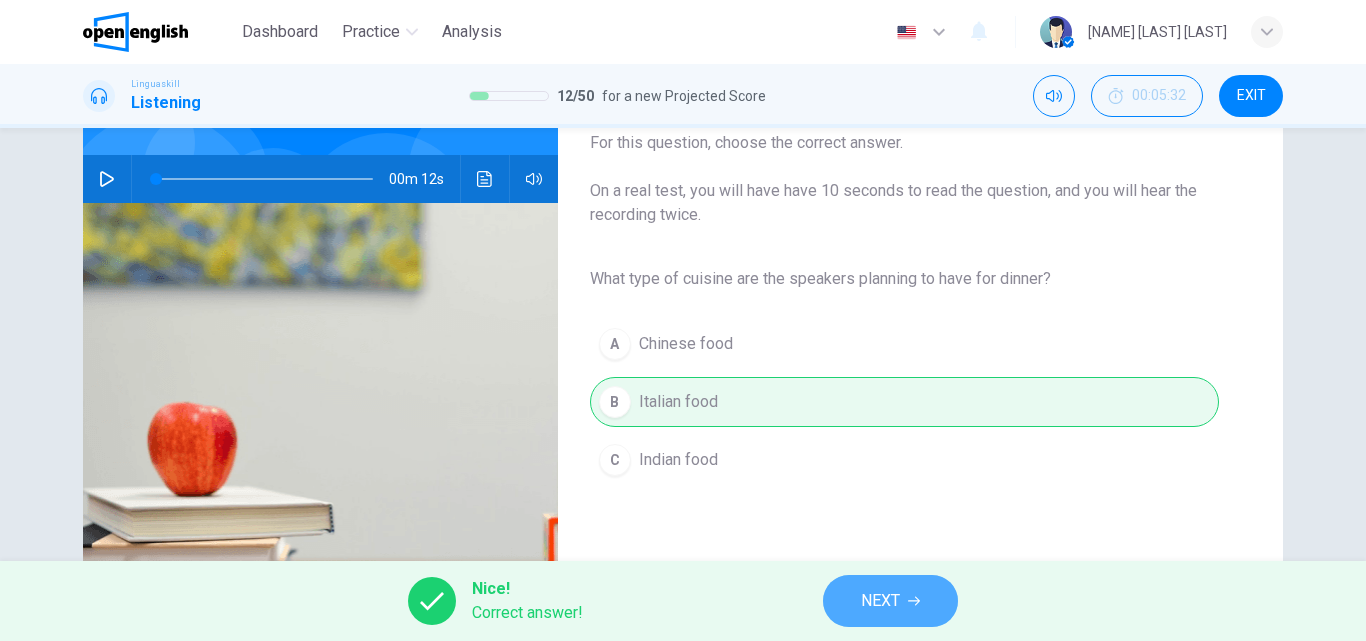 click on "NEXT" at bounding box center (880, 601) 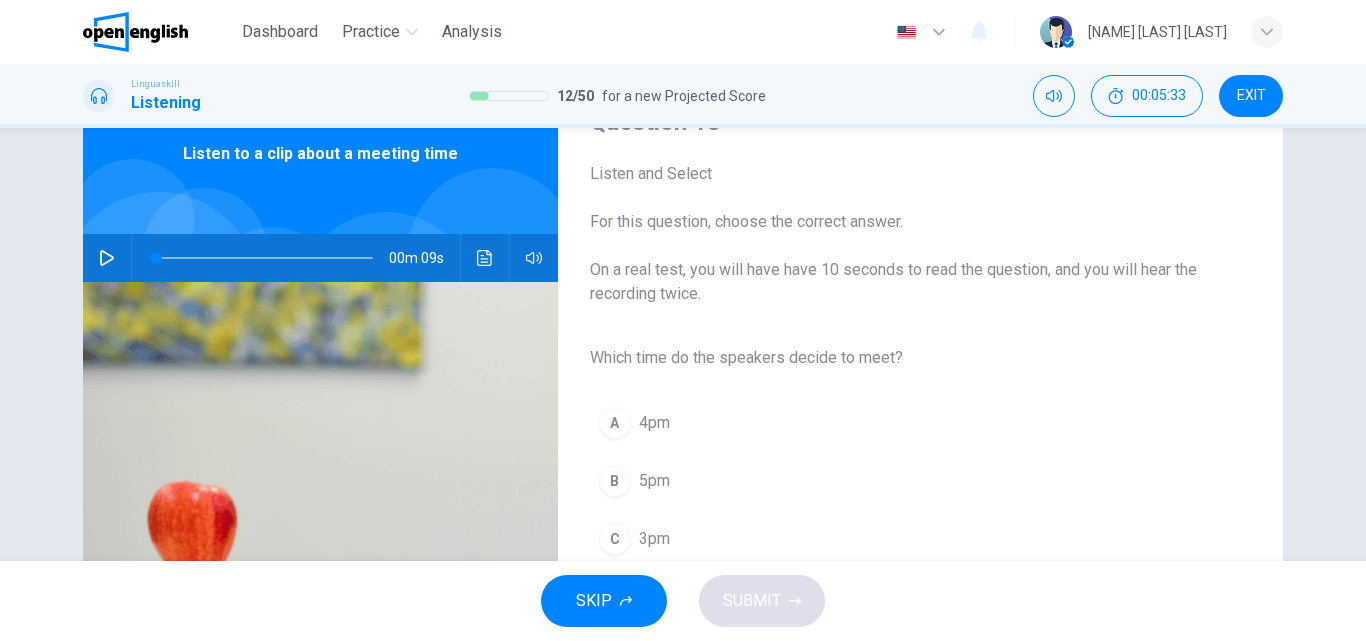 scroll, scrollTop: 102, scrollLeft: 0, axis: vertical 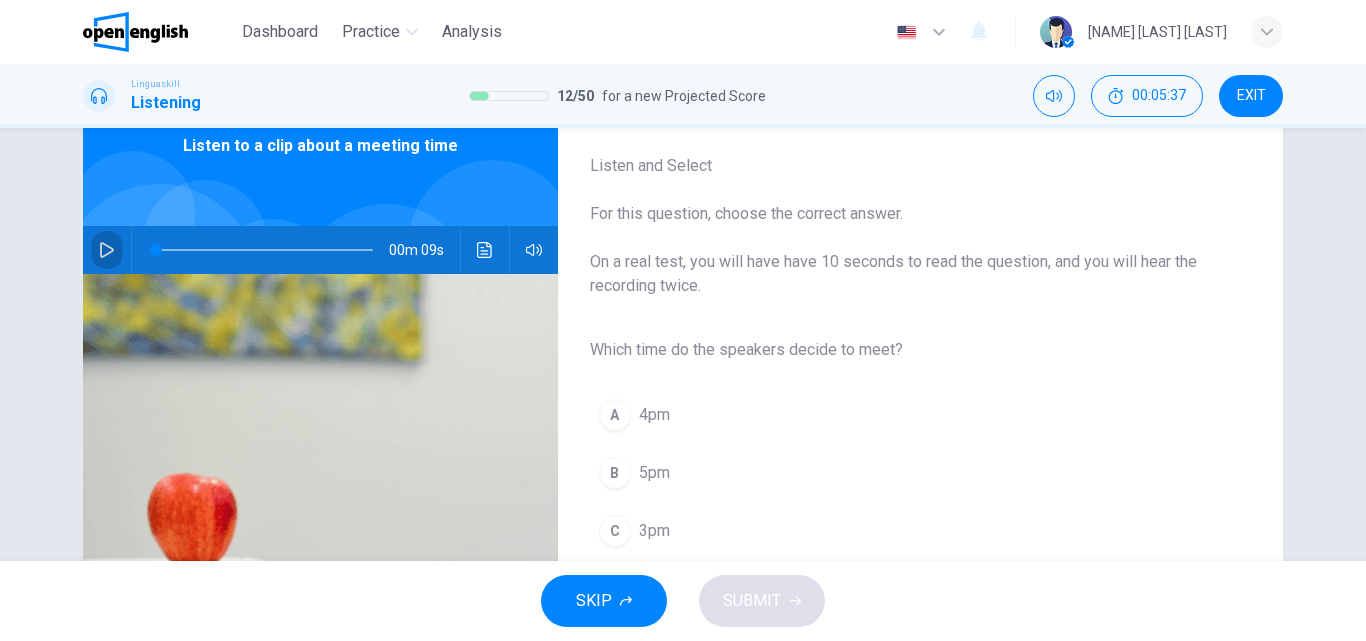 click 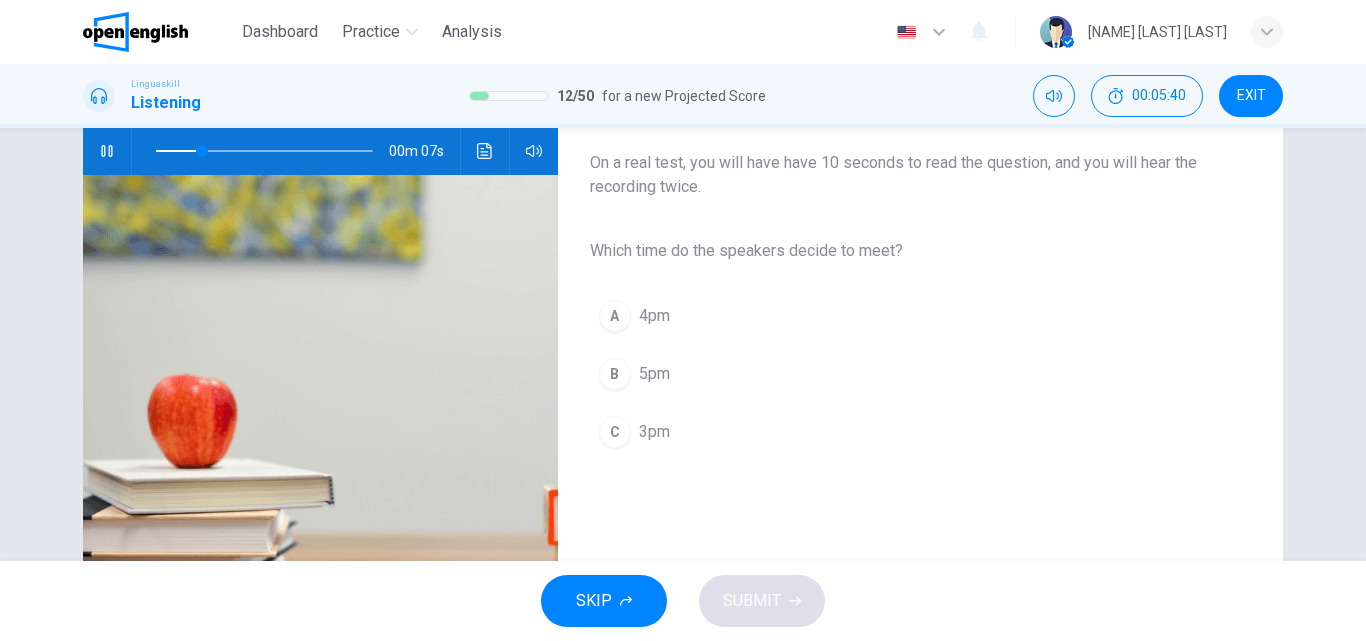 scroll, scrollTop: 202, scrollLeft: 0, axis: vertical 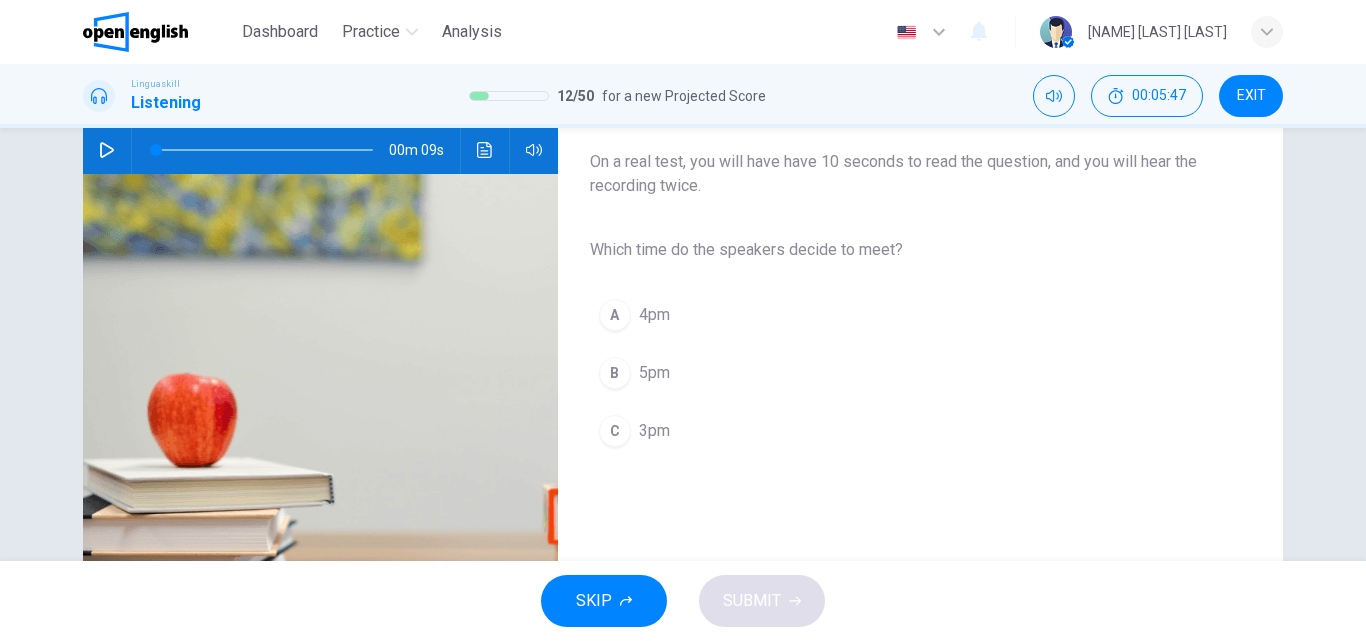 click on "C" at bounding box center (615, 431) 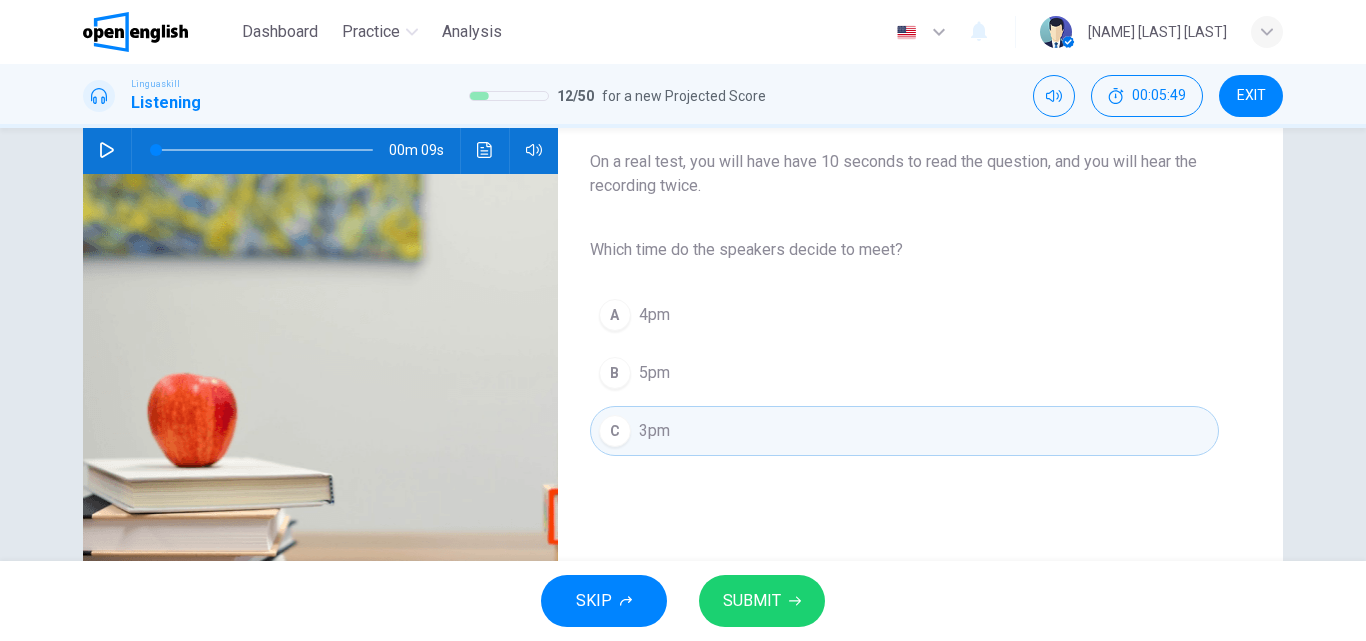 click on "SUBMIT" at bounding box center [752, 601] 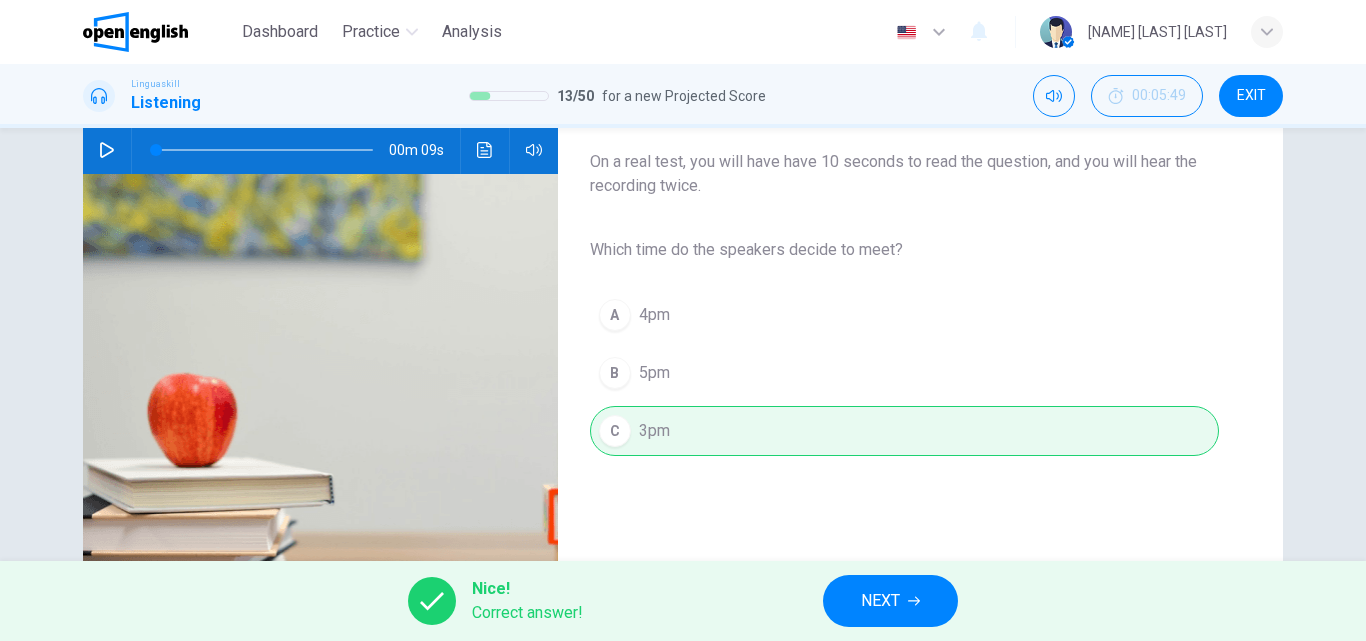 click on "NEXT" at bounding box center (880, 601) 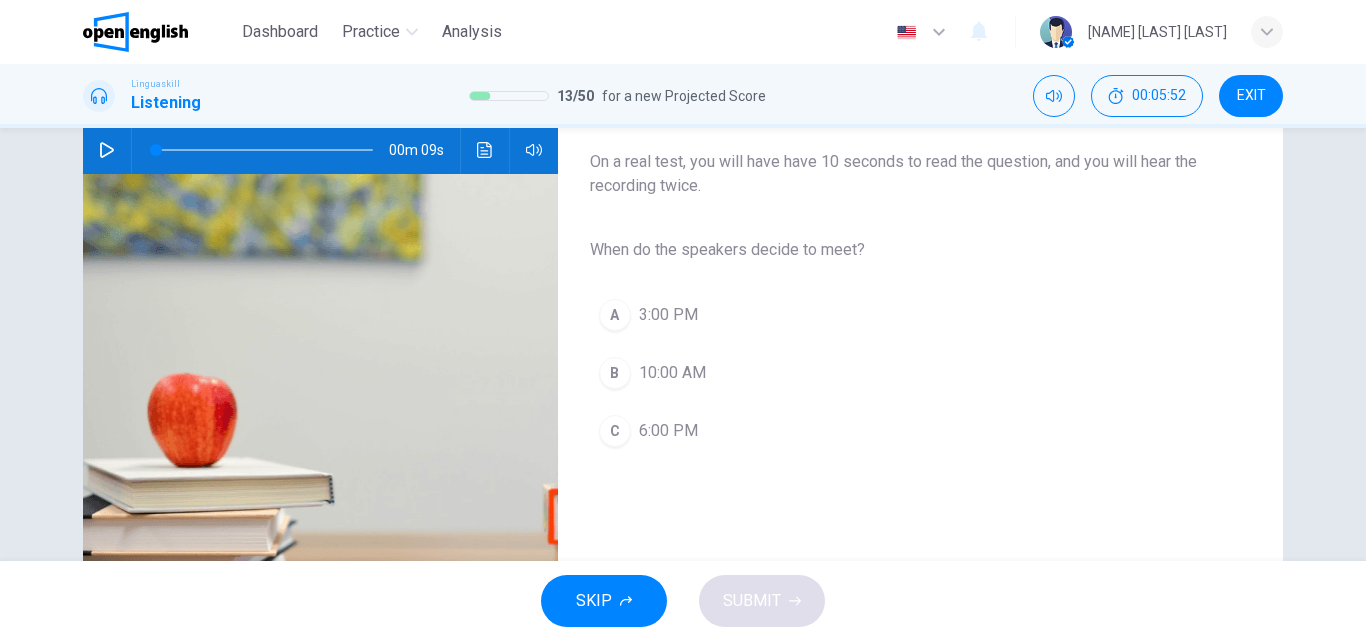 click 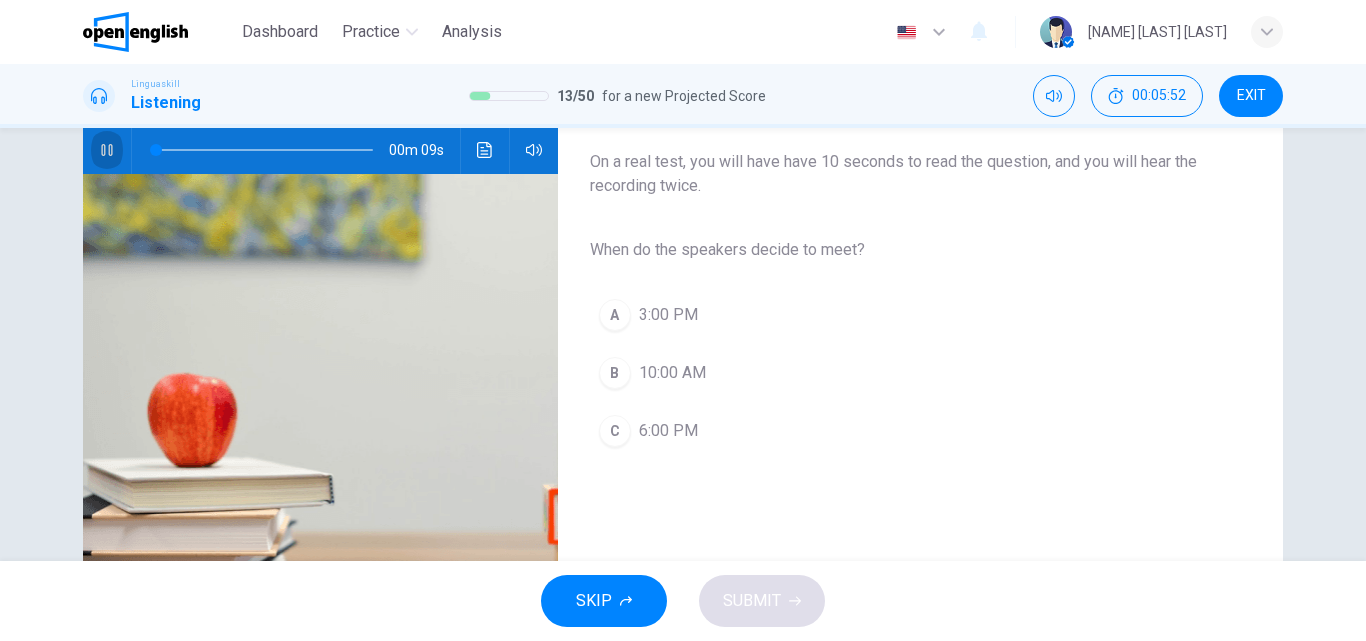 click 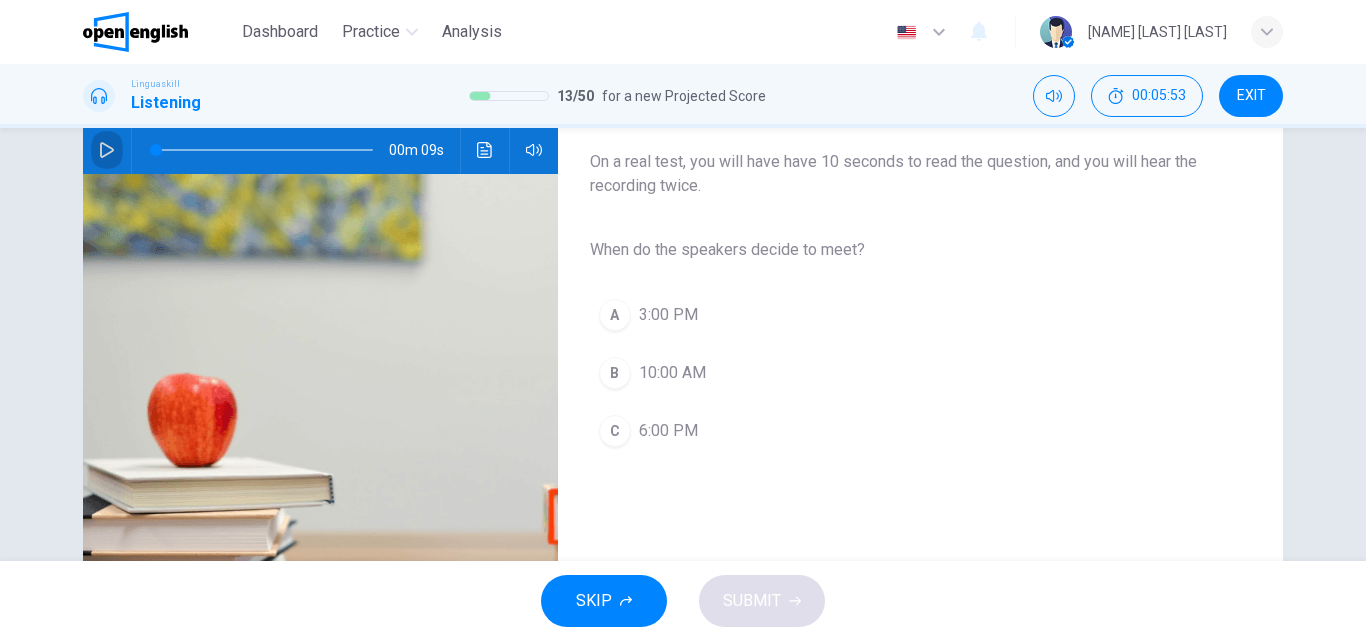click 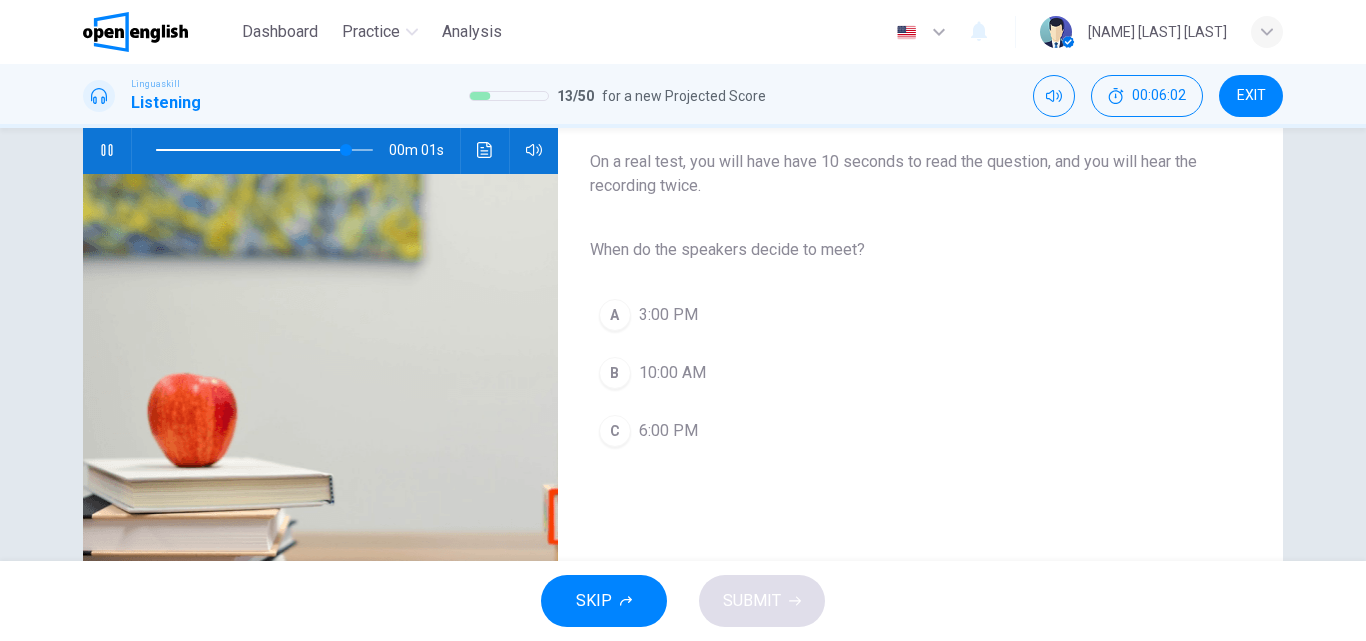 click on "3:00 PM" at bounding box center (668, 315) 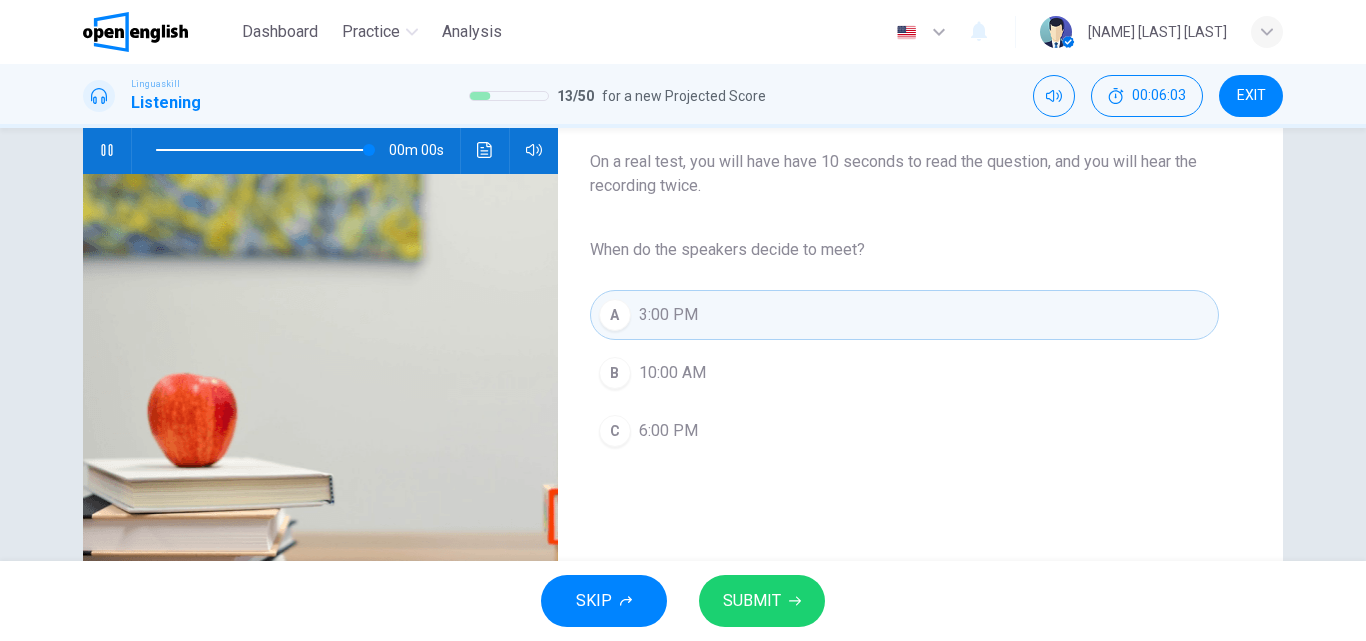 type on "*" 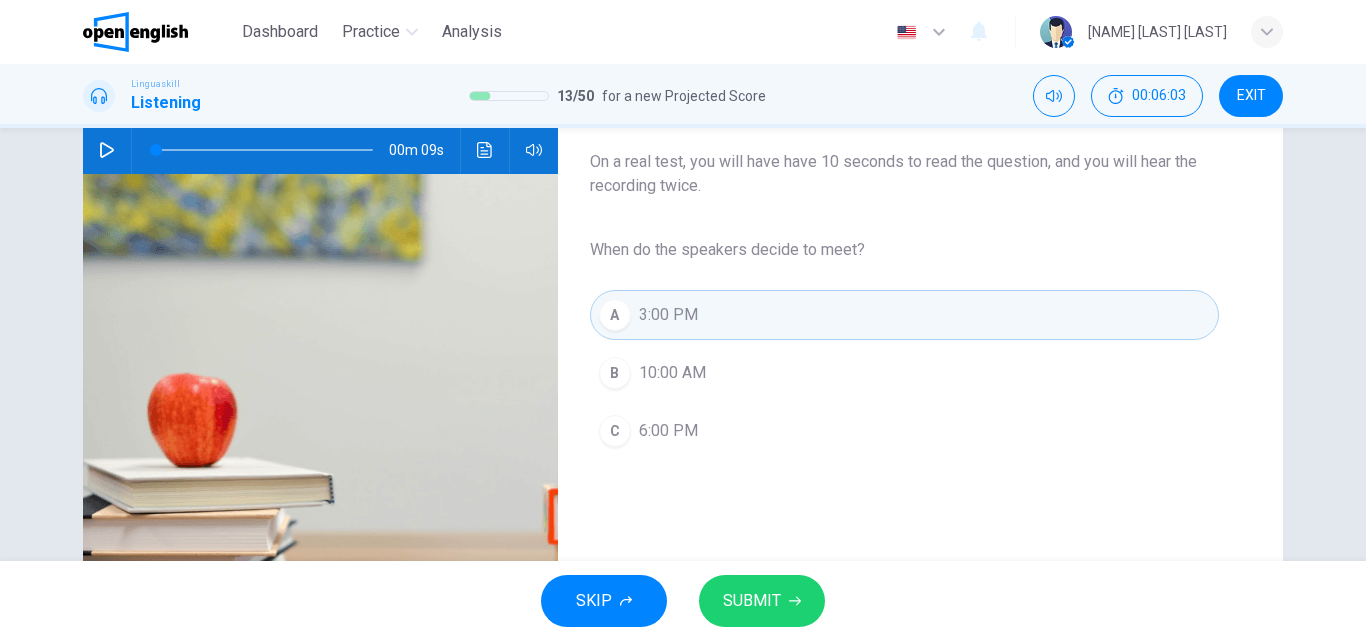 click on "SUBMIT" at bounding box center (752, 601) 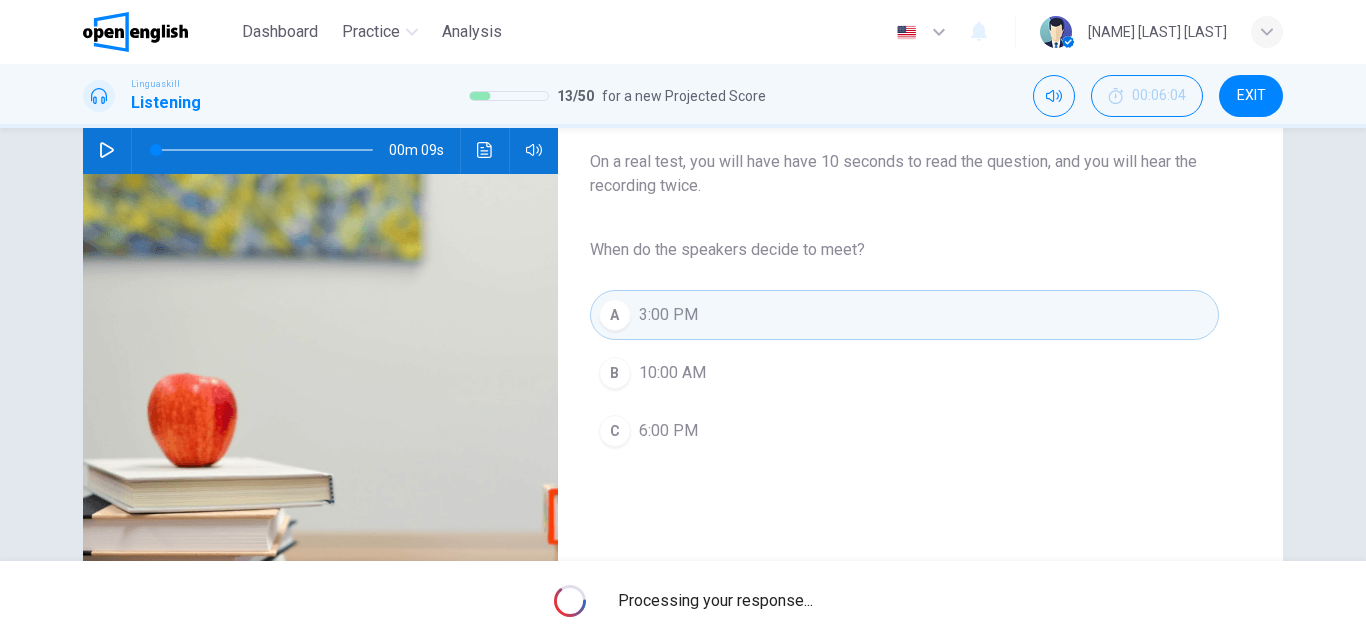 click on "Processing your response..." at bounding box center [715, 601] 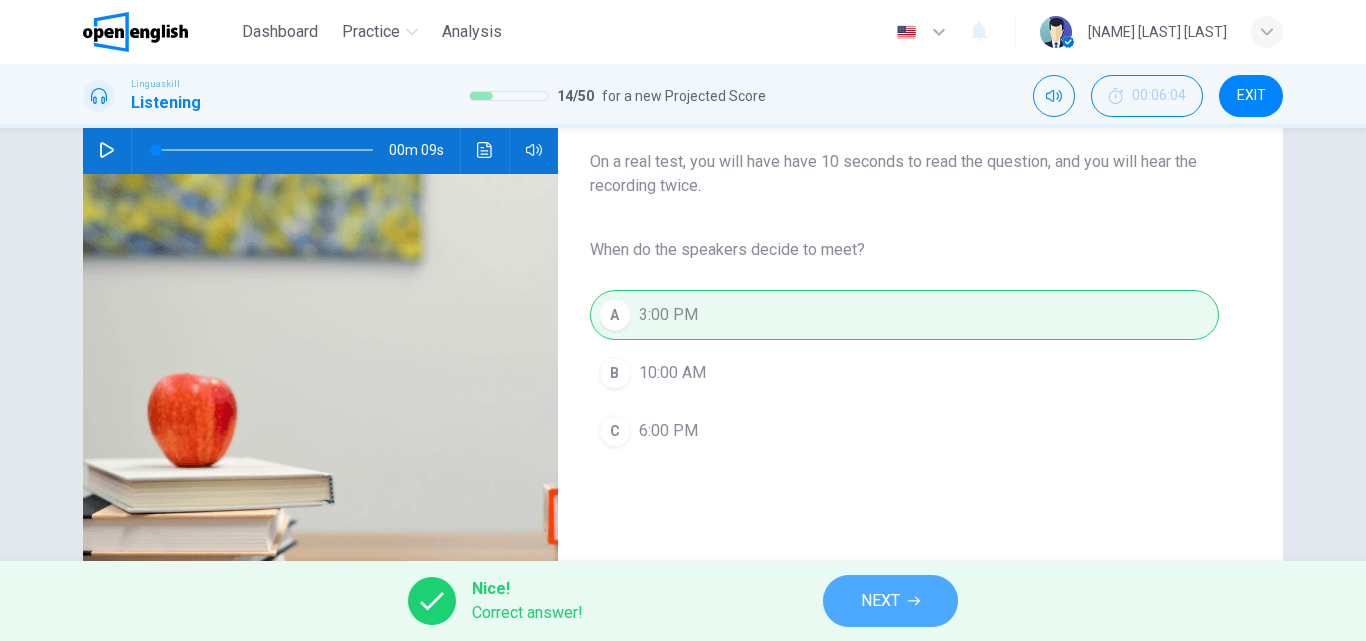 click on "NEXT" at bounding box center [890, 601] 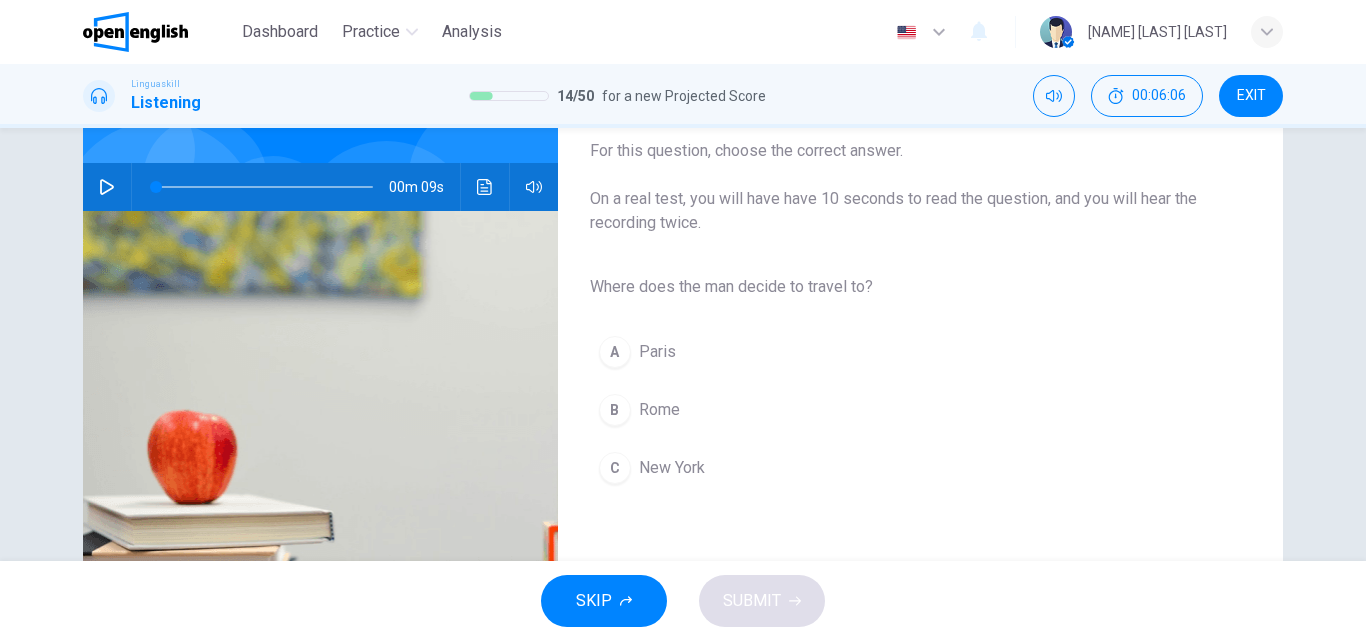 scroll, scrollTop: 201, scrollLeft: 0, axis: vertical 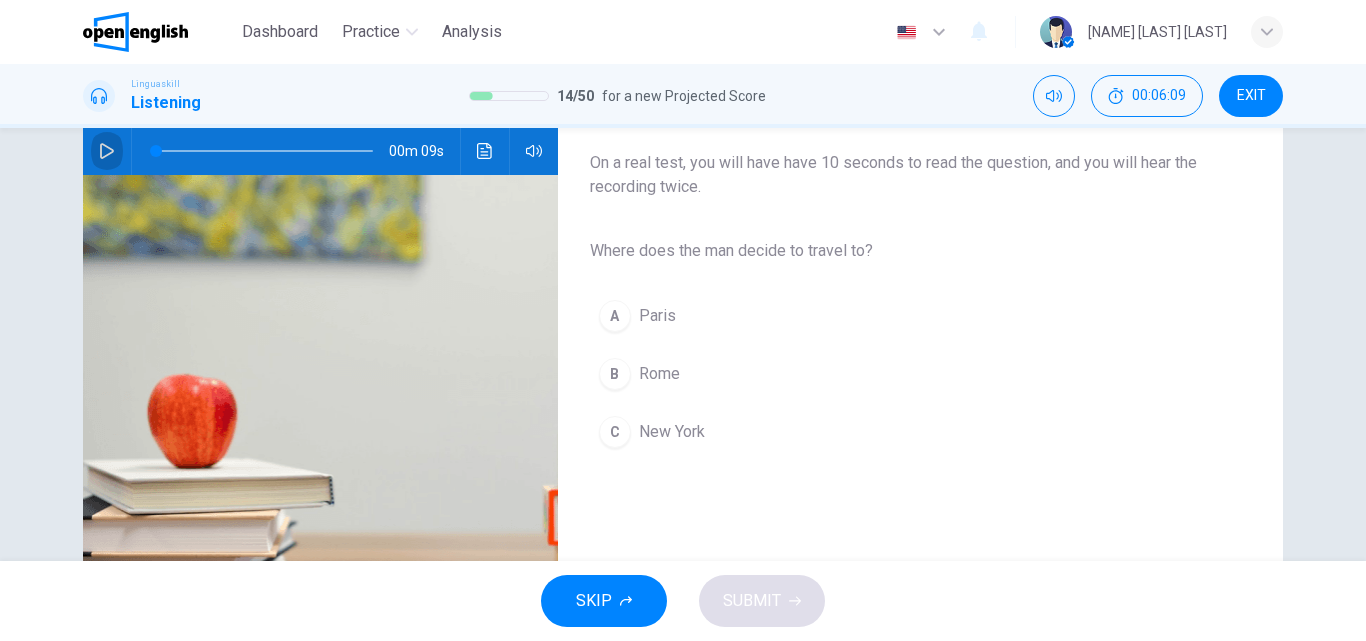 click at bounding box center (107, 151) 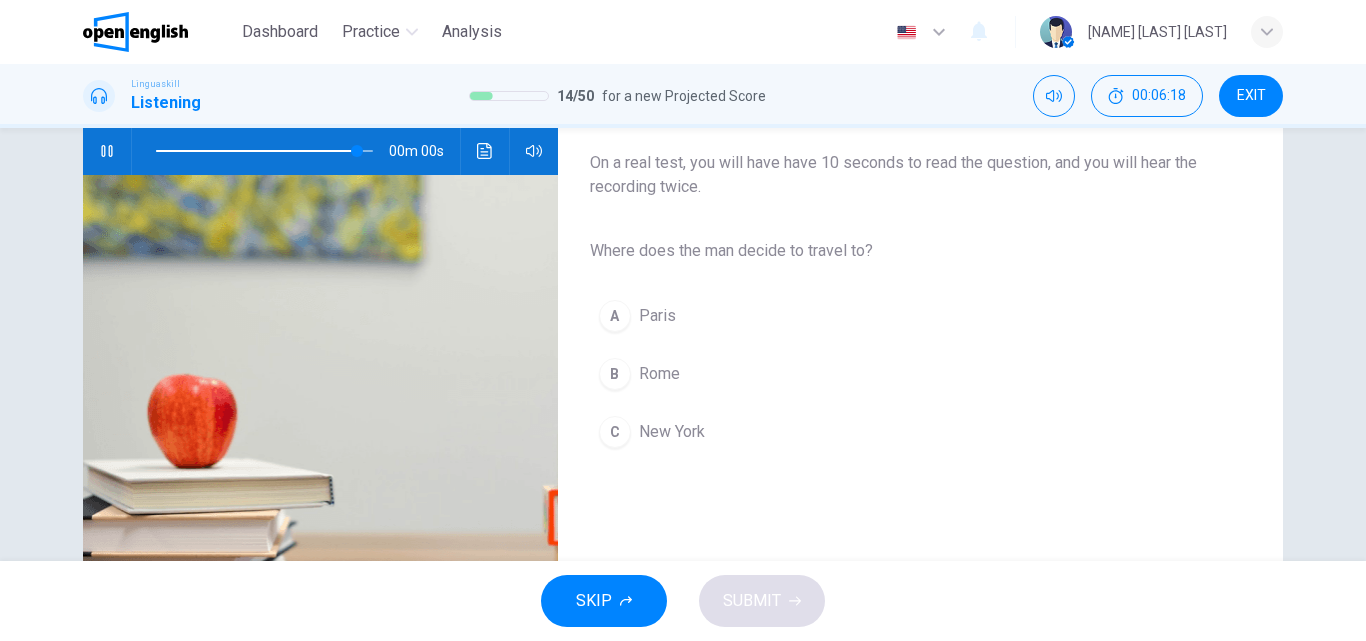 type on "*" 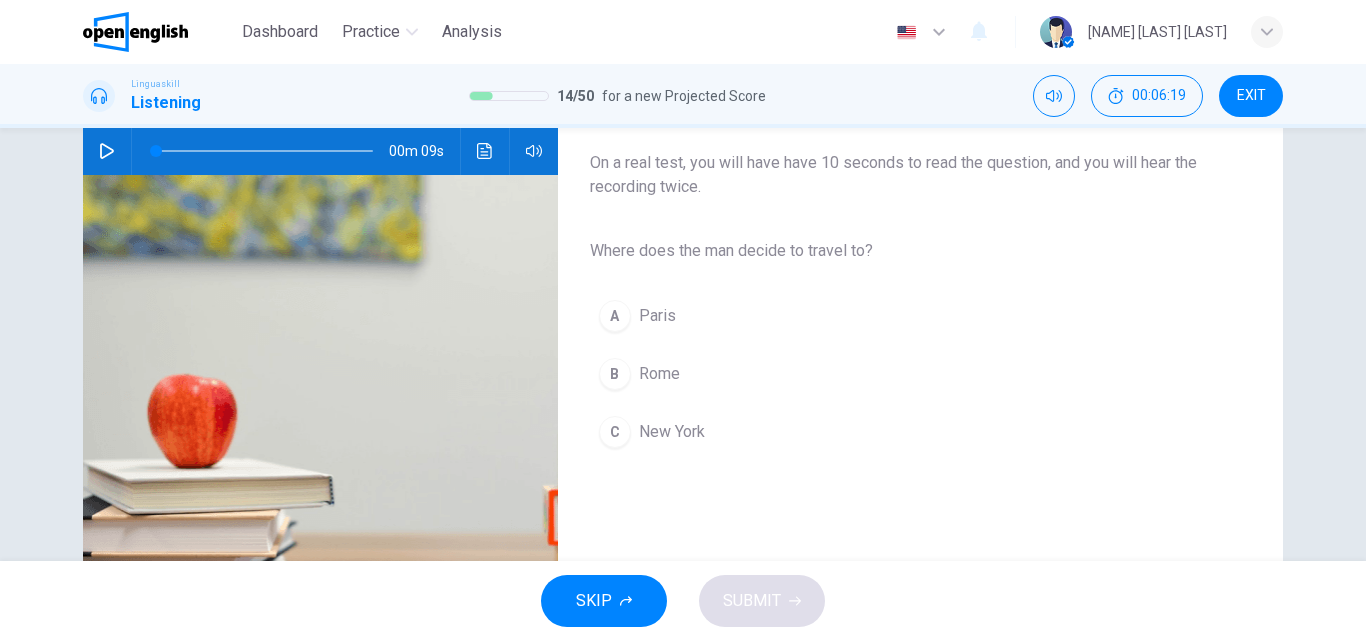 click on "Rome" at bounding box center [659, 374] 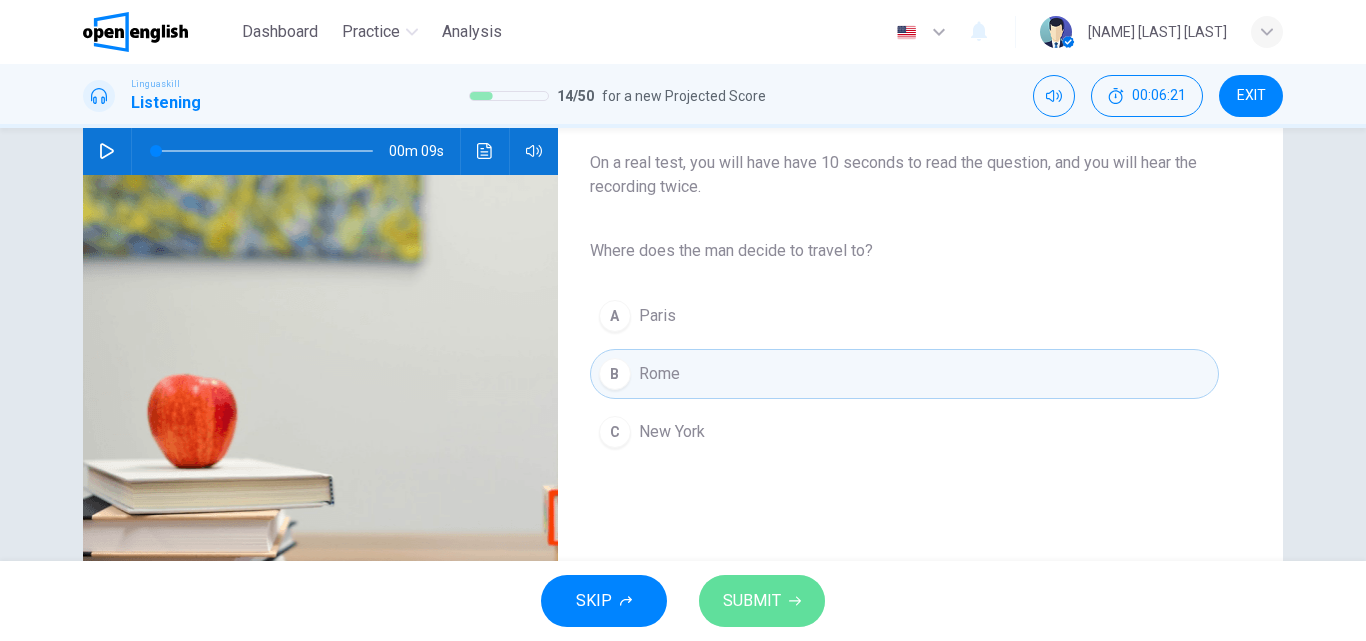 click on "SUBMIT" at bounding box center (752, 601) 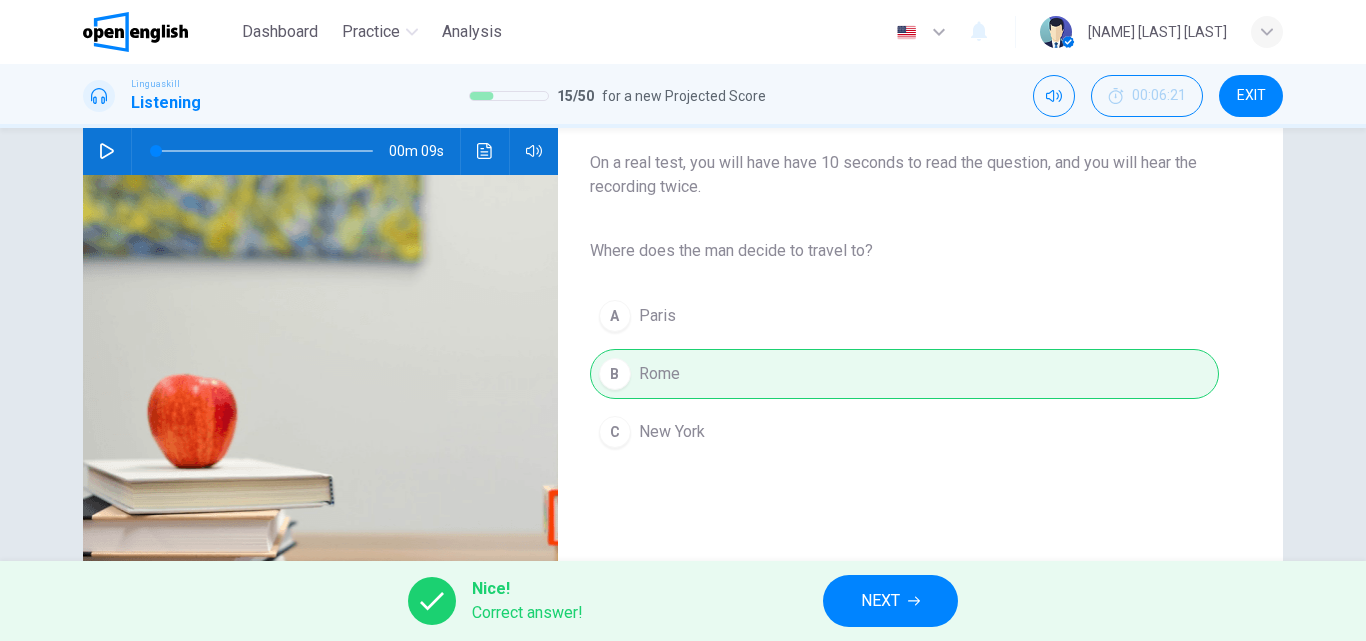 click on "NEXT" at bounding box center [880, 601] 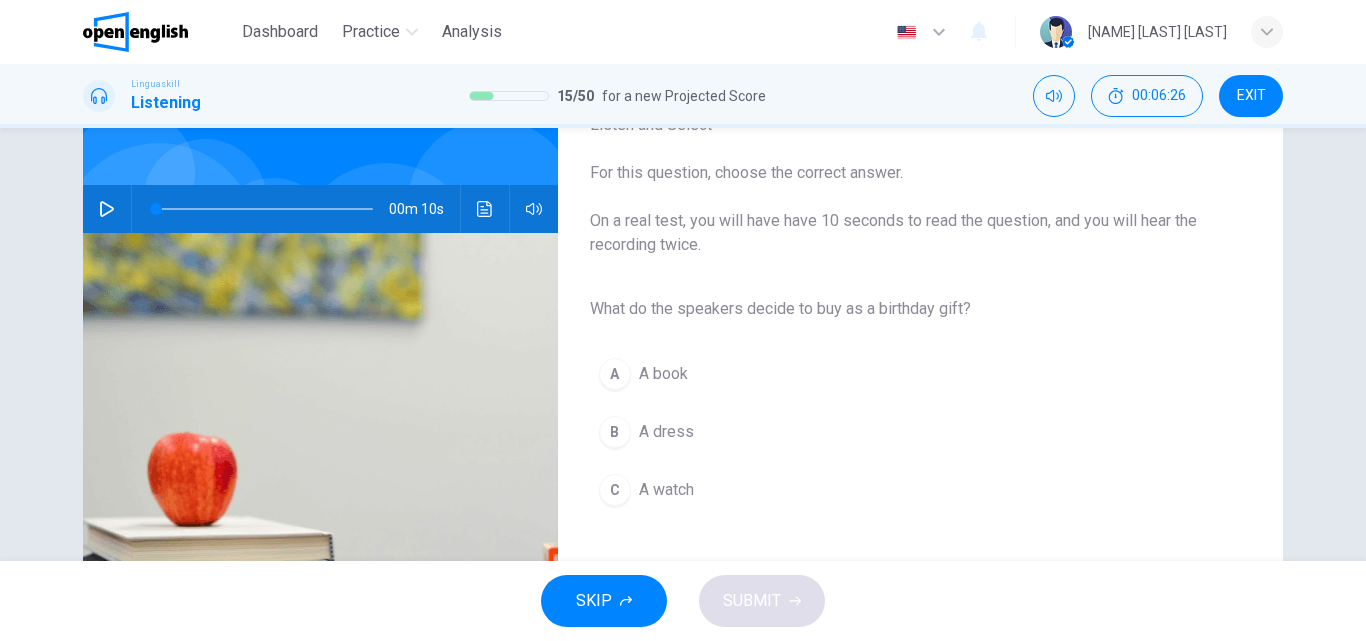 scroll, scrollTop: 68, scrollLeft: 0, axis: vertical 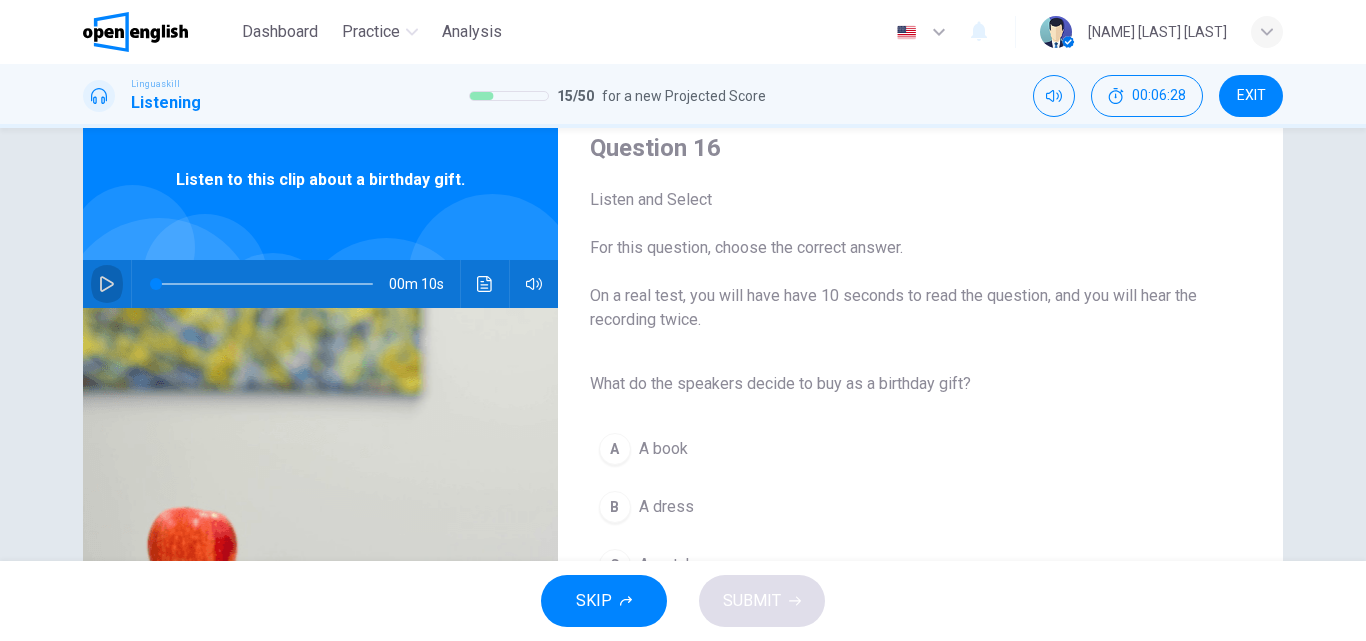 click at bounding box center (107, 284) 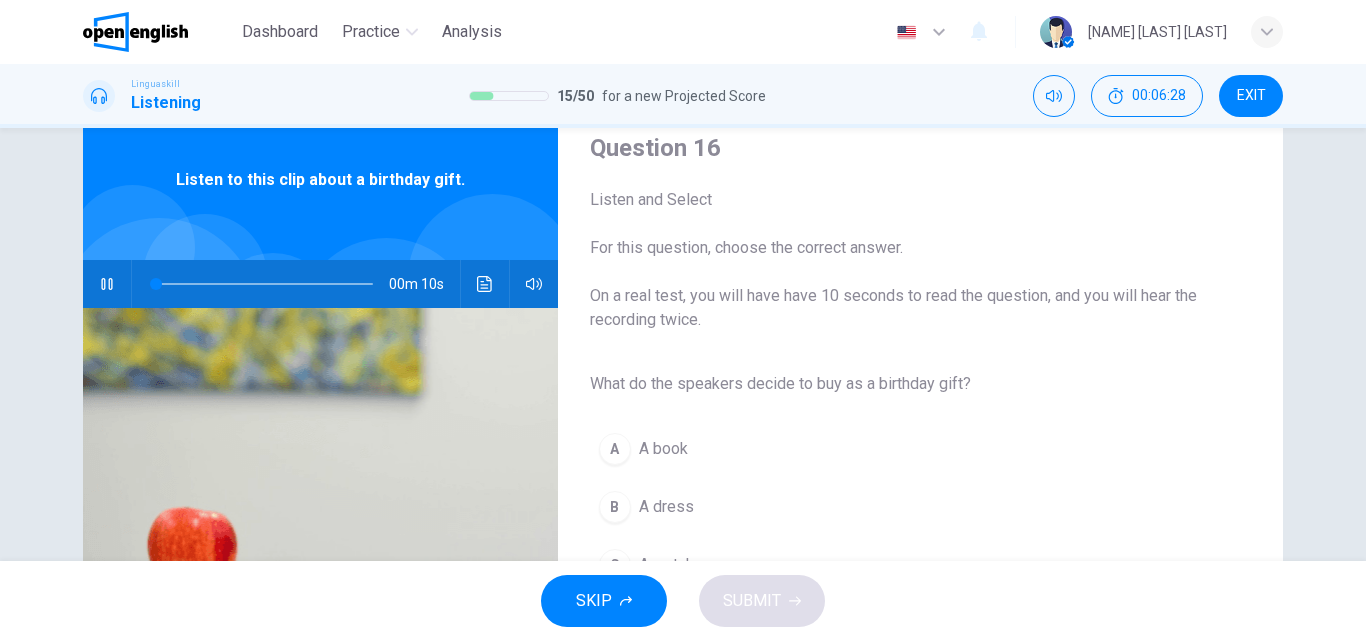 click at bounding box center [107, 284] 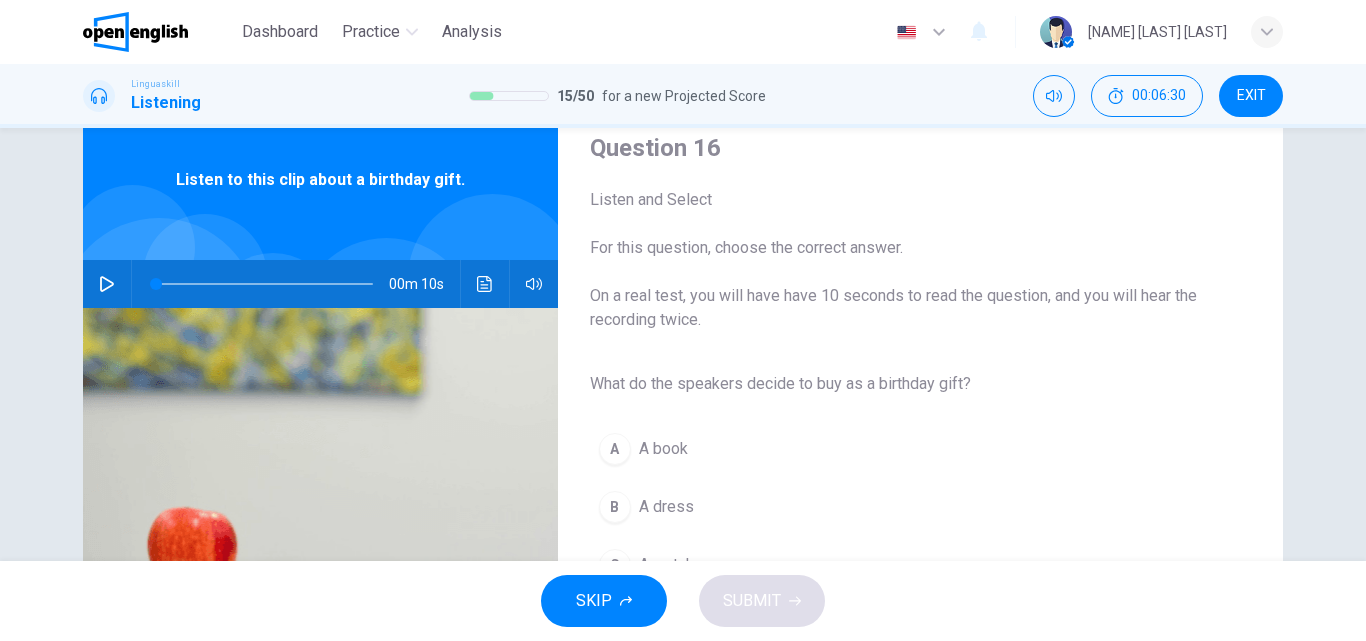 click at bounding box center (107, 284) 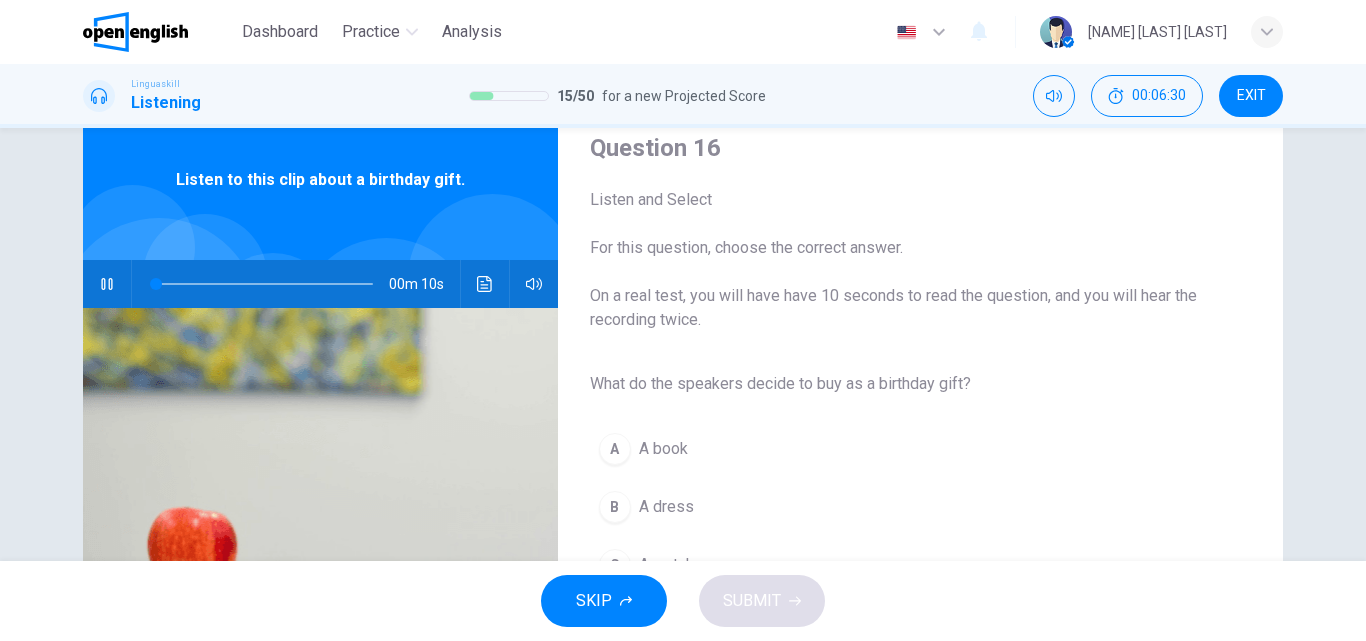 click at bounding box center [107, 284] 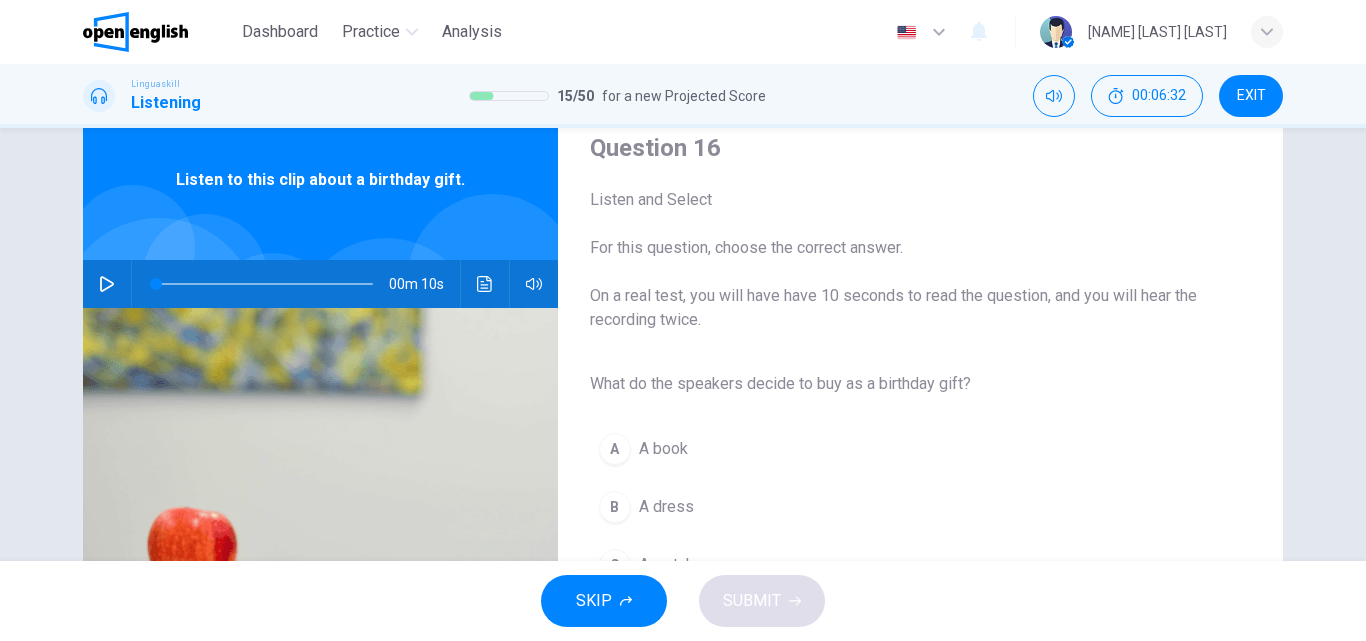 click at bounding box center [107, 284] 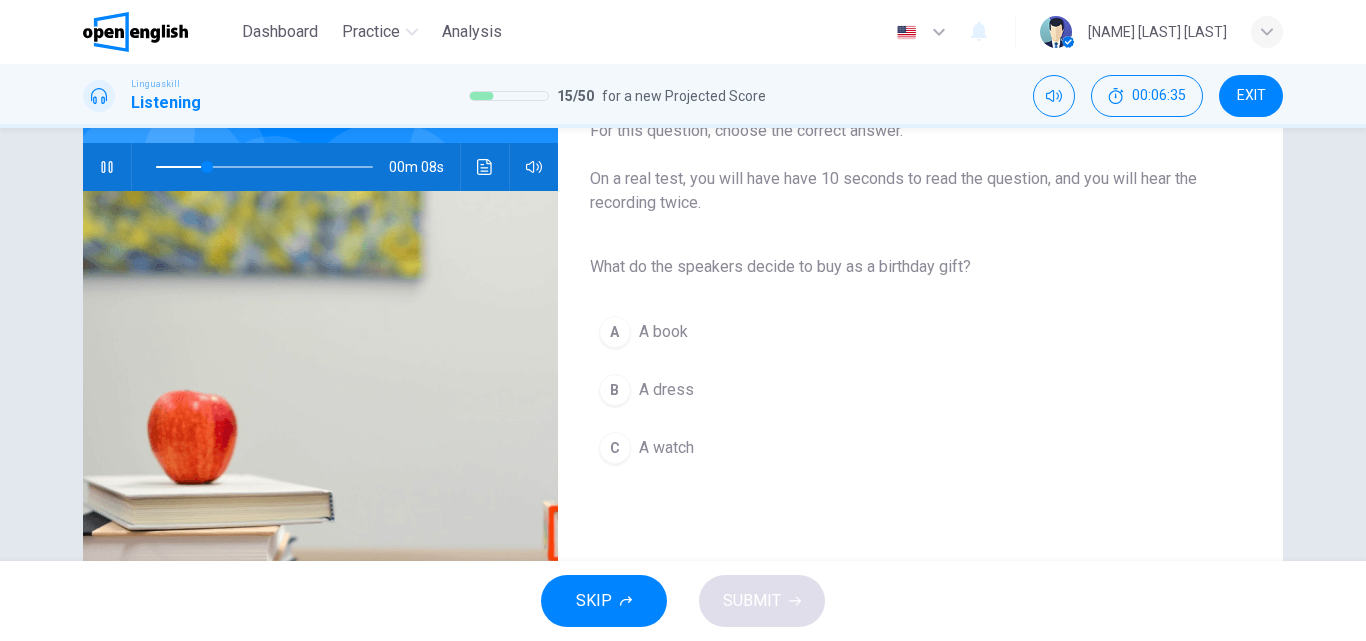 scroll, scrollTop: 240, scrollLeft: 0, axis: vertical 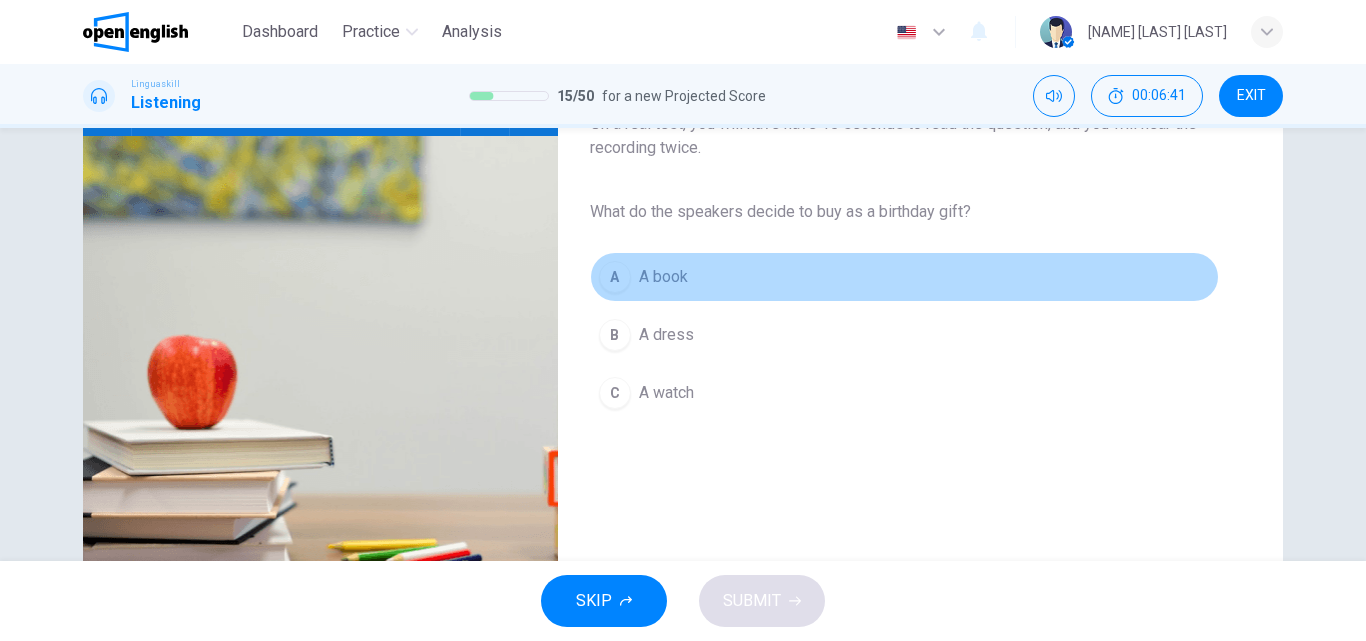 click on "A A book" at bounding box center (904, 277) 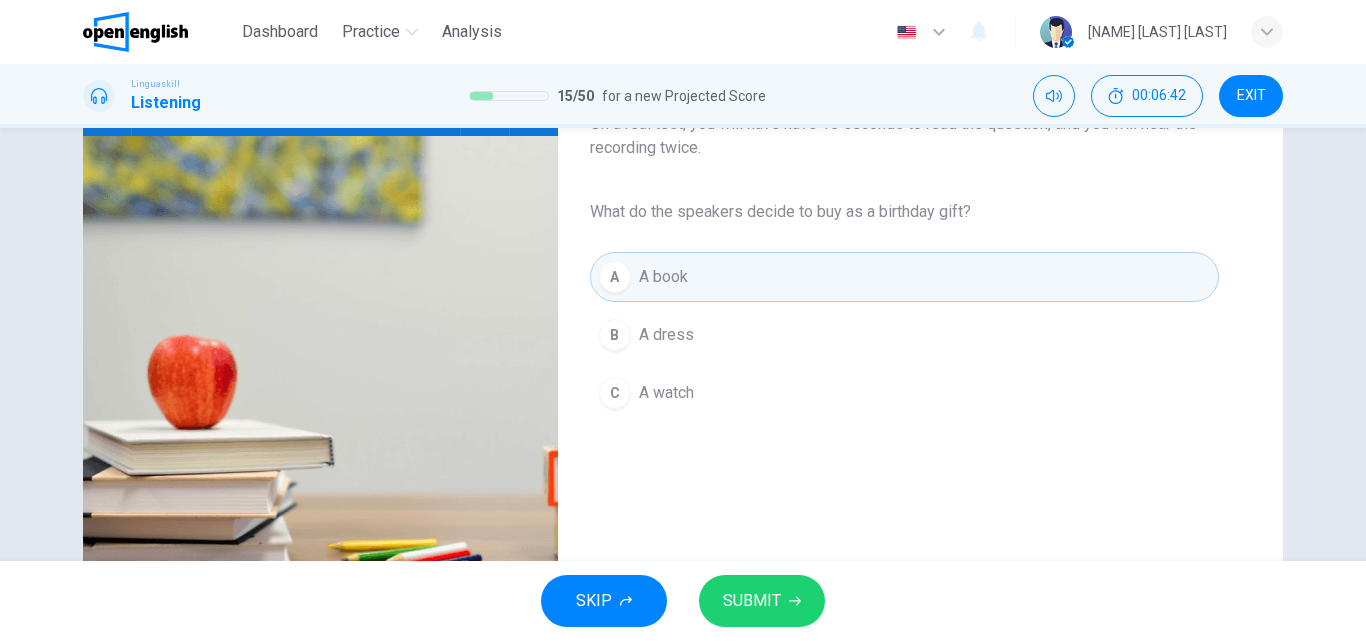 click on "SUBMIT" at bounding box center (762, 601) 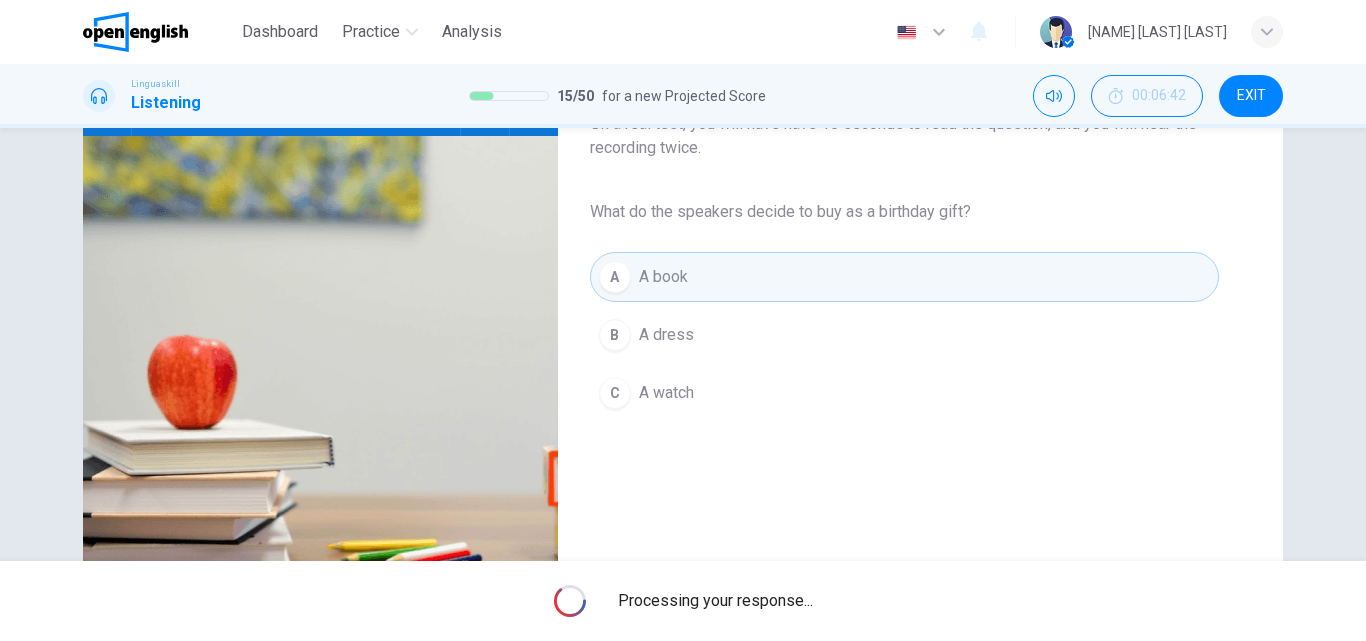 type on "*" 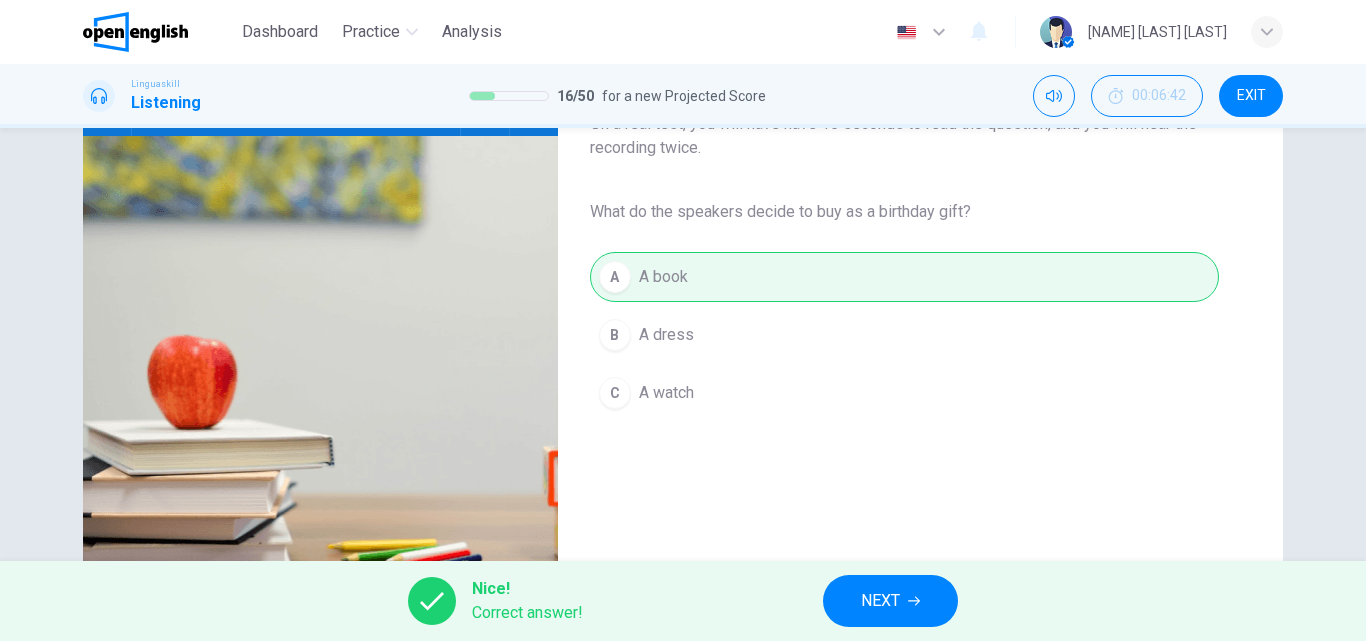 click on "NEXT" at bounding box center [890, 601] 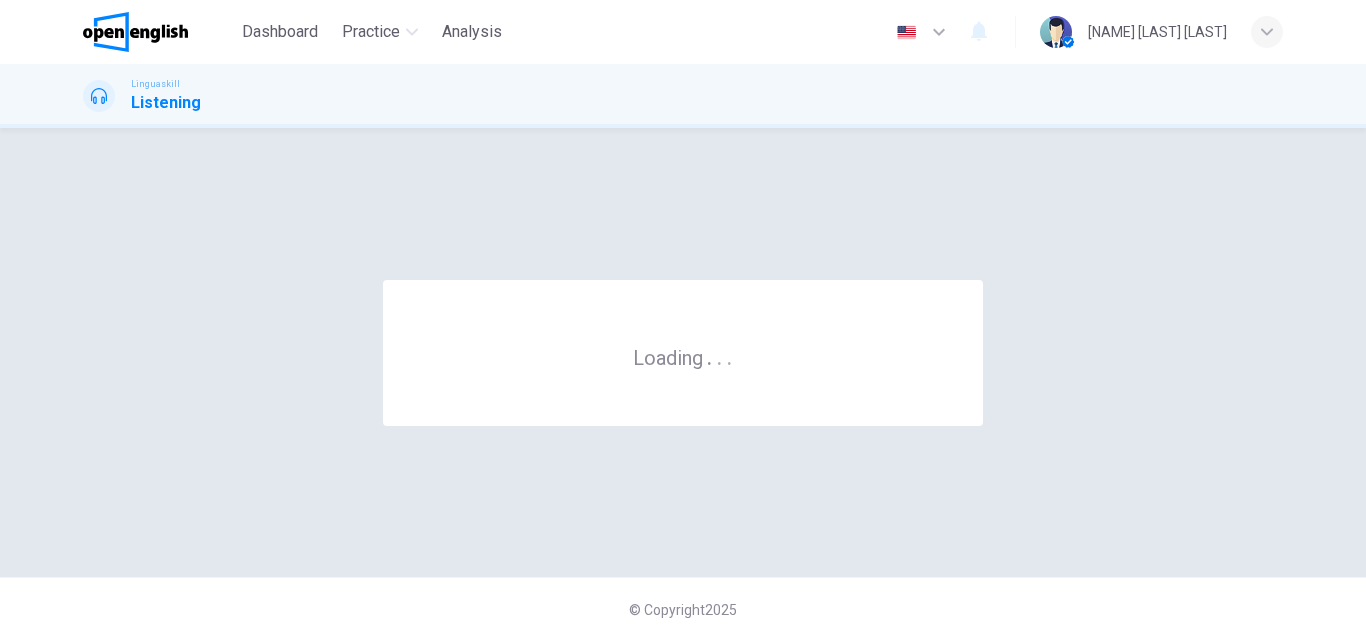 scroll, scrollTop: 0, scrollLeft: 0, axis: both 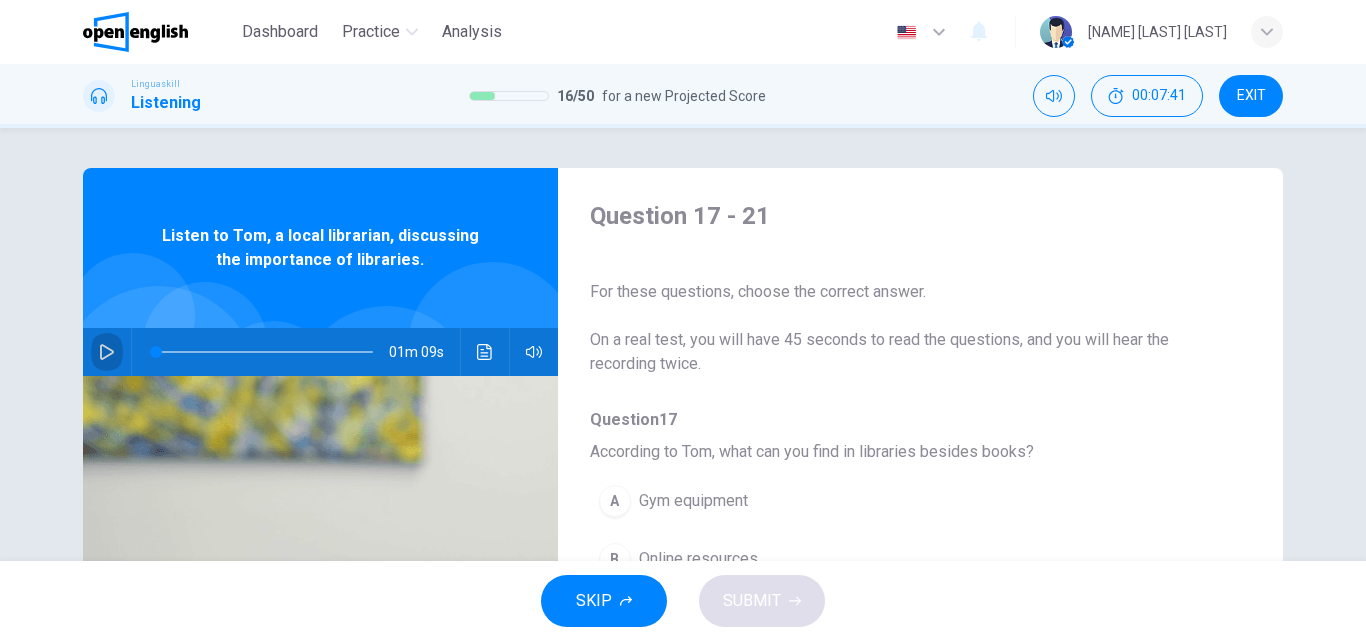 click 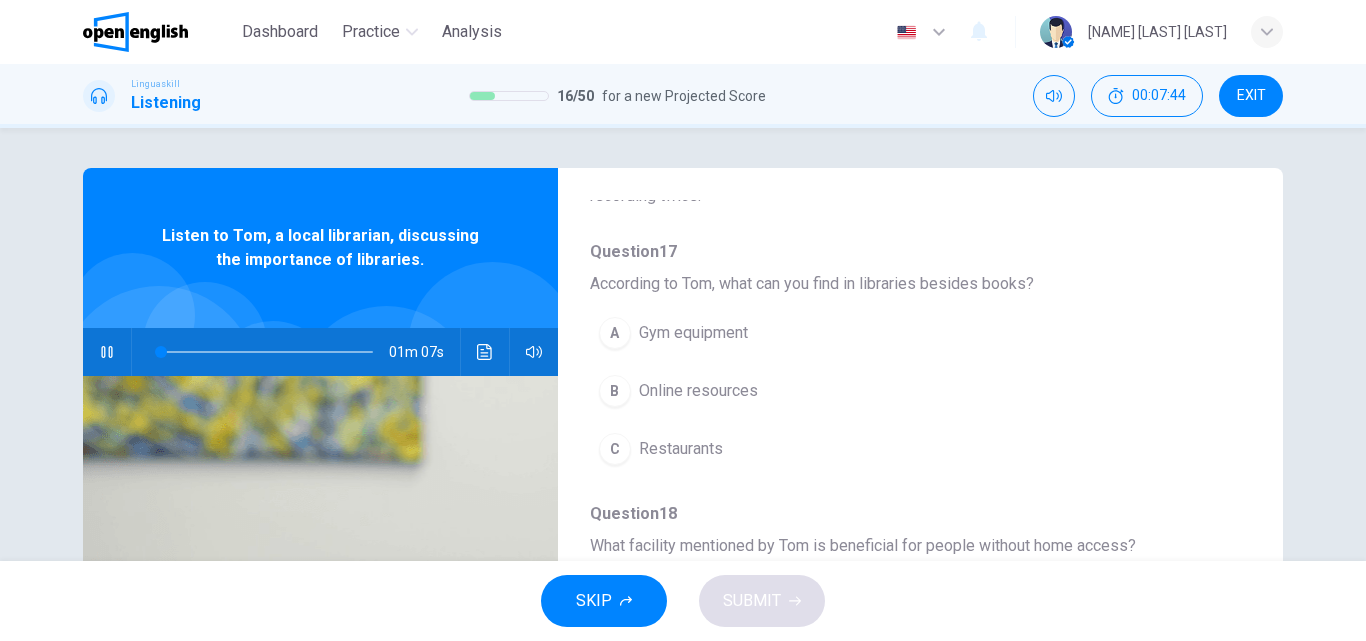 scroll, scrollTop: 172, scrollLeft: 0, axis: vertical 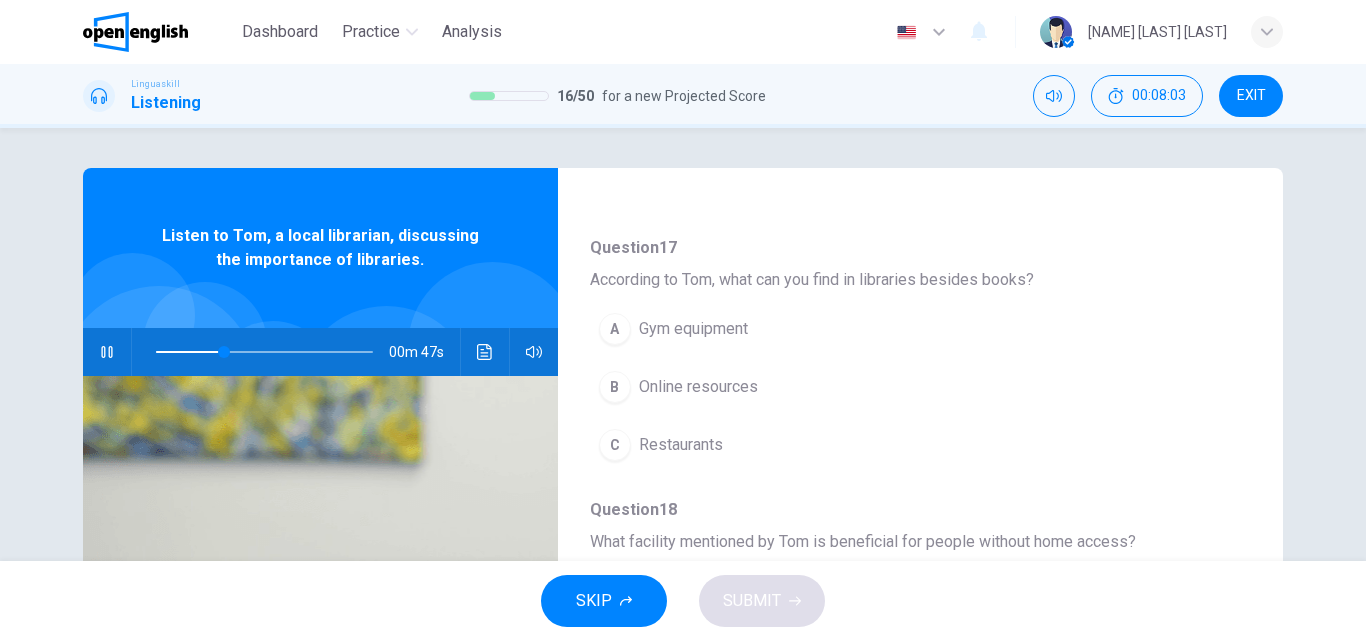 click on "Online resources" at bounding box center [698, 387] 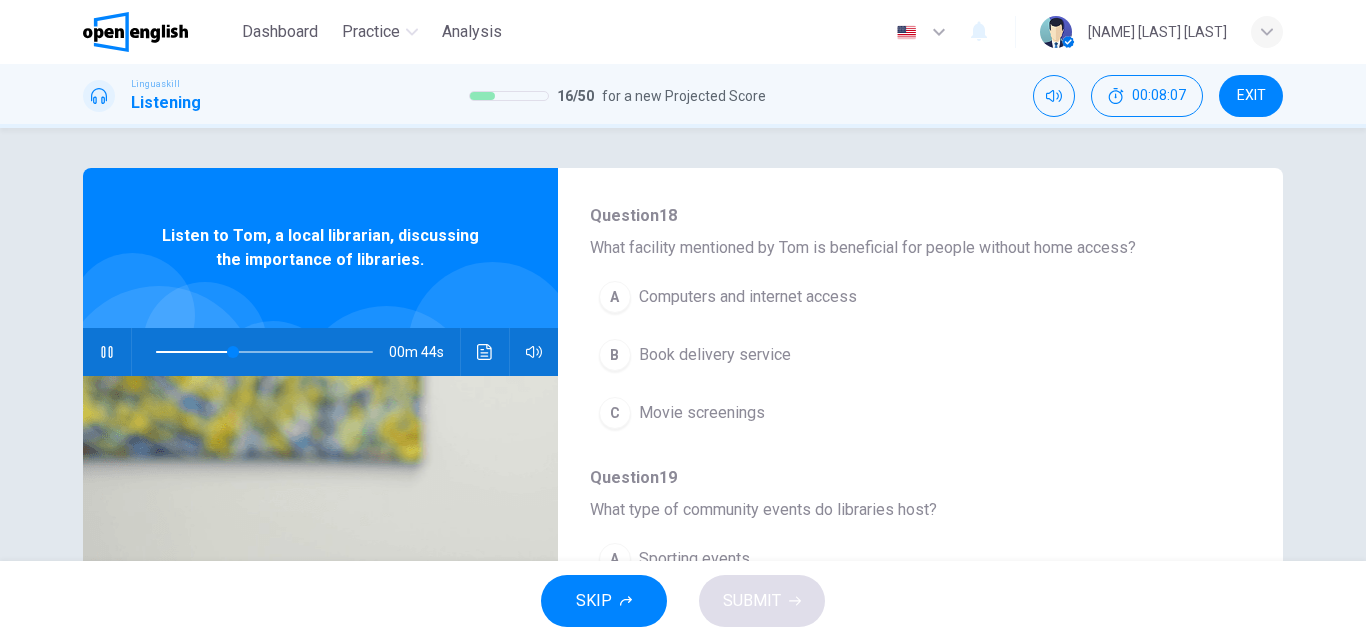 scroll, scrollTop: 476, scrollLeft: 0, axis: vertical 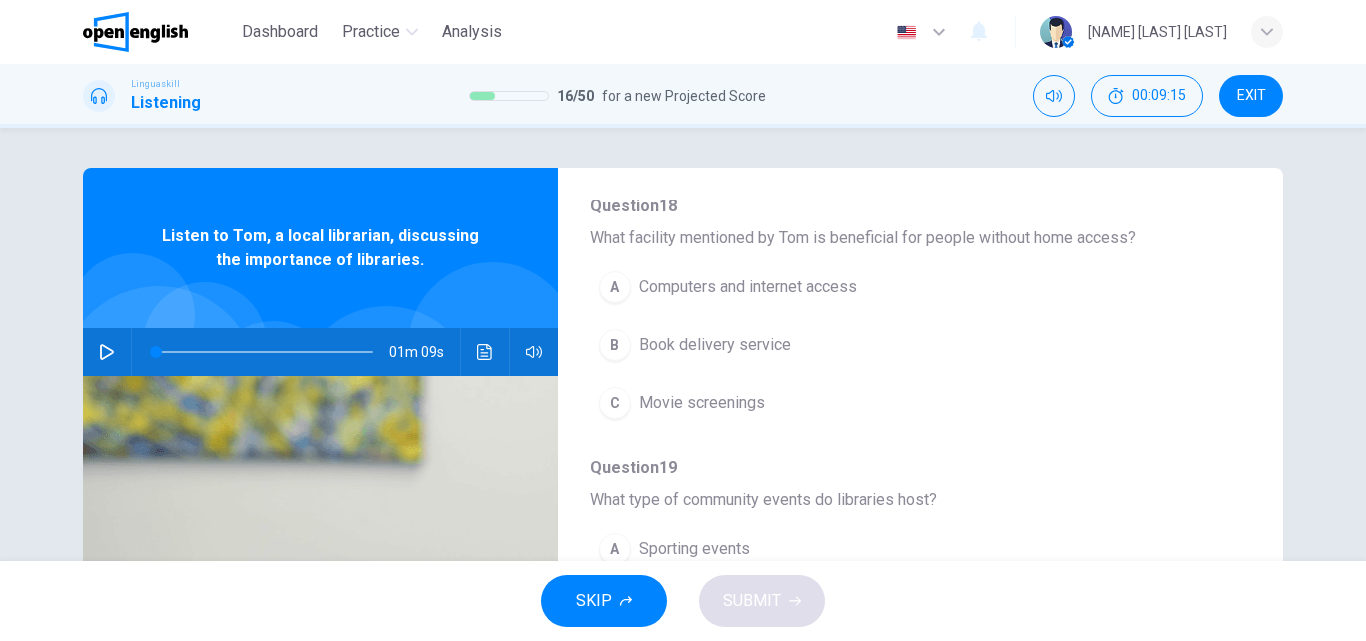 click on "Computers and internet access" at bounding box center (748, 287) 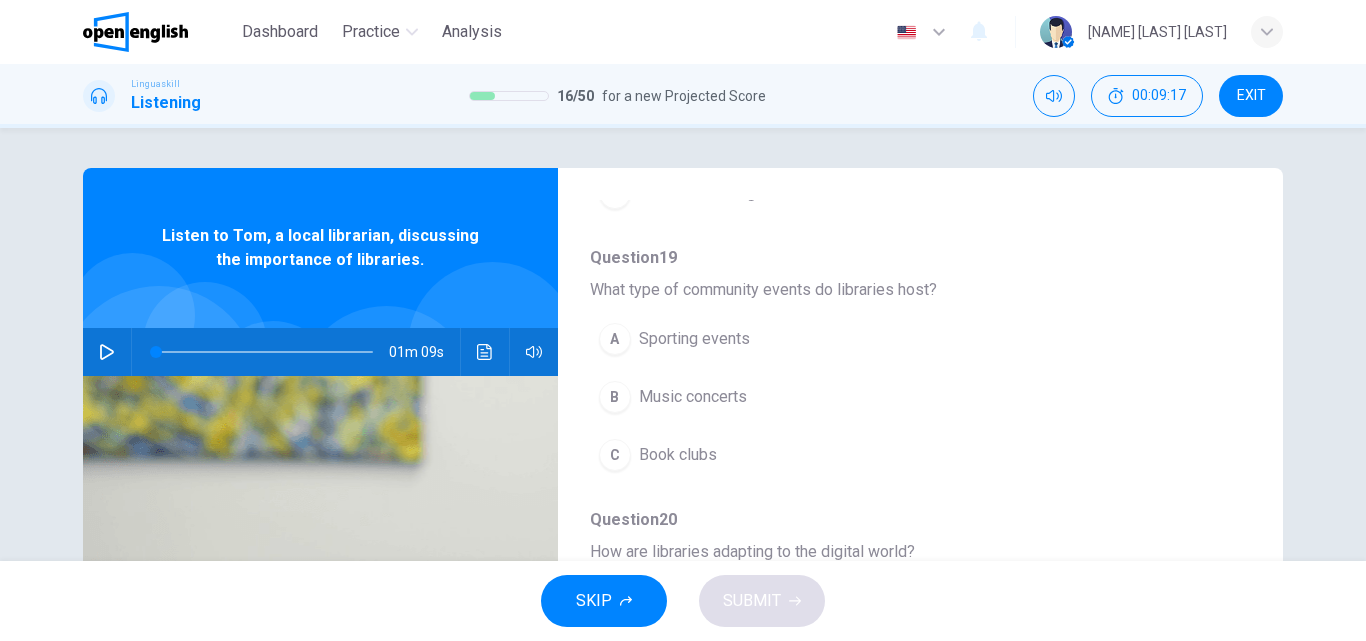 scroll, scrollTop: 687, scrollLeft: 0, axis: vertical 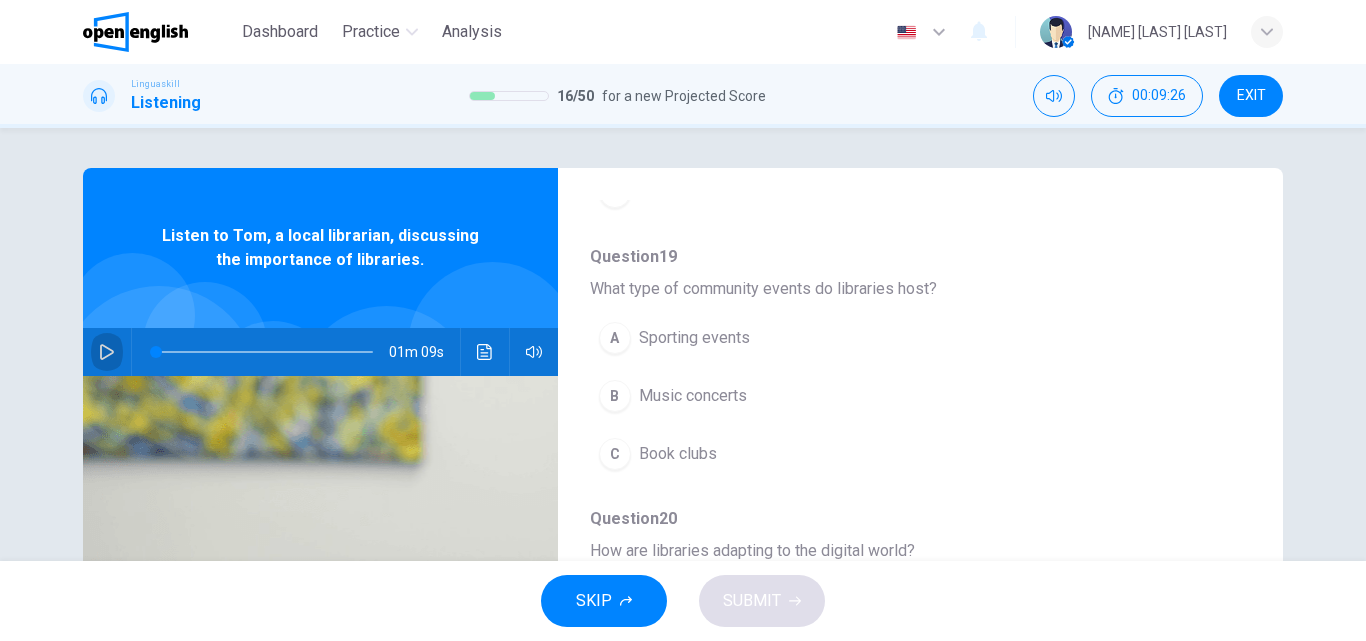 click 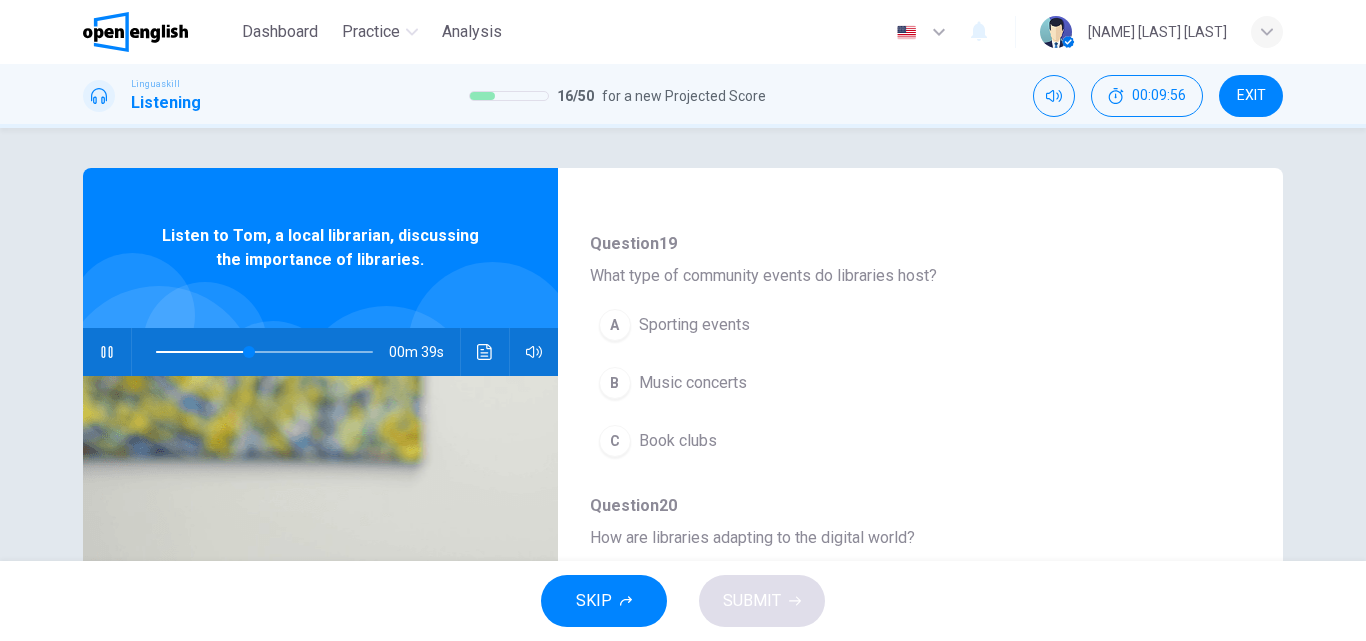 scroll, scrollTop: 703, scrollLeft: 0, axis: vertical 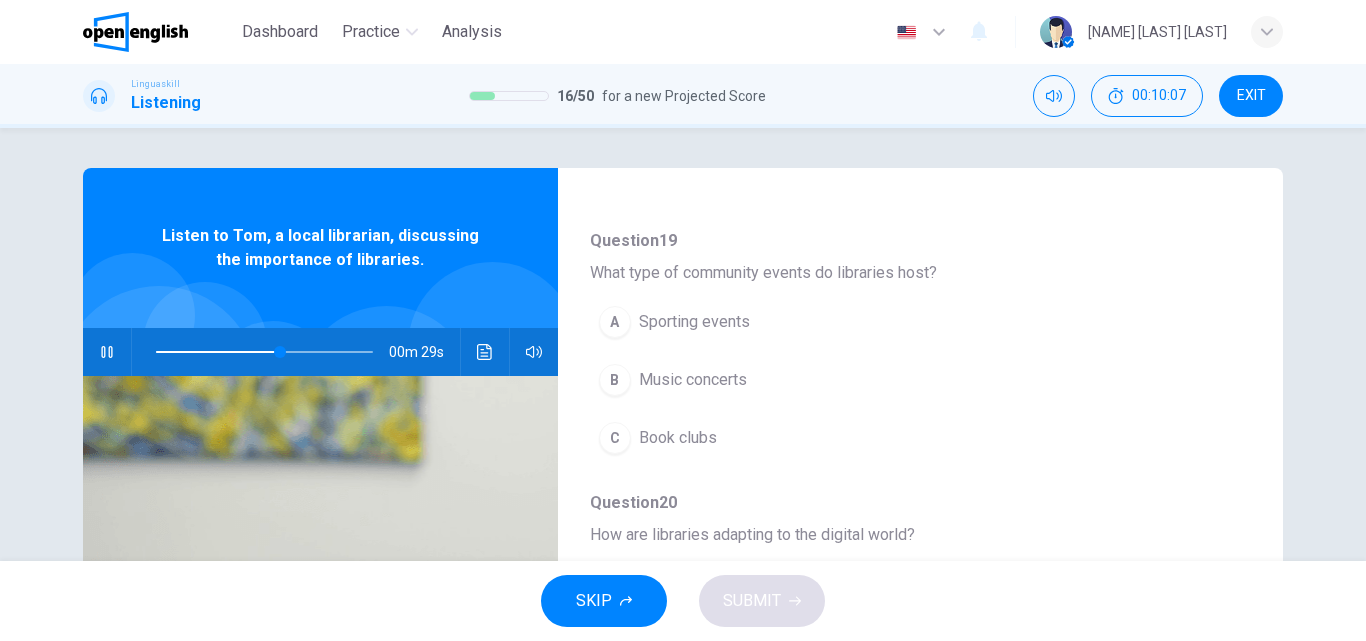 click on "Book clubs" at bounding box center (678, 438) 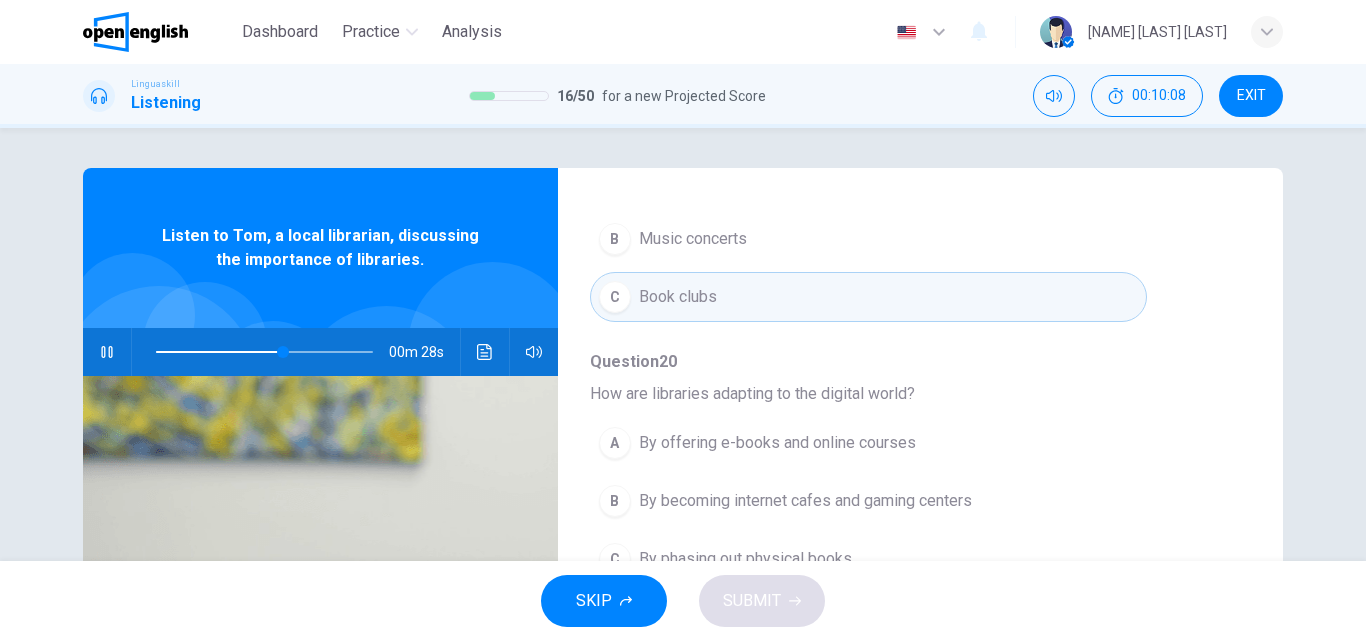 scroll, scrollTop: 863, scrollLeft: 0, axis: vertical 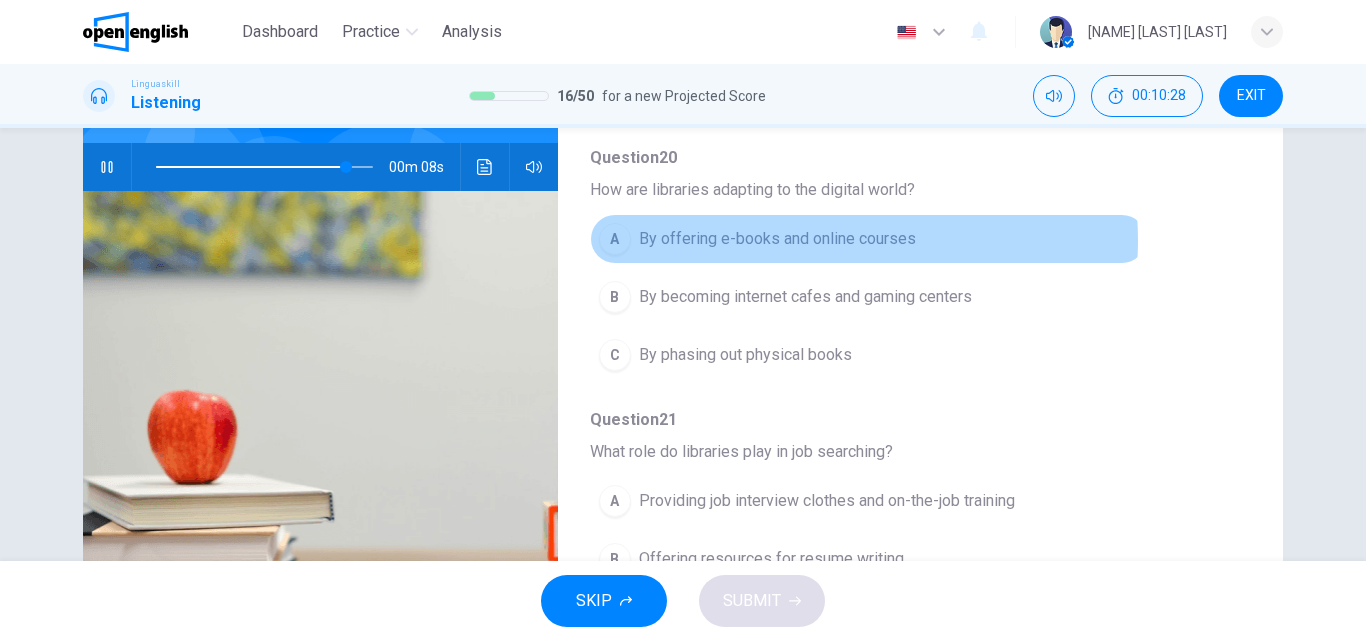 click on "By offering e-books and online courses" at bounding box center [777, 239] 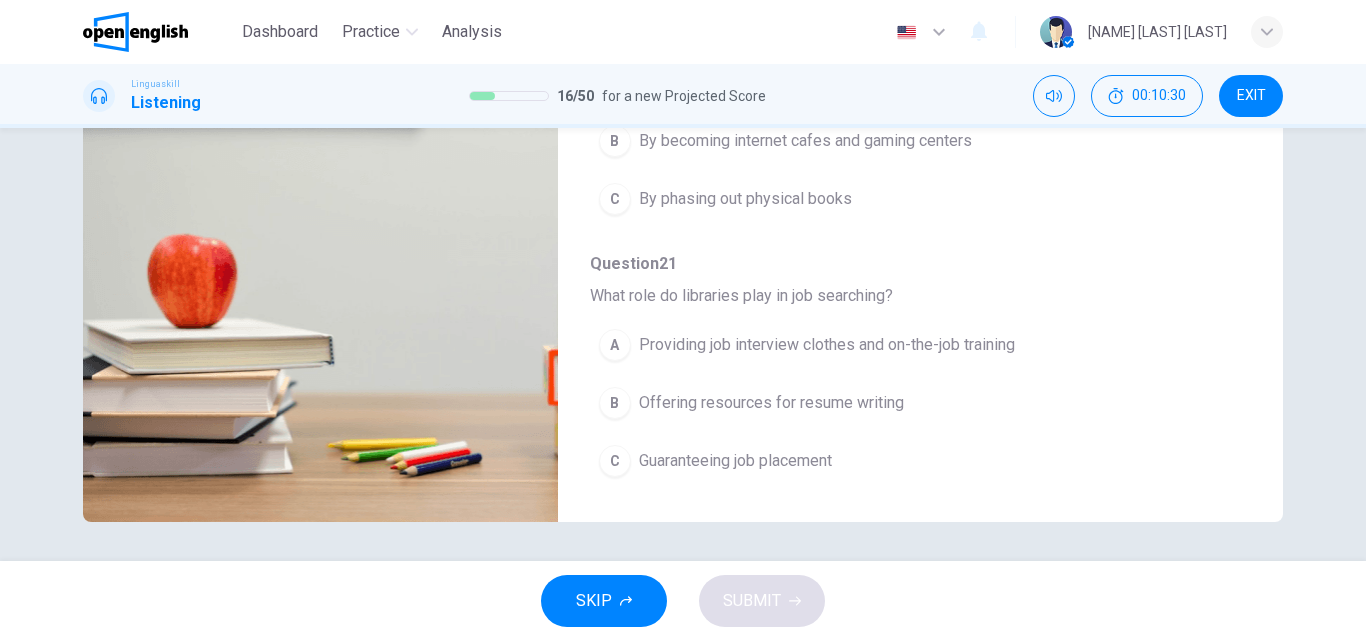 scroll, scrollTop: 342, scrollLeft: 0, axis: vertical 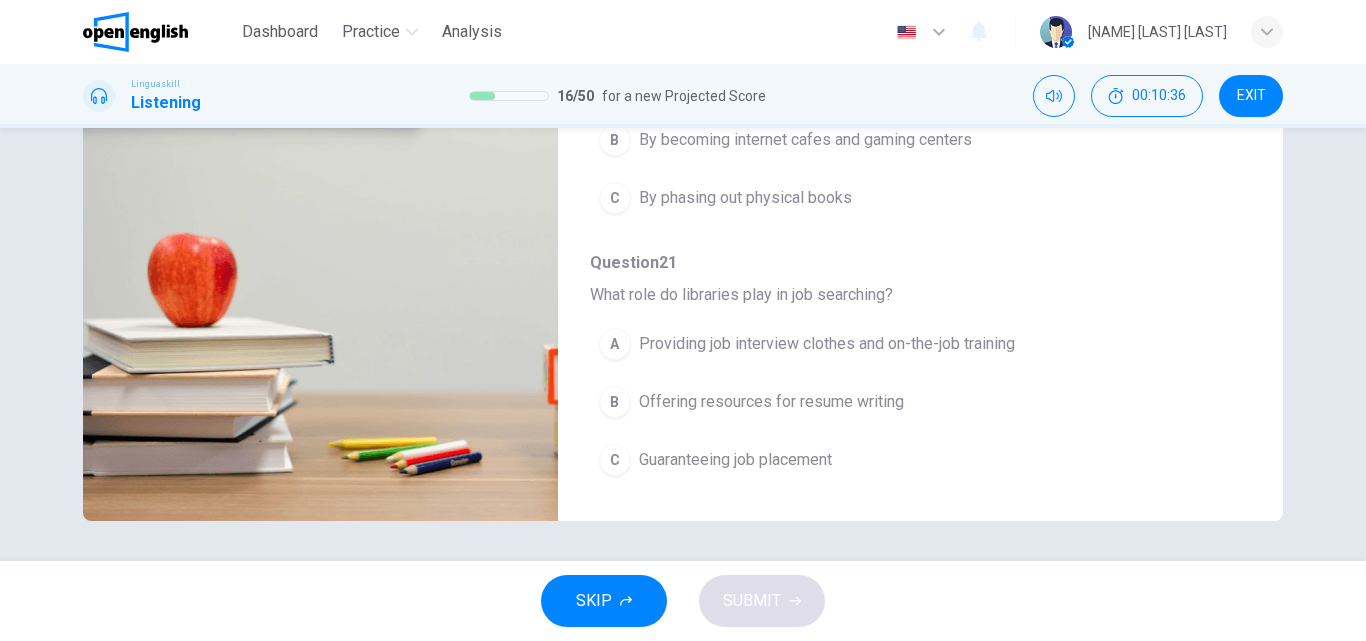 type on "*" 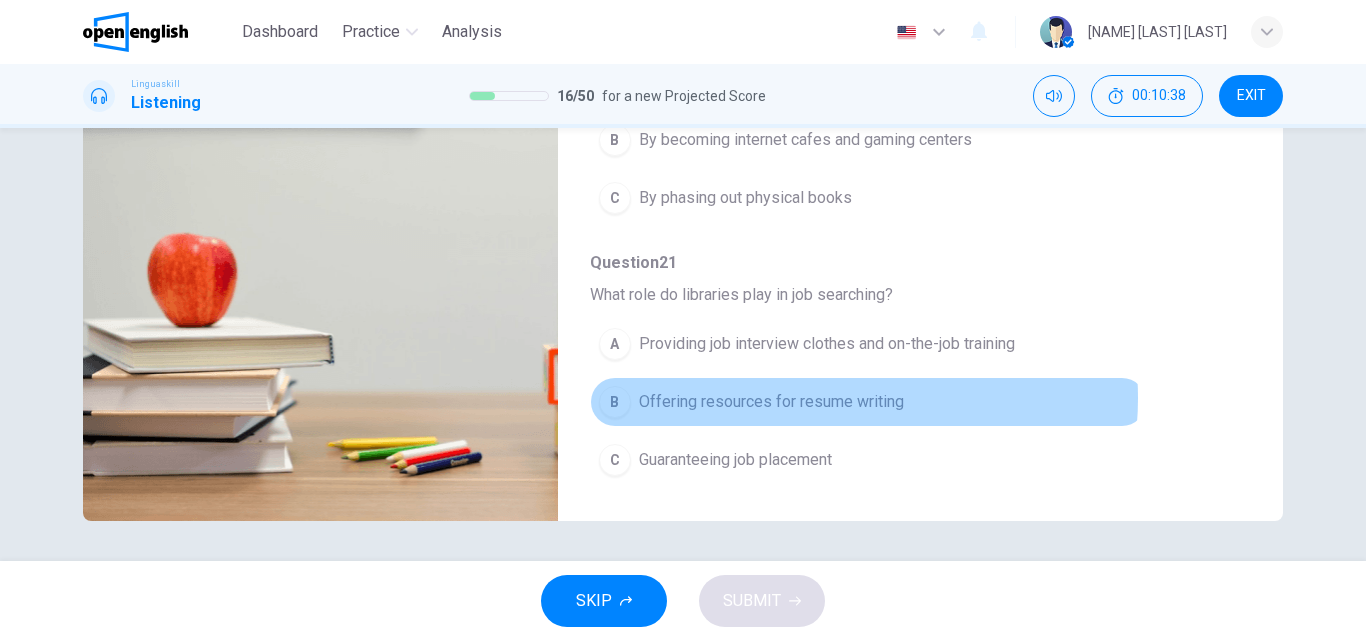 click on "Offering resources for resume writing" at bounding box center (771, 402) 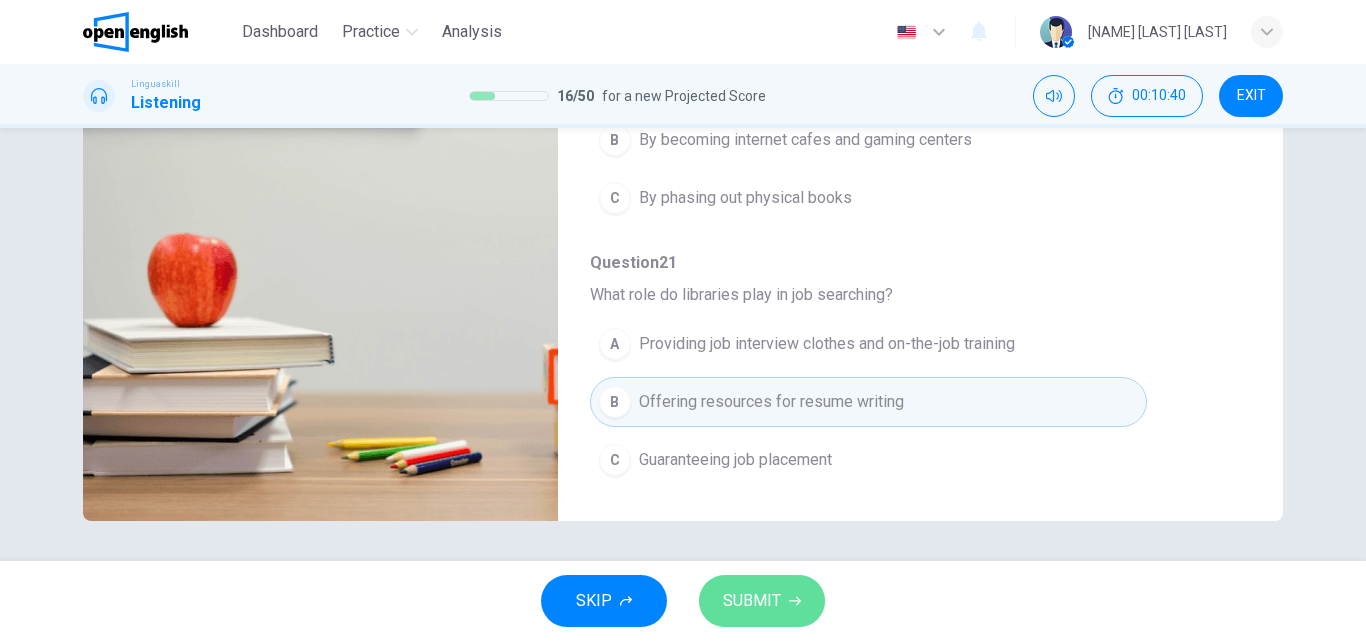 click on "SUBMIT" at bounding box center (752, 601) 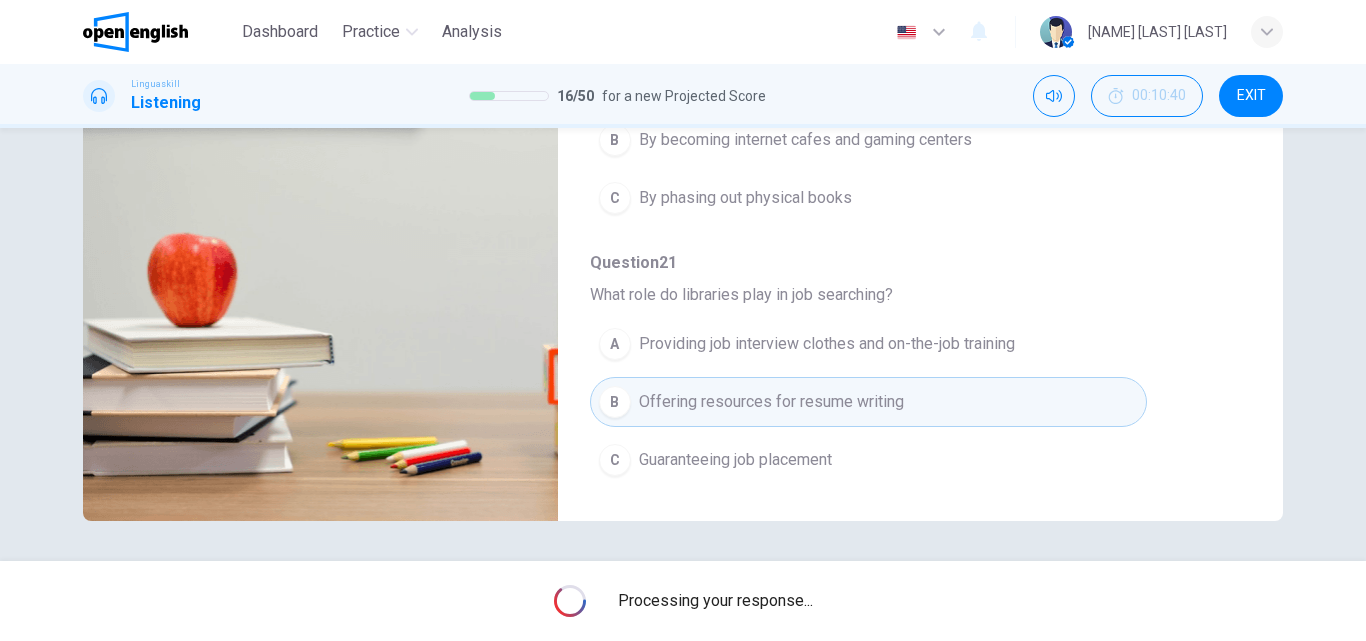 click on "Processing your response..." at bounding box center [715, 601] 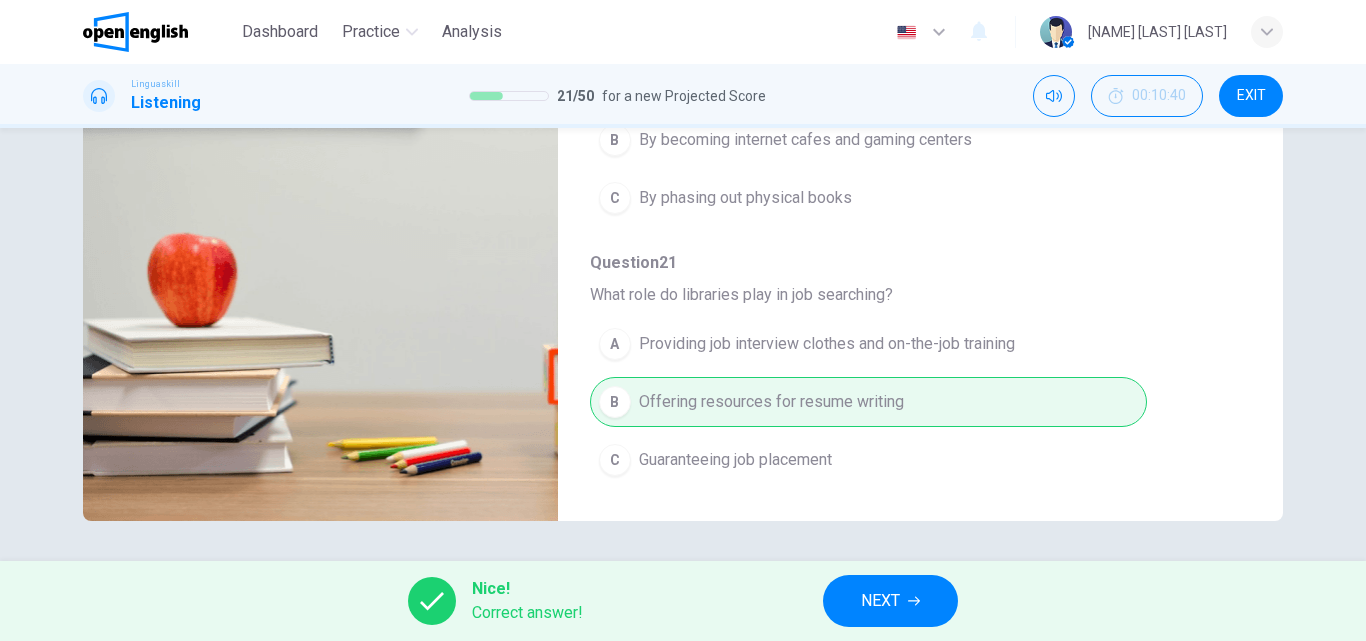 click on "NEXT" at bounding box center (880, 601) 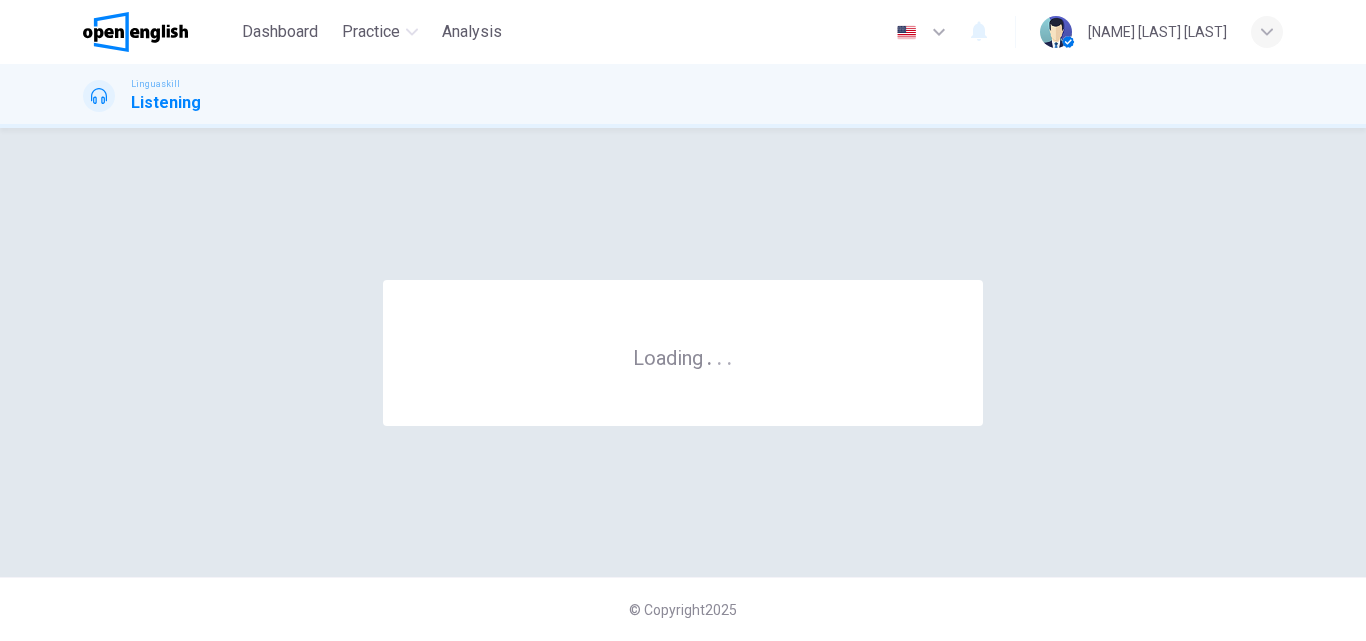 scroll, scrollTop: 0, scrollLeft: 0, axis: both 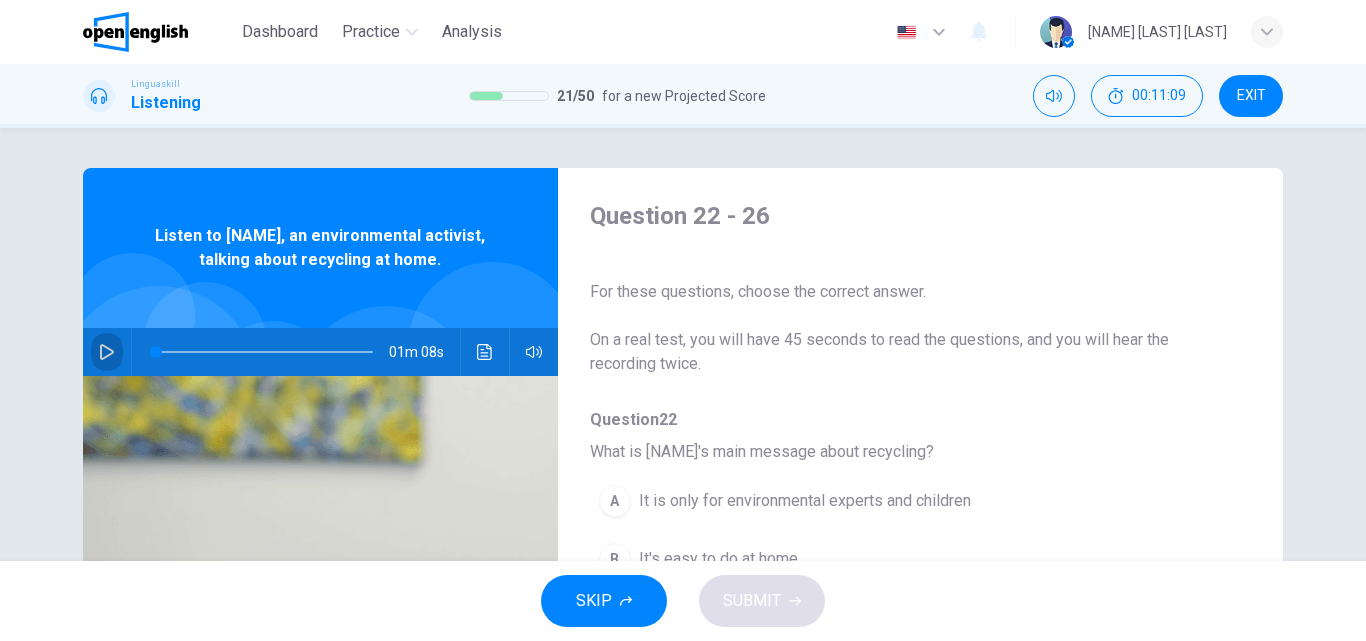 click 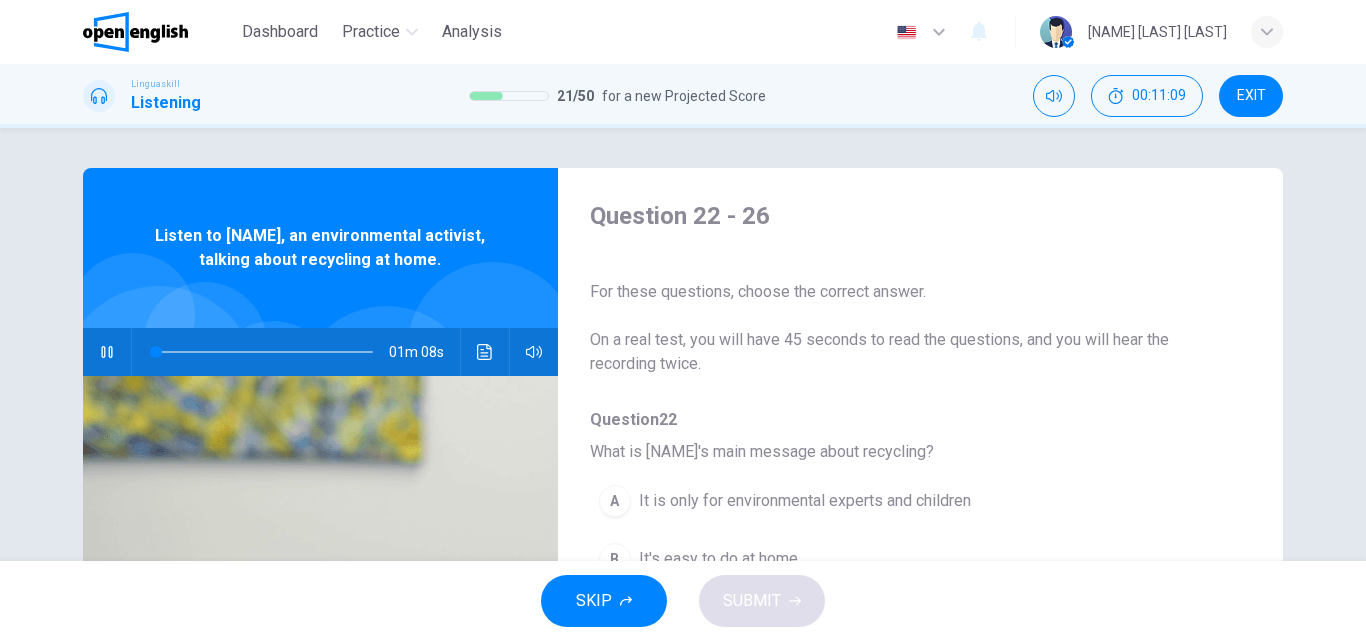 click 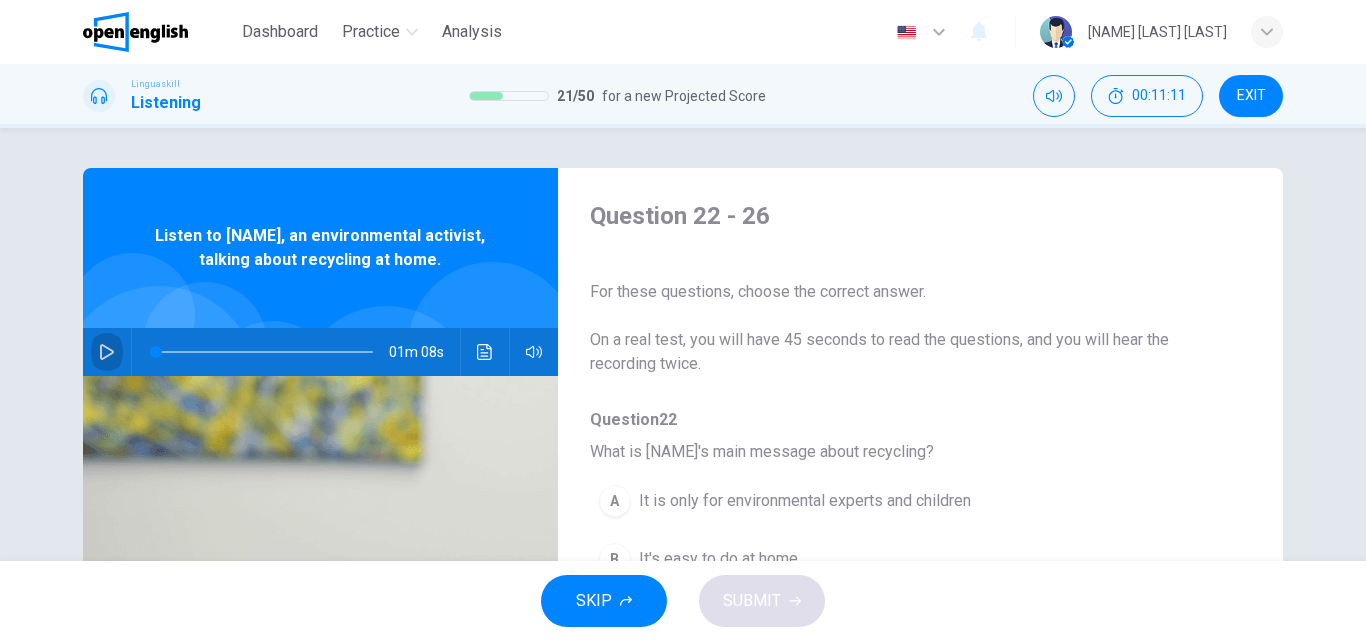 click 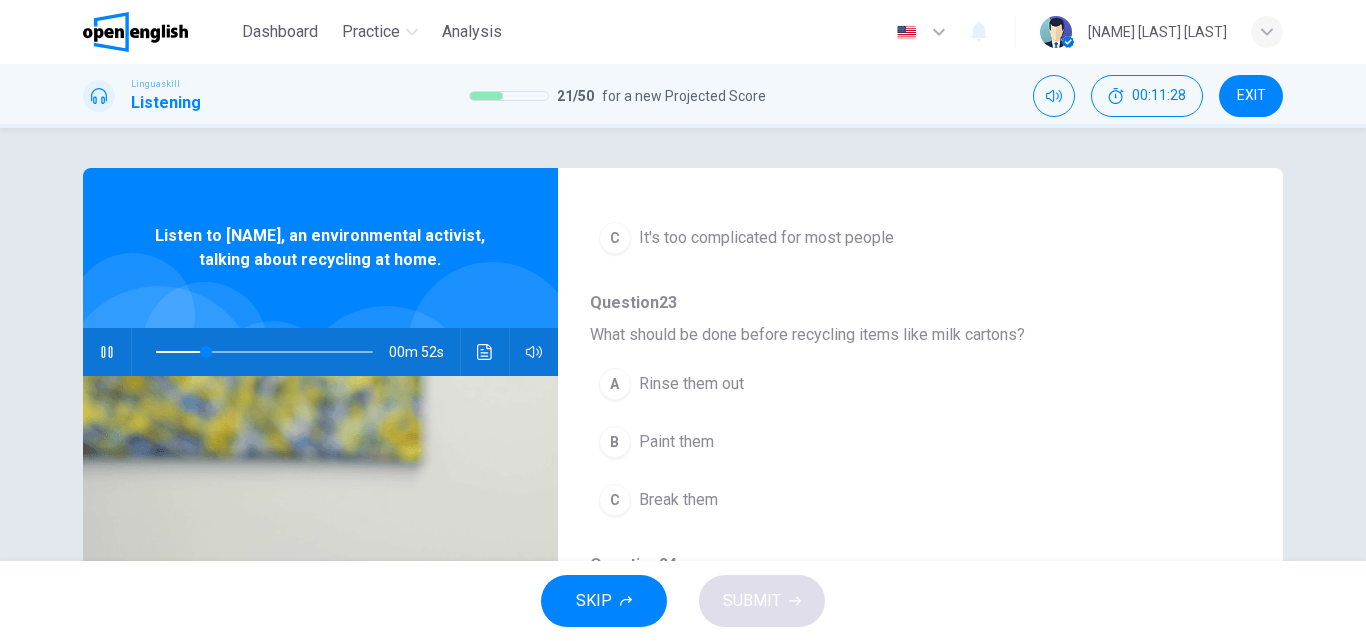 scroll, scrollTop: 382, scrollLeft: 0, axis: vertical 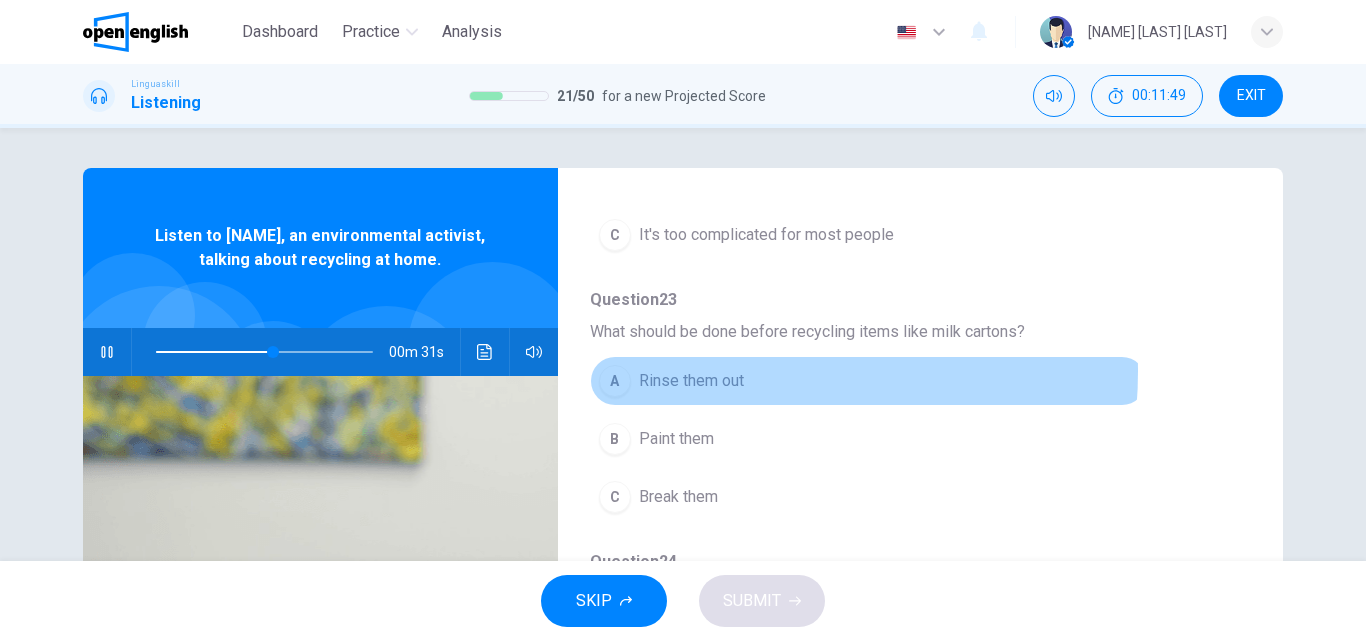 click on "Rinse them out" at bounding box center [691, 381] 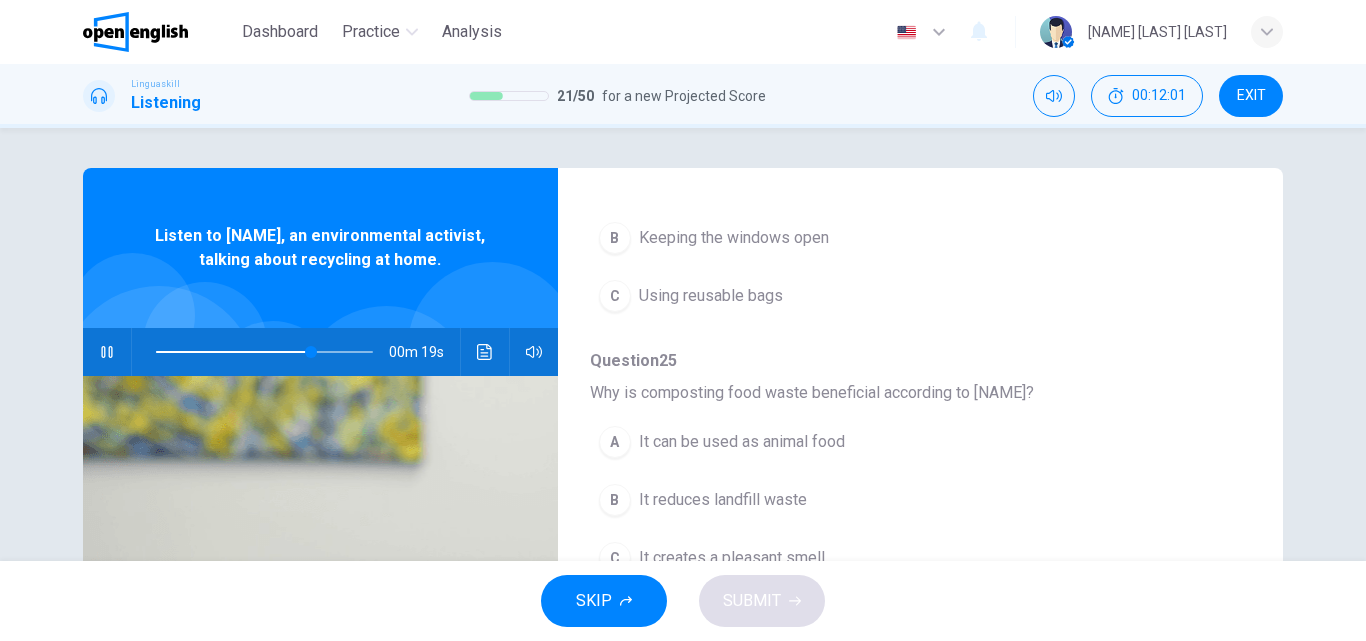 scroll, scrollTop: 863, scrollLeft: 0, axis: vertical 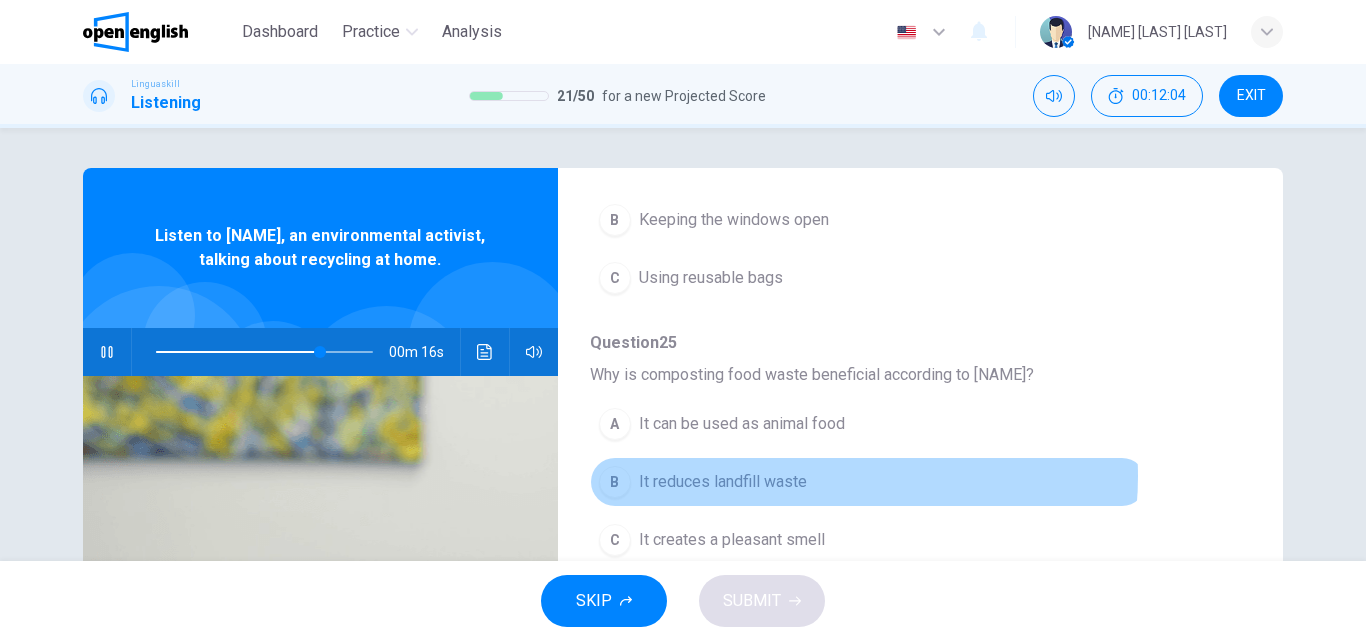 click on "It reduces landfill waste" at bounding box center (723, 482) 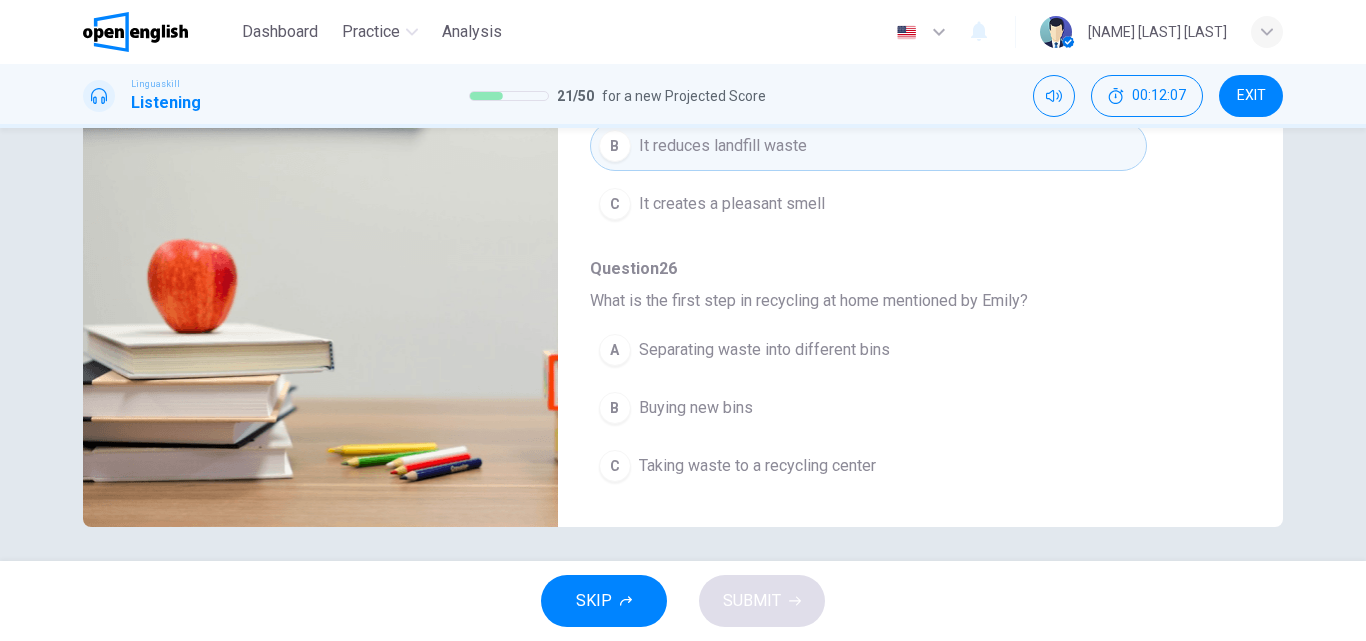 scroll, scrollTop: 337, scrollLeft: 0, axis: vertical 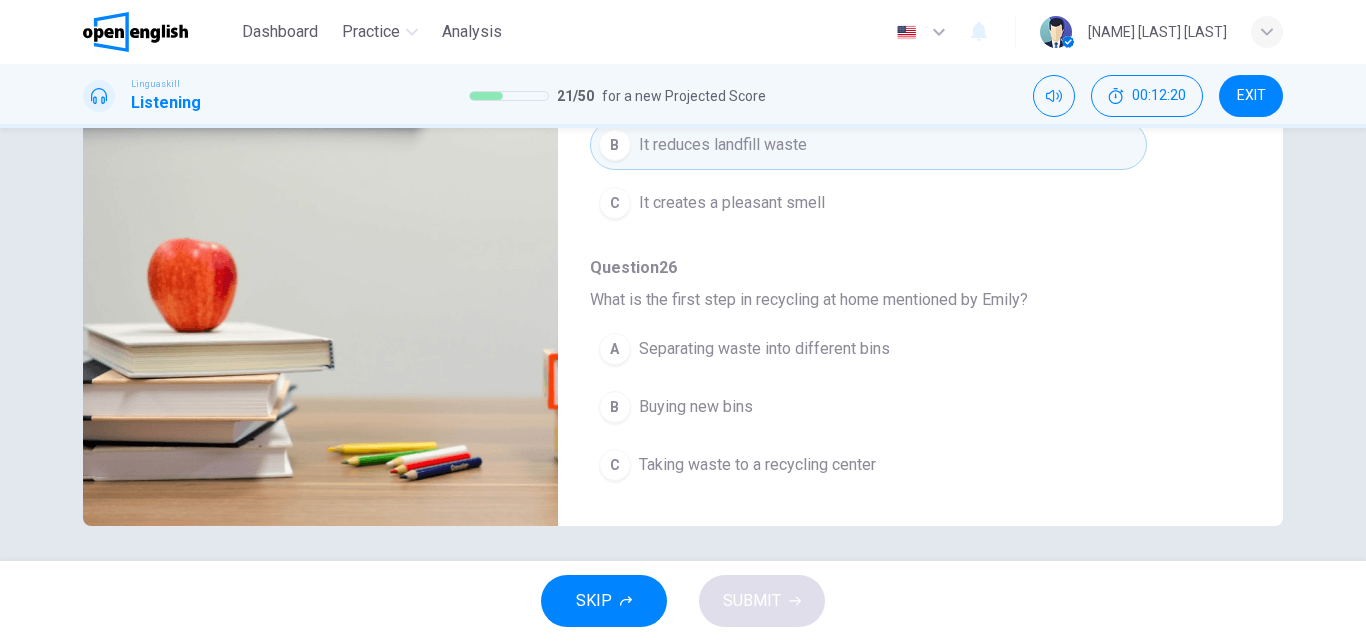 type on "*" 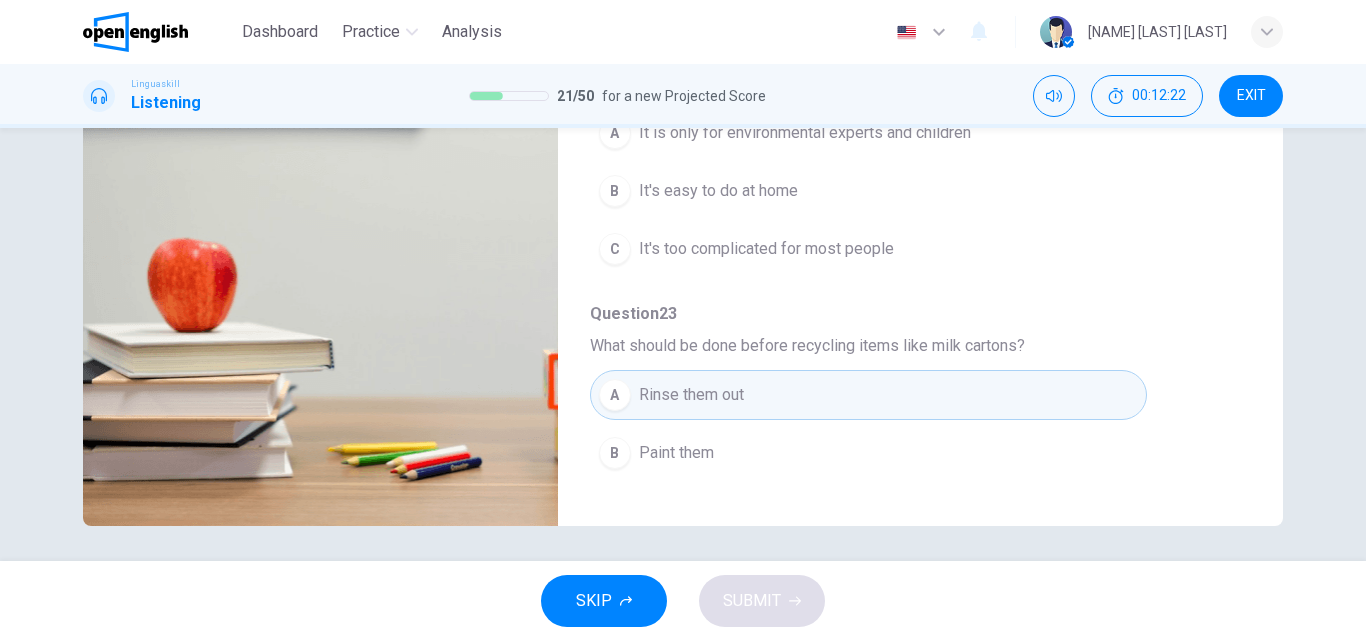 scroll, scrollTop: 0, scrollLeft: 0, axis: both 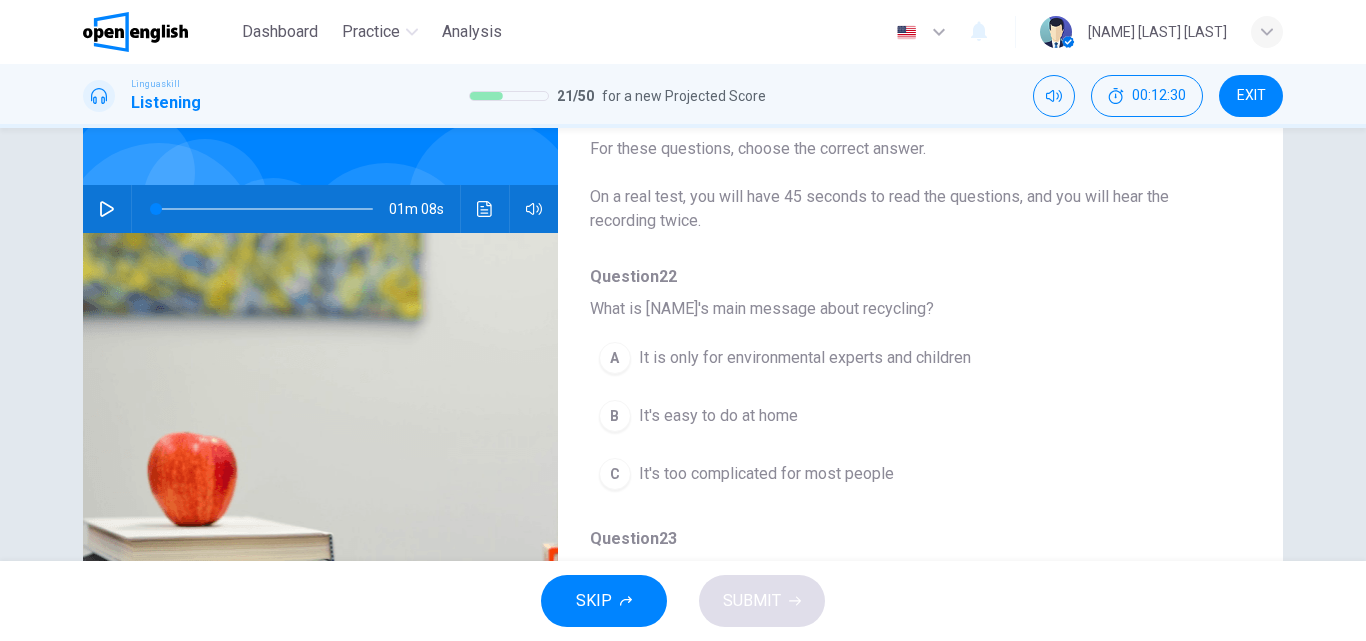 click on "It's easy to do at home" at bounding box center (718, 416) 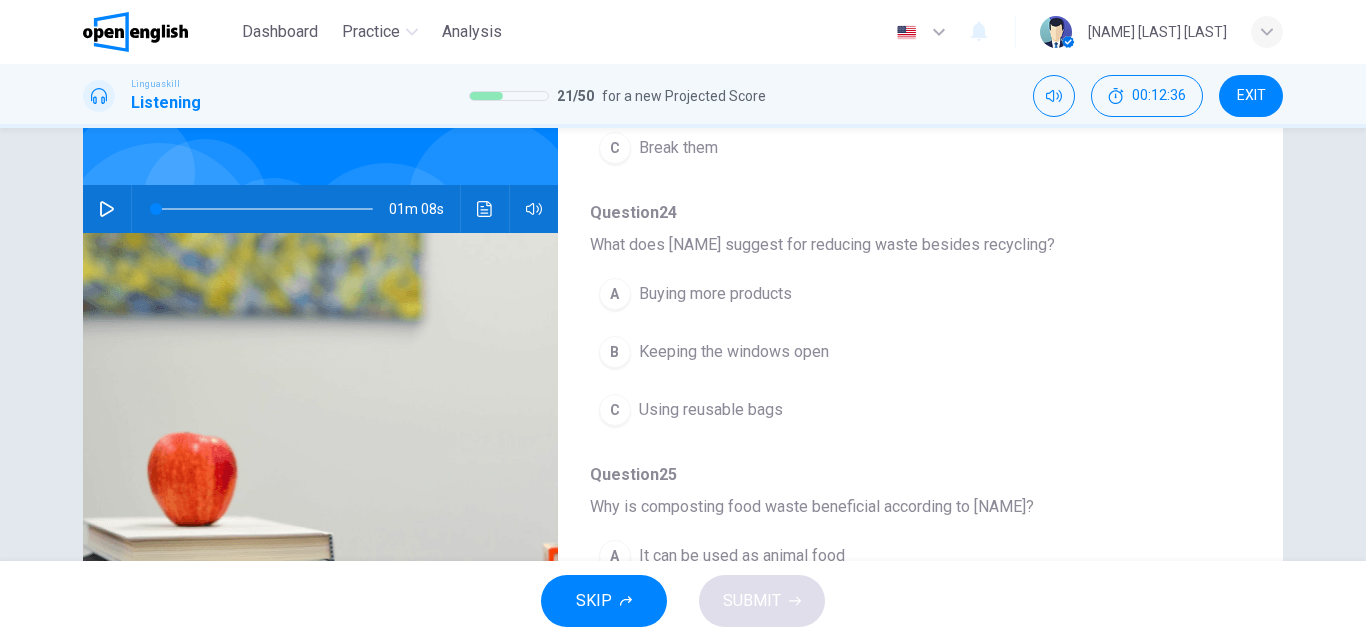scroll, scrollTop: 587, scrollLeft: 0, axis: vertical 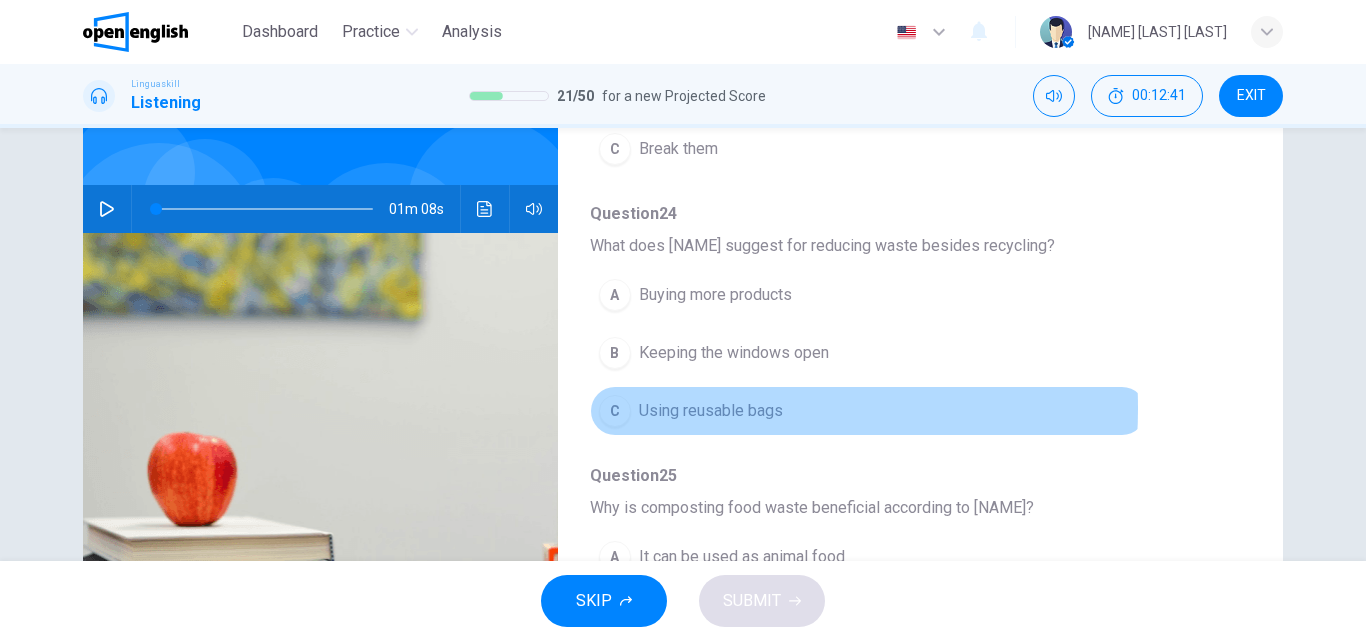 click on "Using reusable bags" at bounding box center (711, 411) 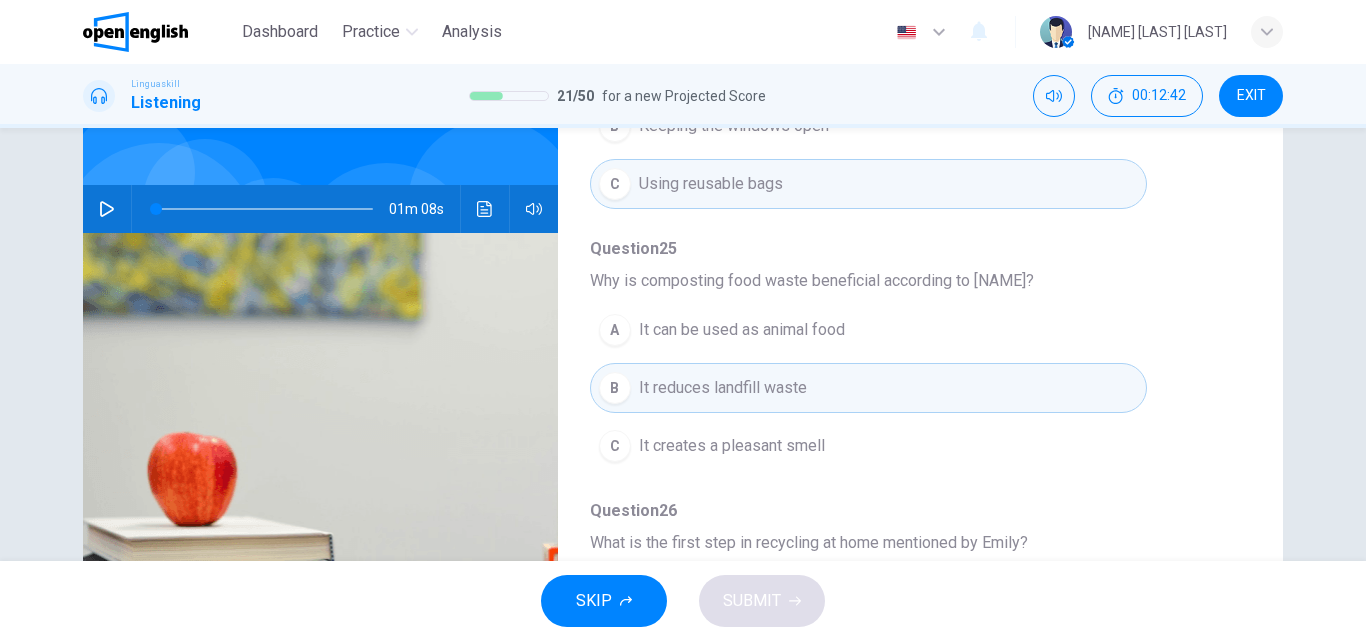 scroll, scrollTop: 863, scrollLeft: 0, axis: vertical 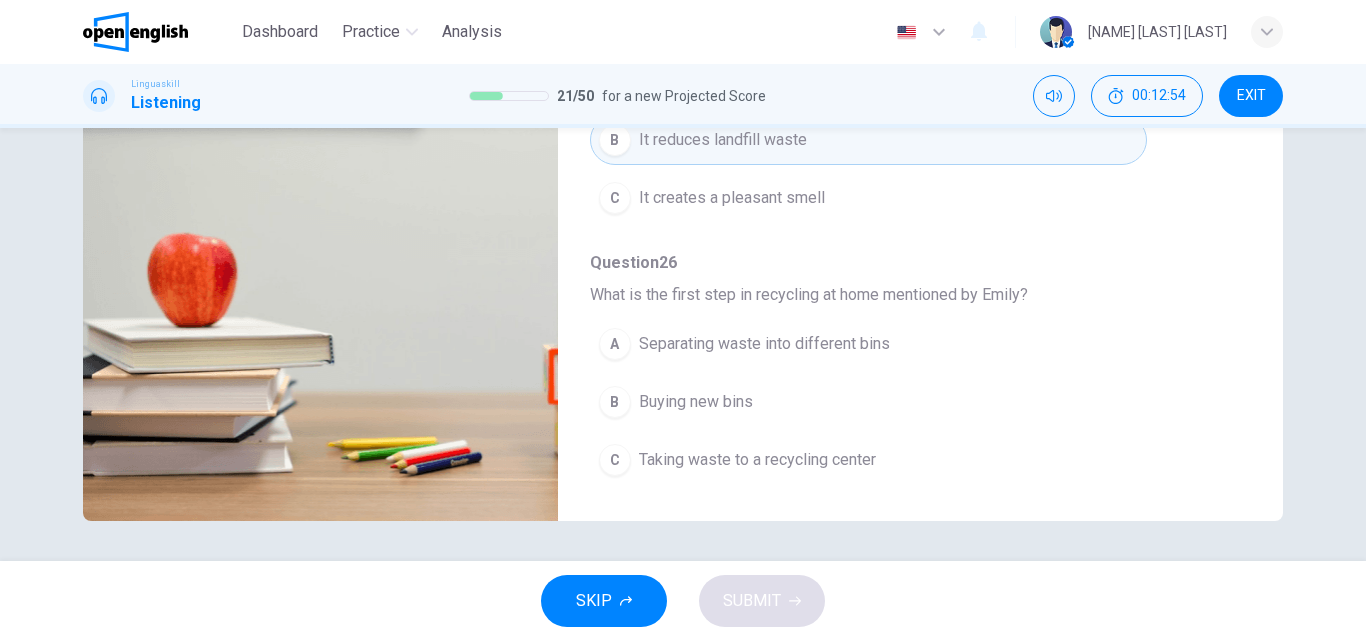 click on "Separating waste into different bins" at bounding box center [764, 344] 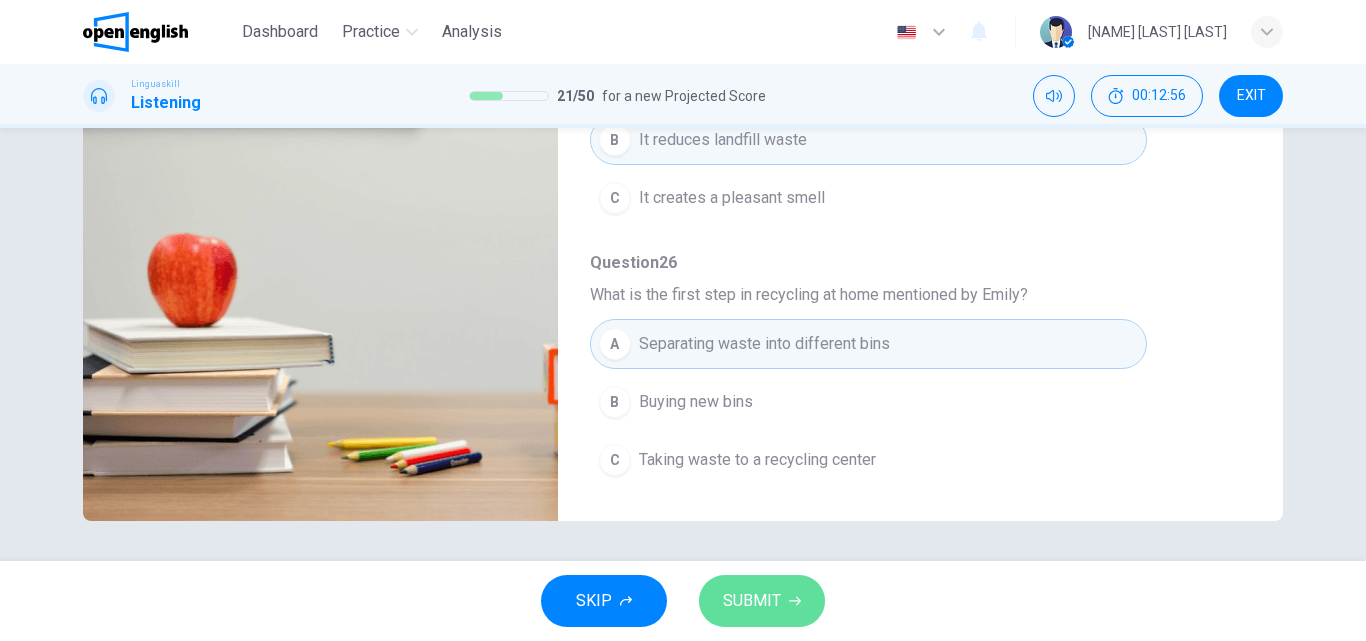 click on "SUBMIT" at bounding box center [752, 601] 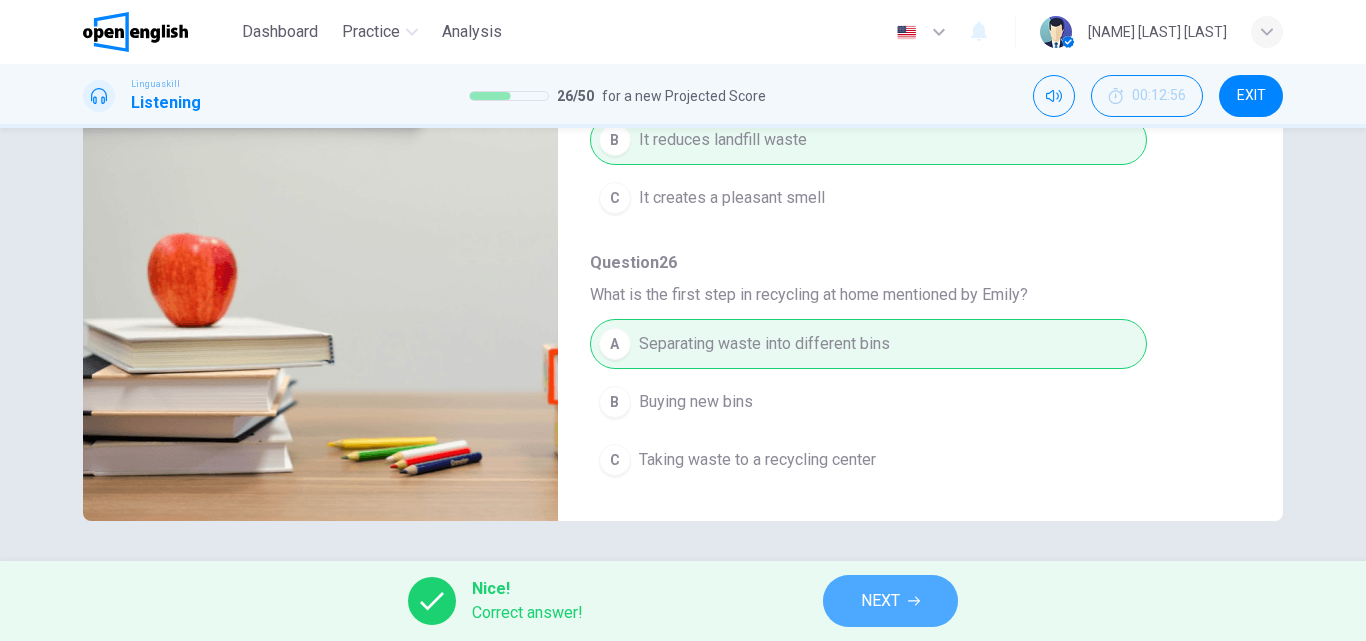 click on "NEXT" at bounding box center [890, 601] 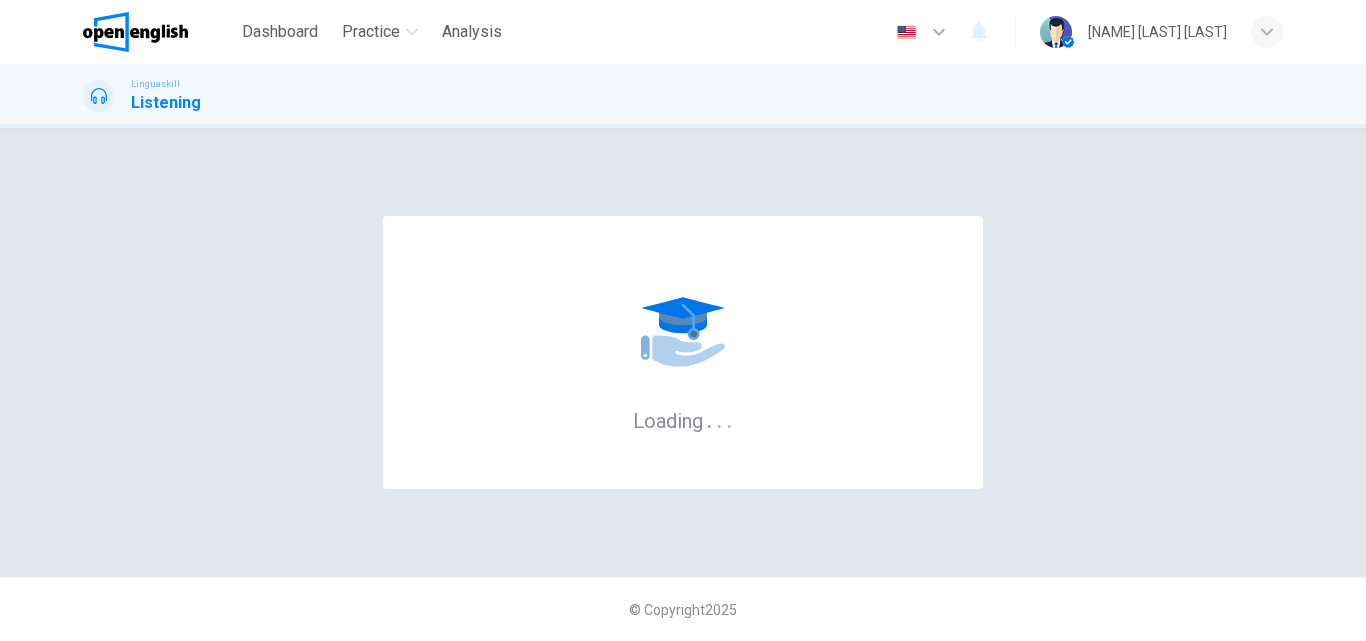 scroll, scrollTop: 0, scrollLeft: 0, axis: both 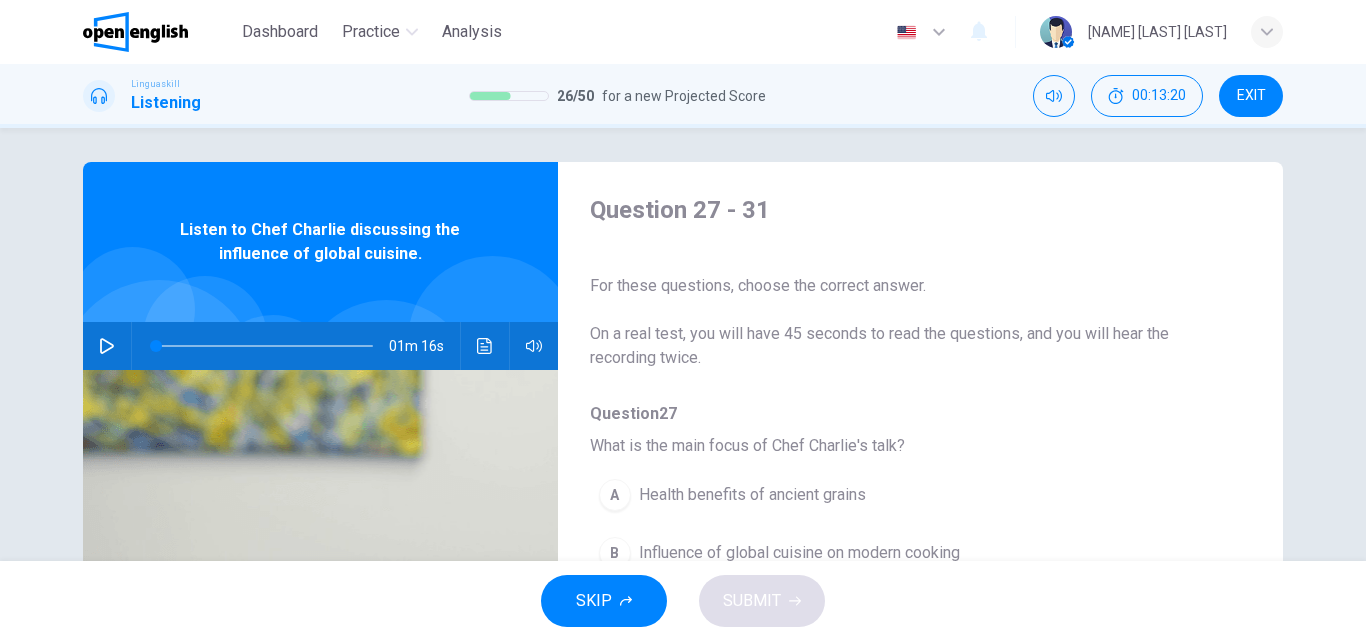 click 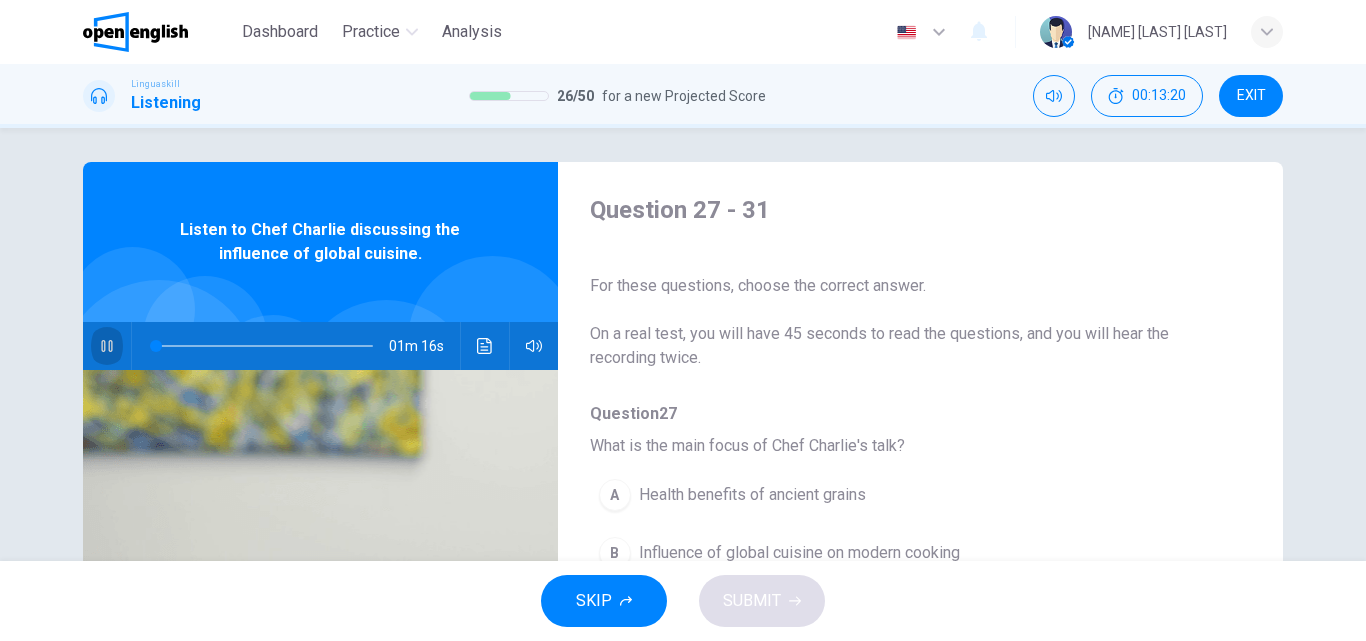 click 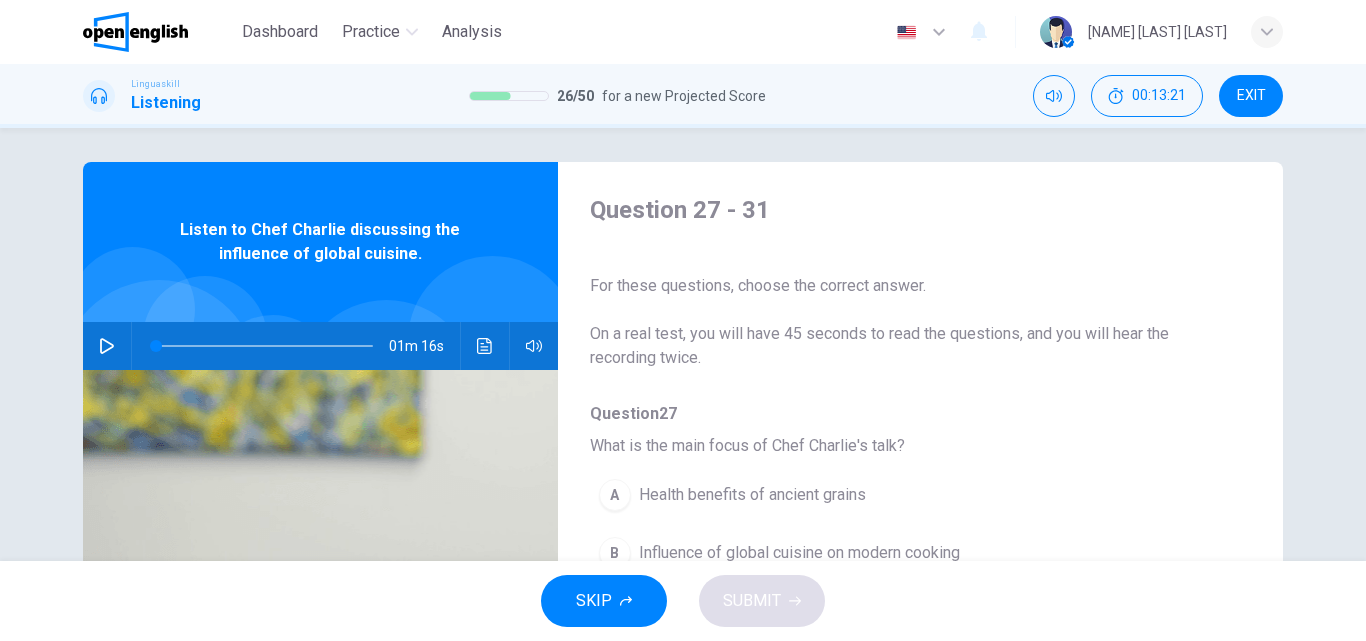 click 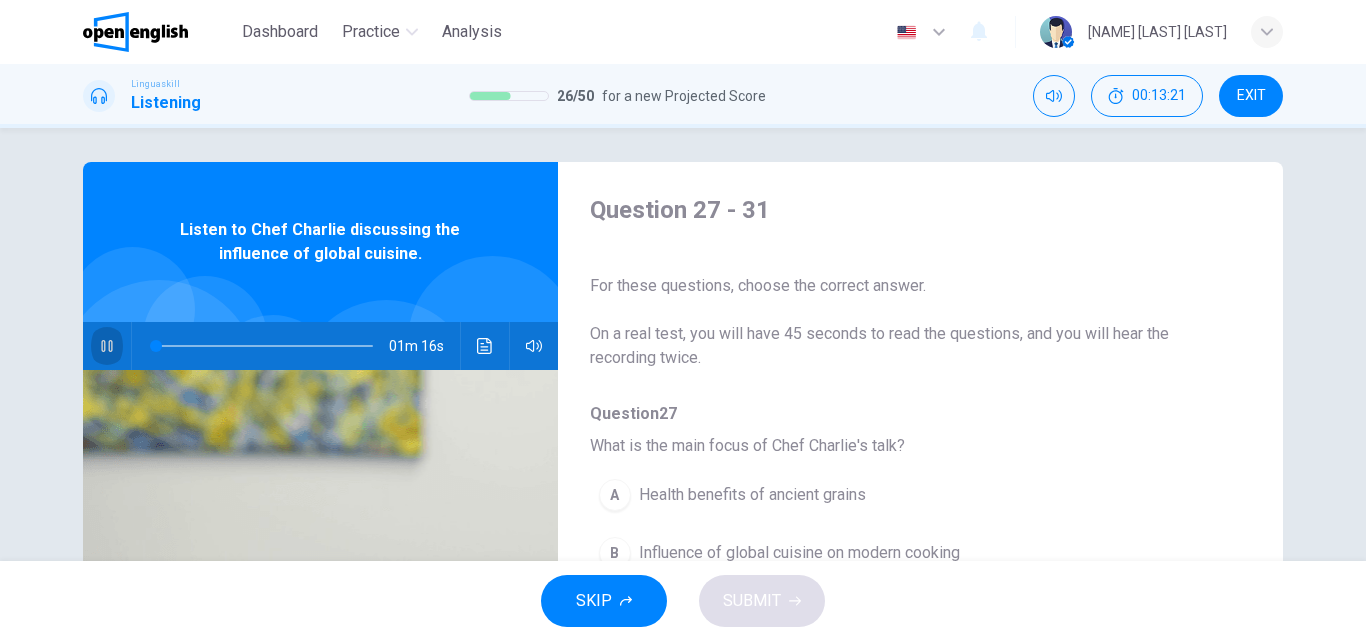 click 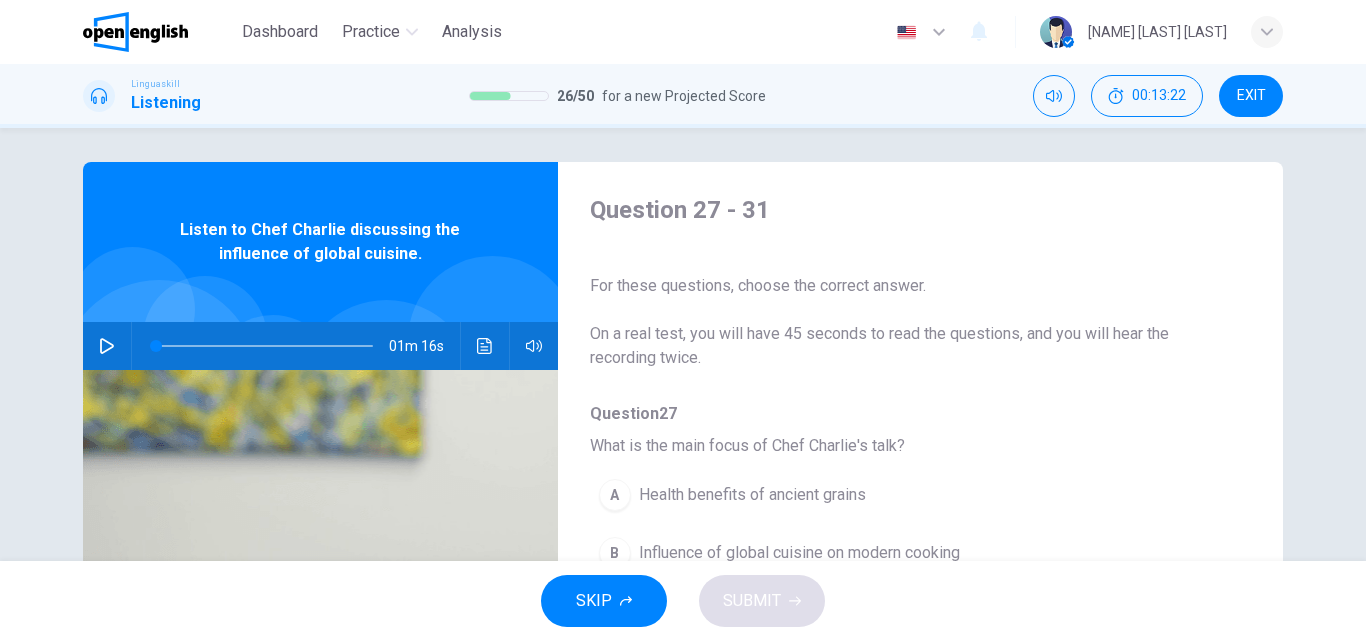 click 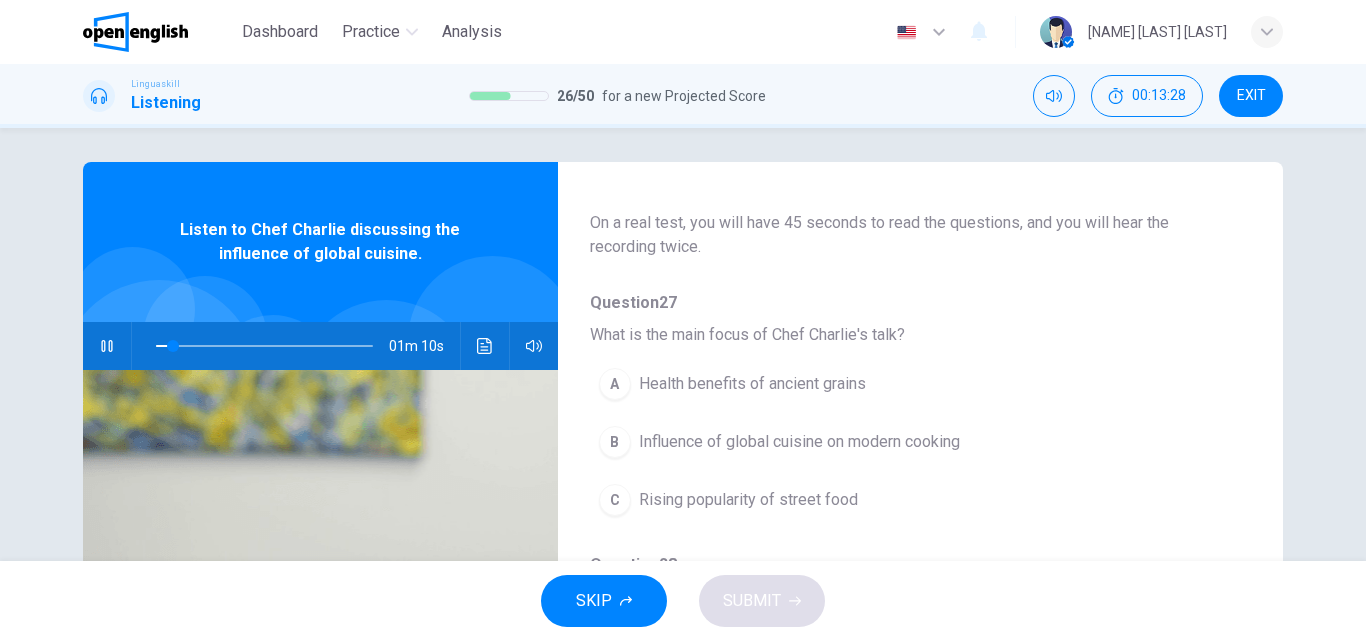 scroll, scrollTop: 114, scrollLeft: 0, axis: vertical 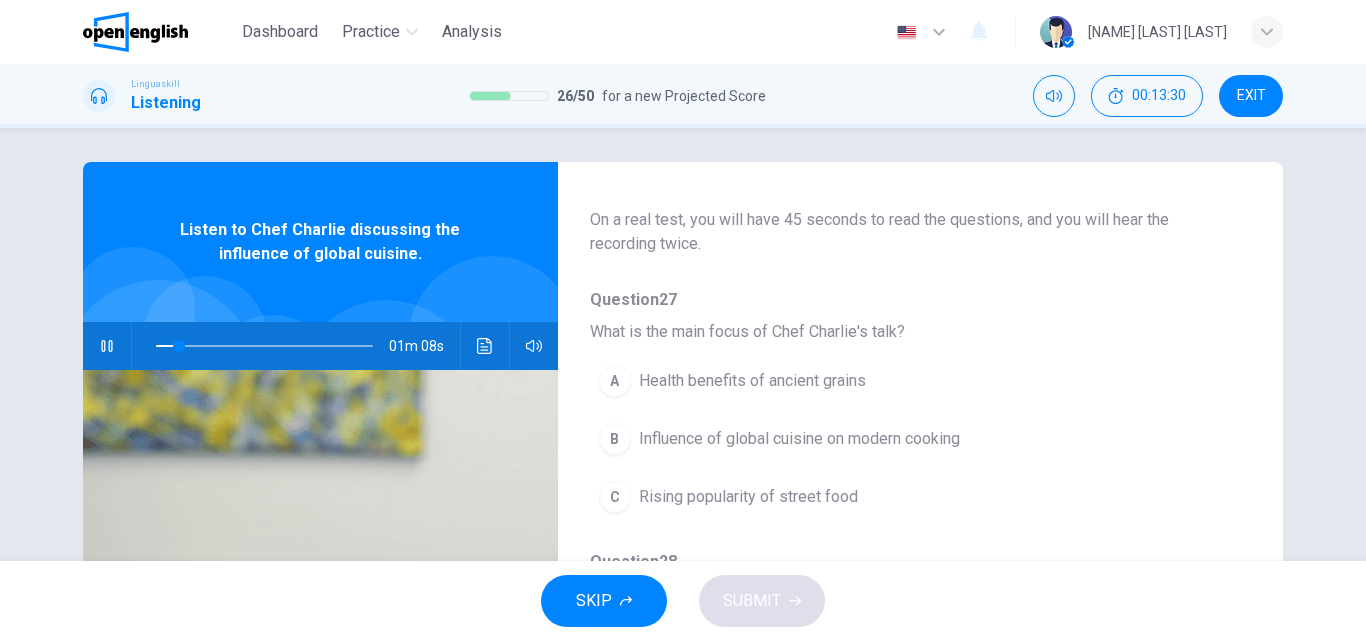 click on "Influence of global cuisine on modern cooking" at bounding box center [799, 439] 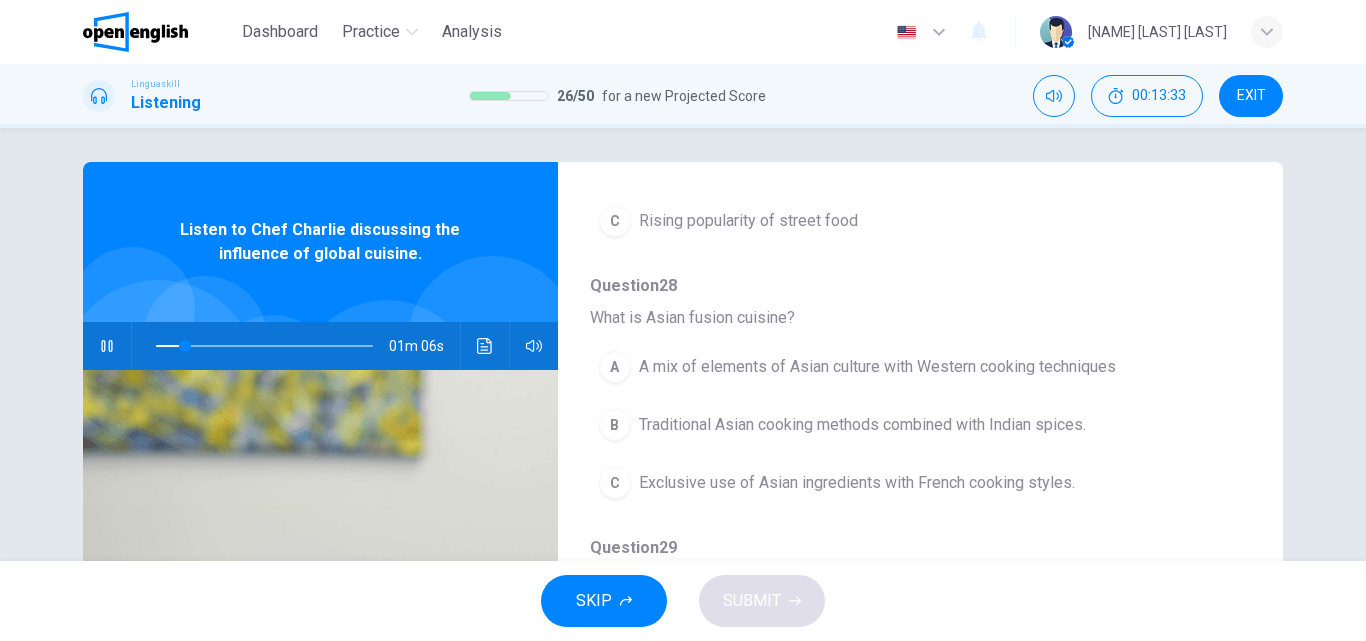 scroll, scrollTop: 391, scrollLeft: 0, axis: vertical 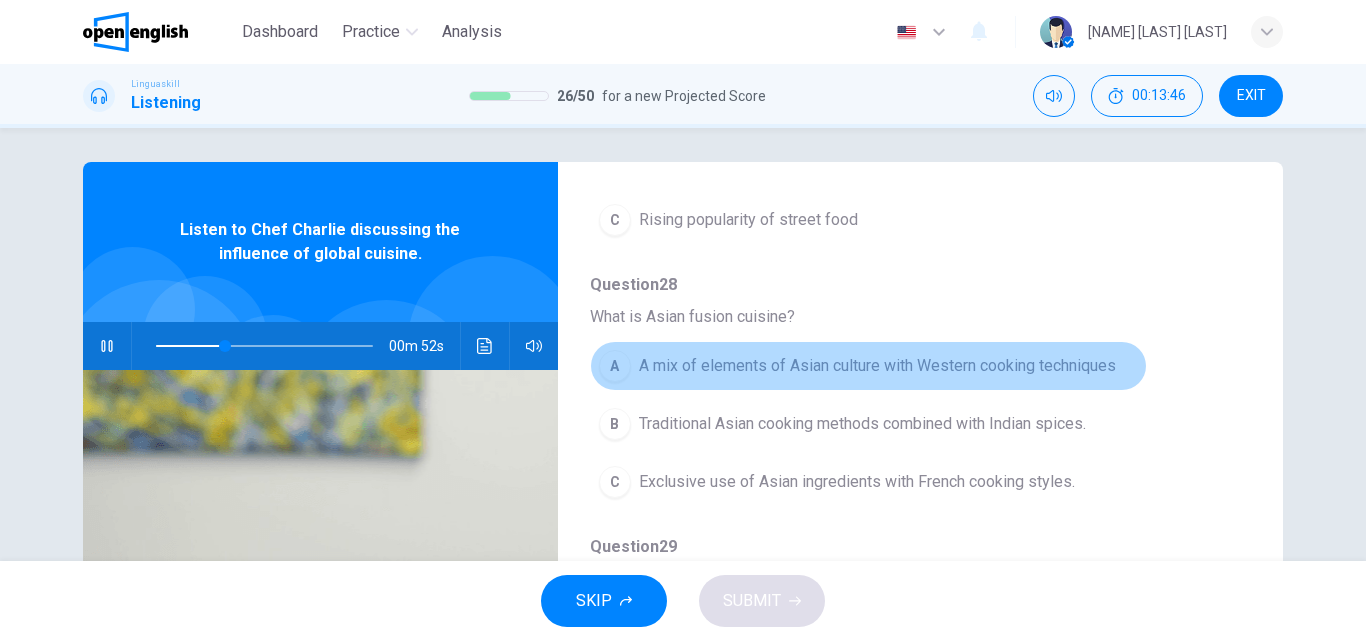 click on "A mix of elements of Asian culture with Western cooking techniques" at bounding box center [877, 366] 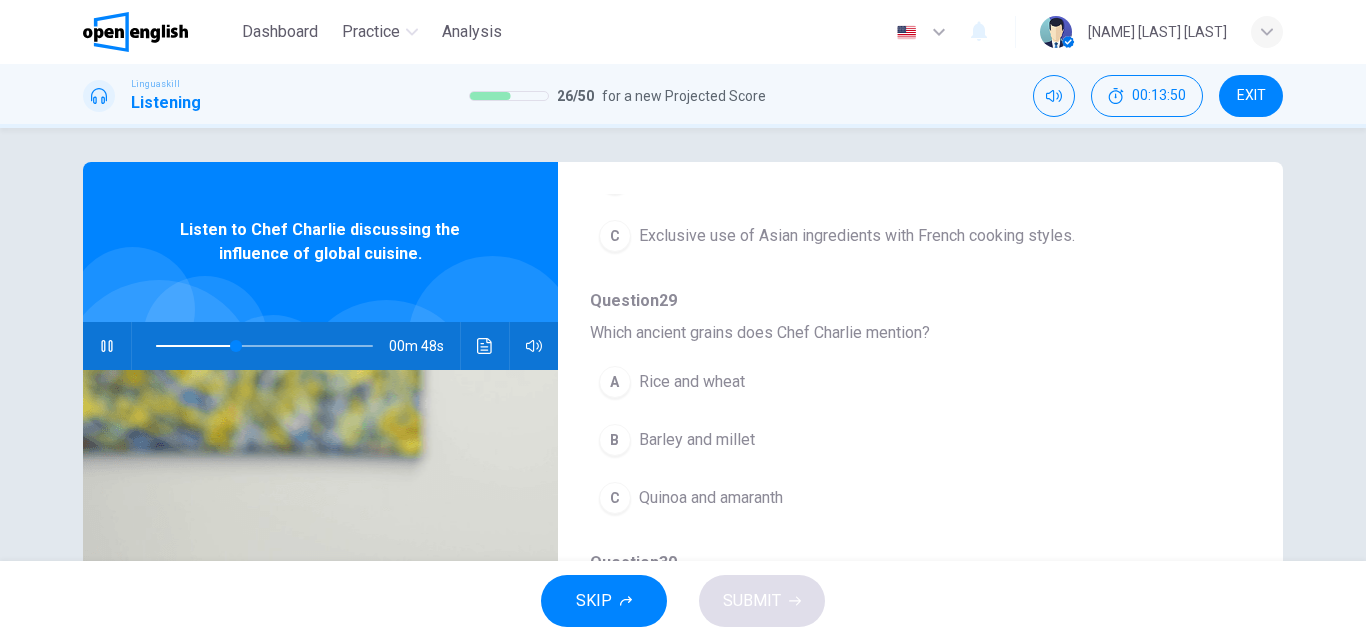 scroll, scrollTop: 640, scrollLeft: 0, axis: vertical 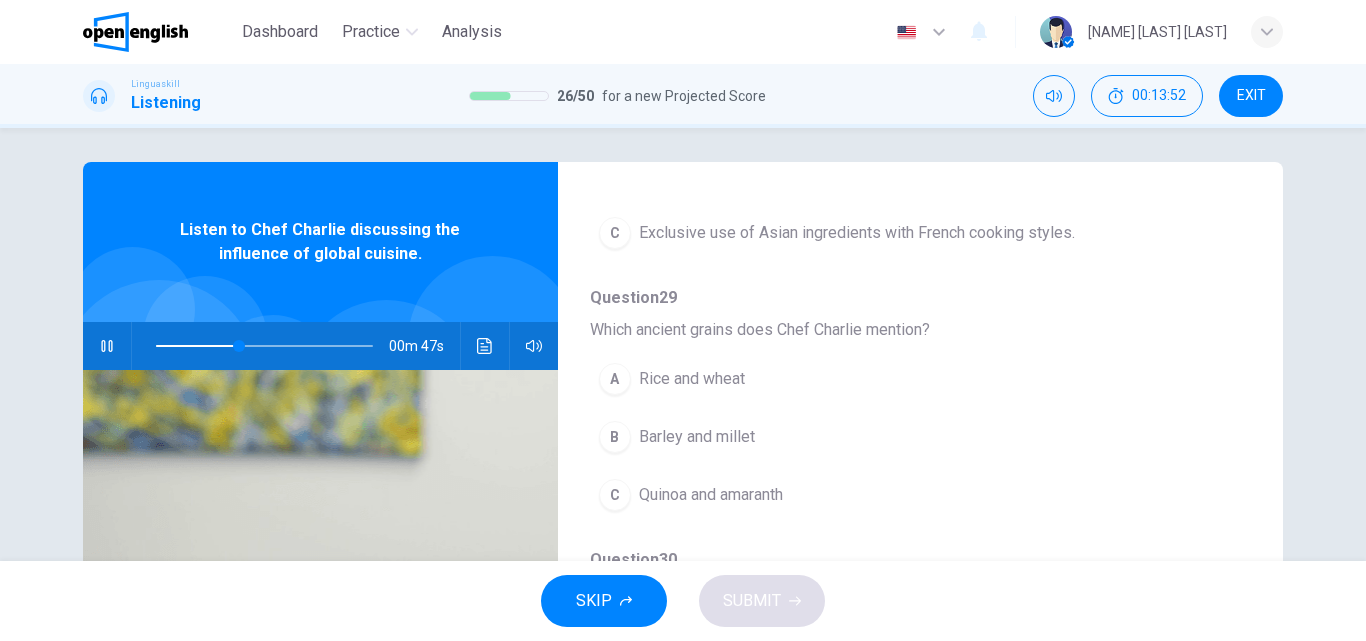 click on "C Quinoa and amaranth" at bounding box center [868, 495] 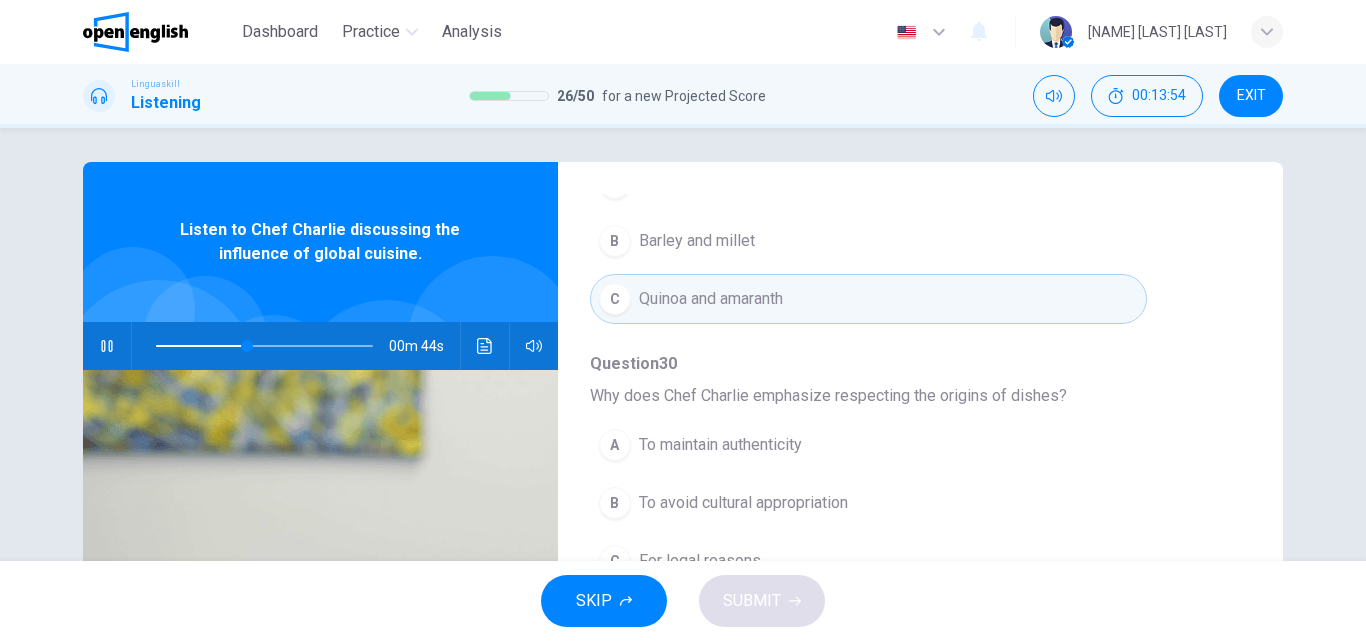 scroll, scrollTop: 863, scrollLeft: 0, axis: vertical 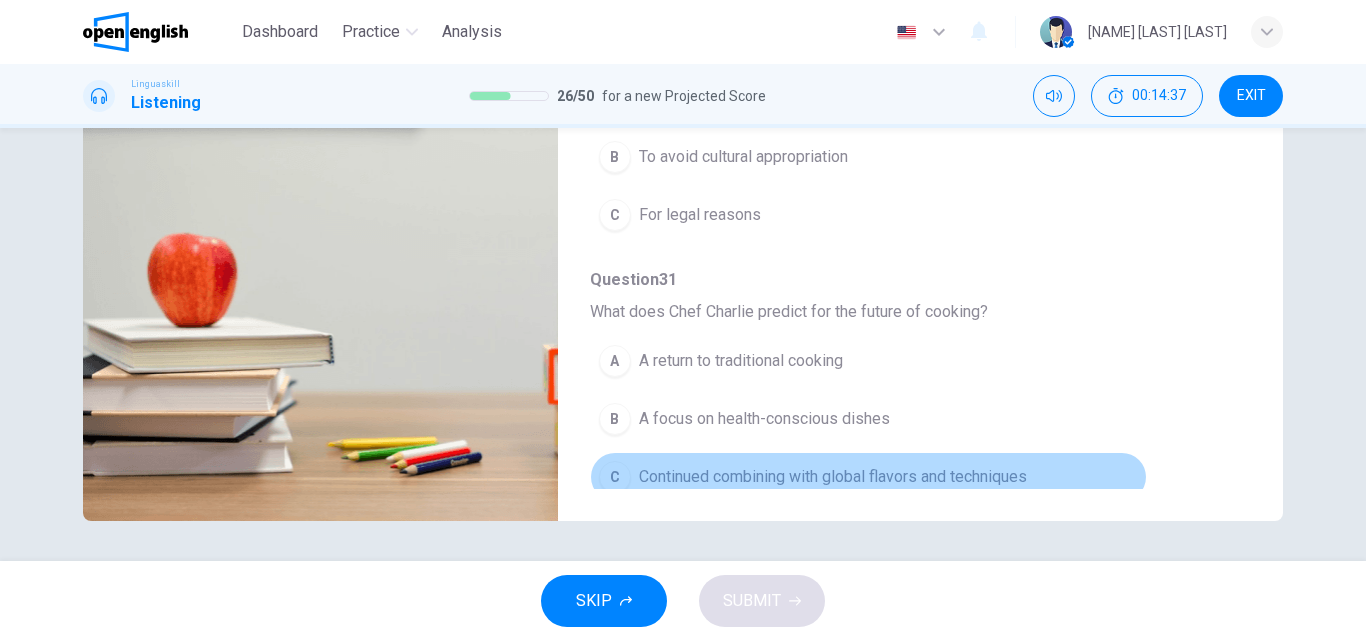 click on "Continued combining with global flavors and techniques" at bounding box center (833, 477) 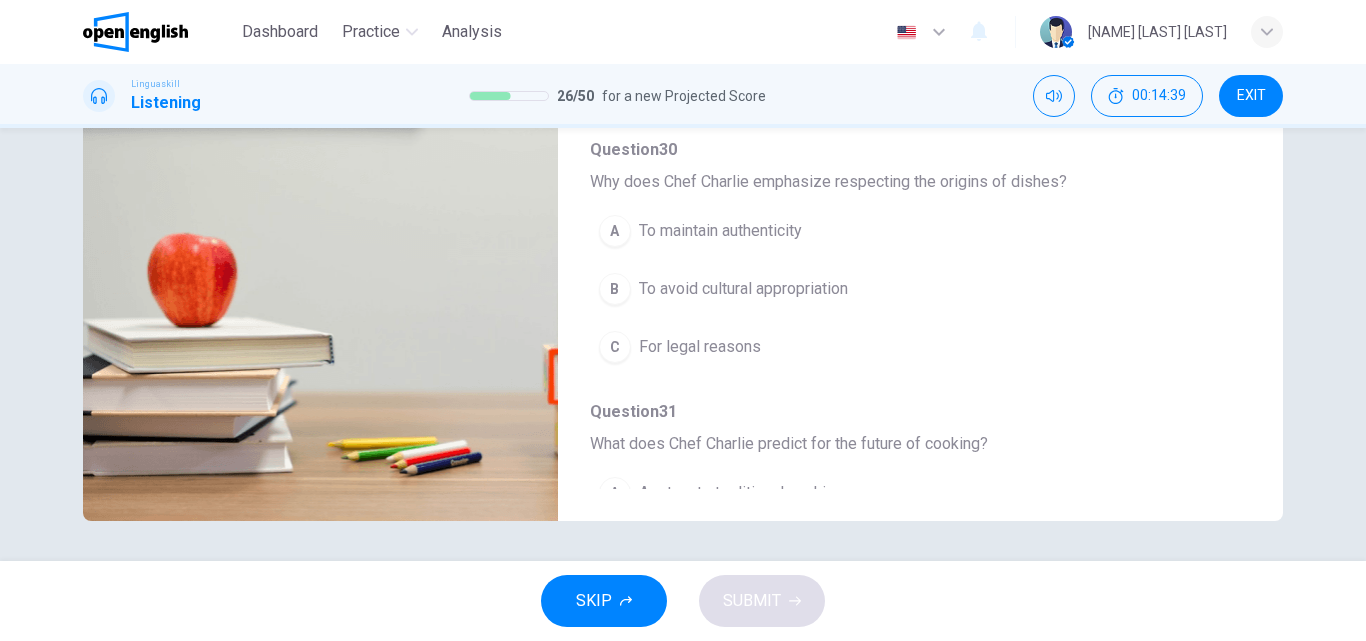 scroll, scrollTop: 670, scrollLeft: 0, axis: vertical 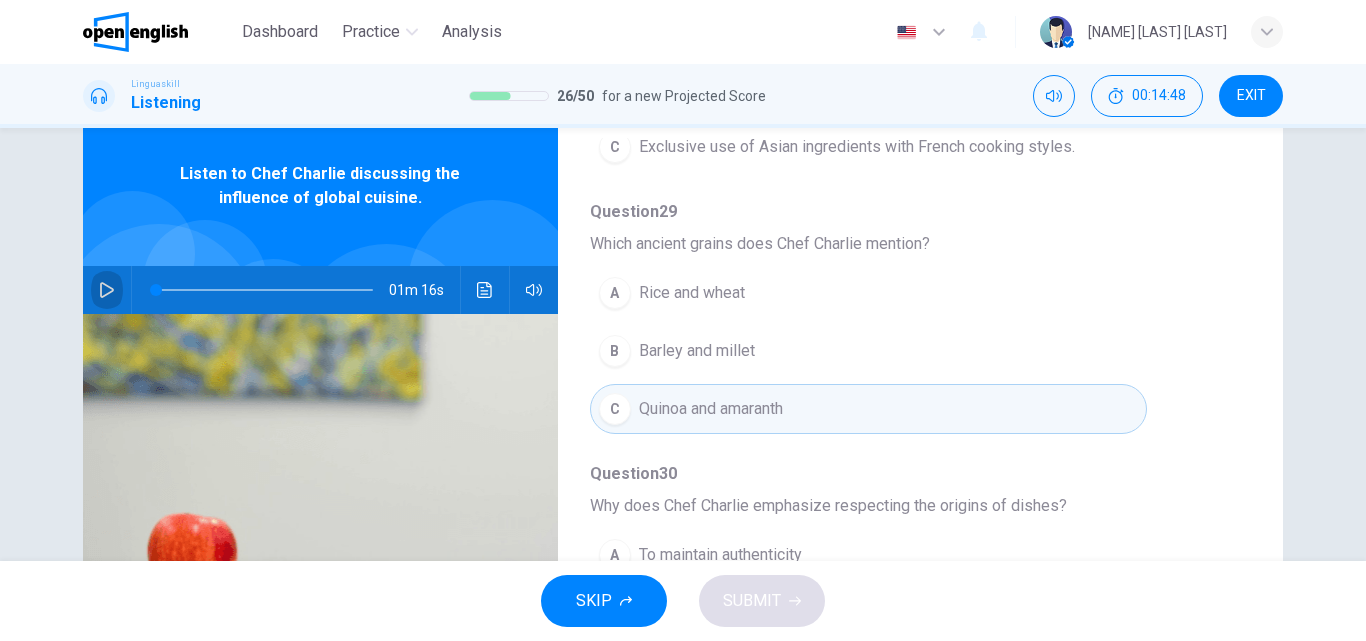 click at bounding box center [107, 290] 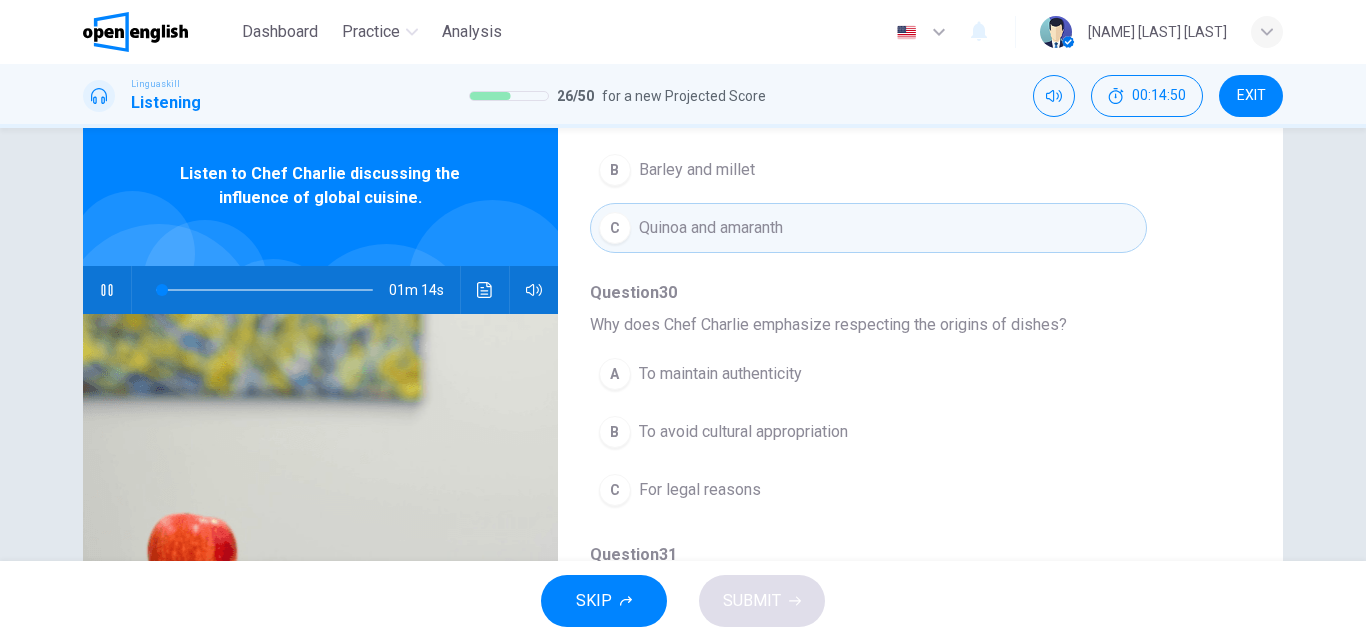 scroll, scrollTop: 863, scrollLeft: 0, axis: vertical 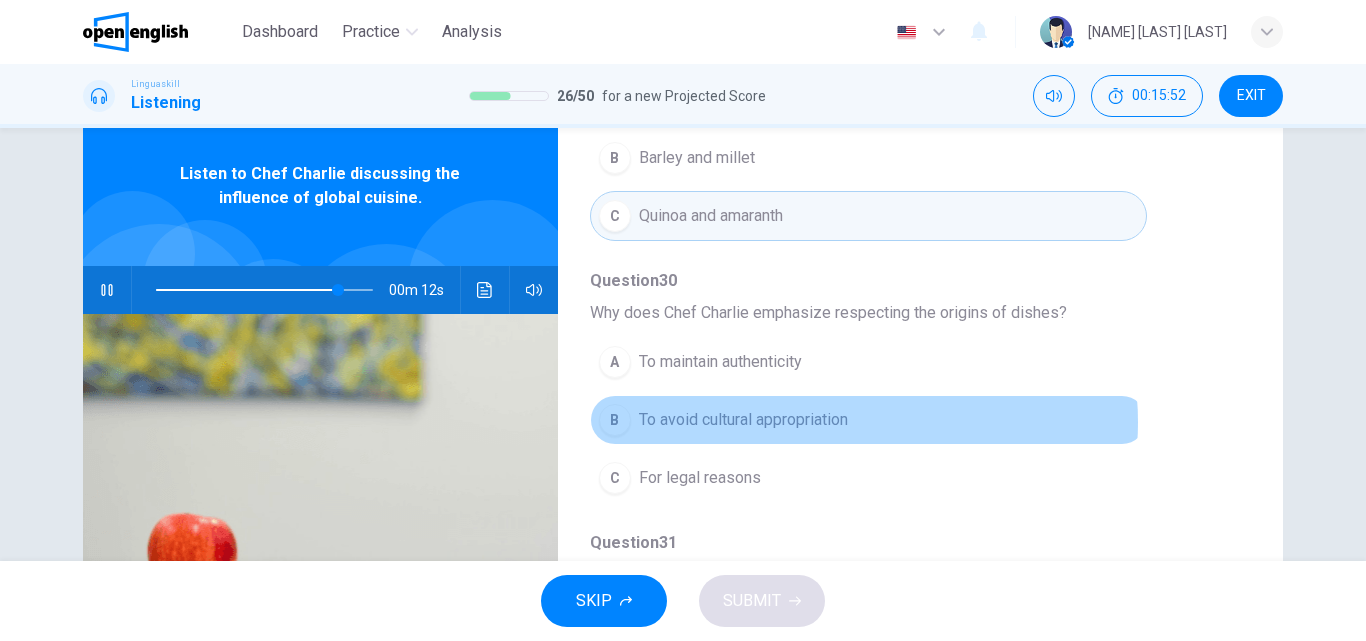 click on "To avoid cultural appropriation" at bounding box center [743, 420] 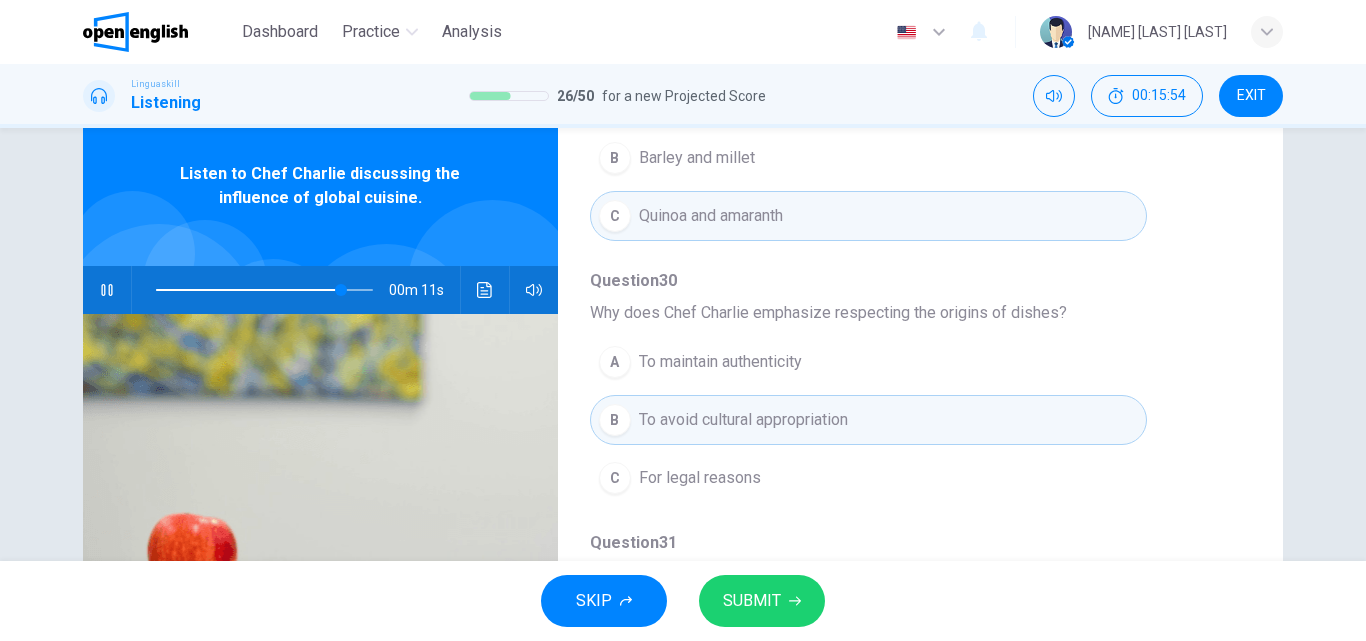 scroll, scrollTop: 342, scrollLeft: 0, axis: vertical 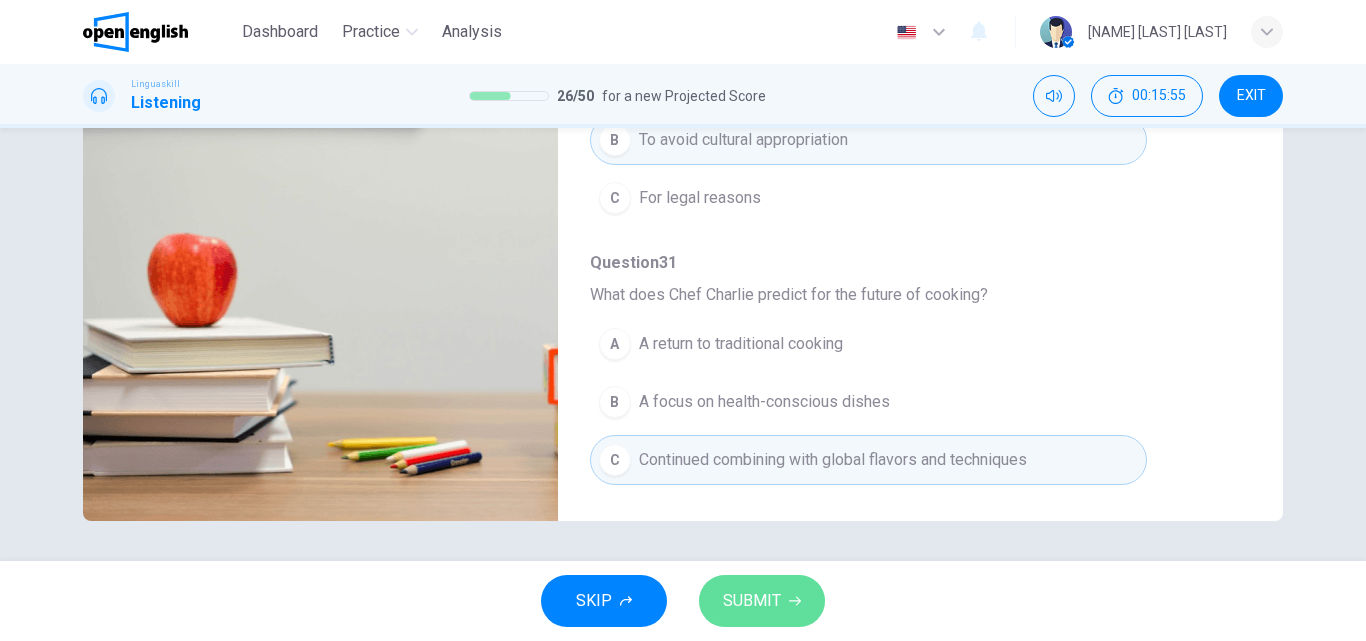 click on "SUBMIT" at bounding box center (762, 601) 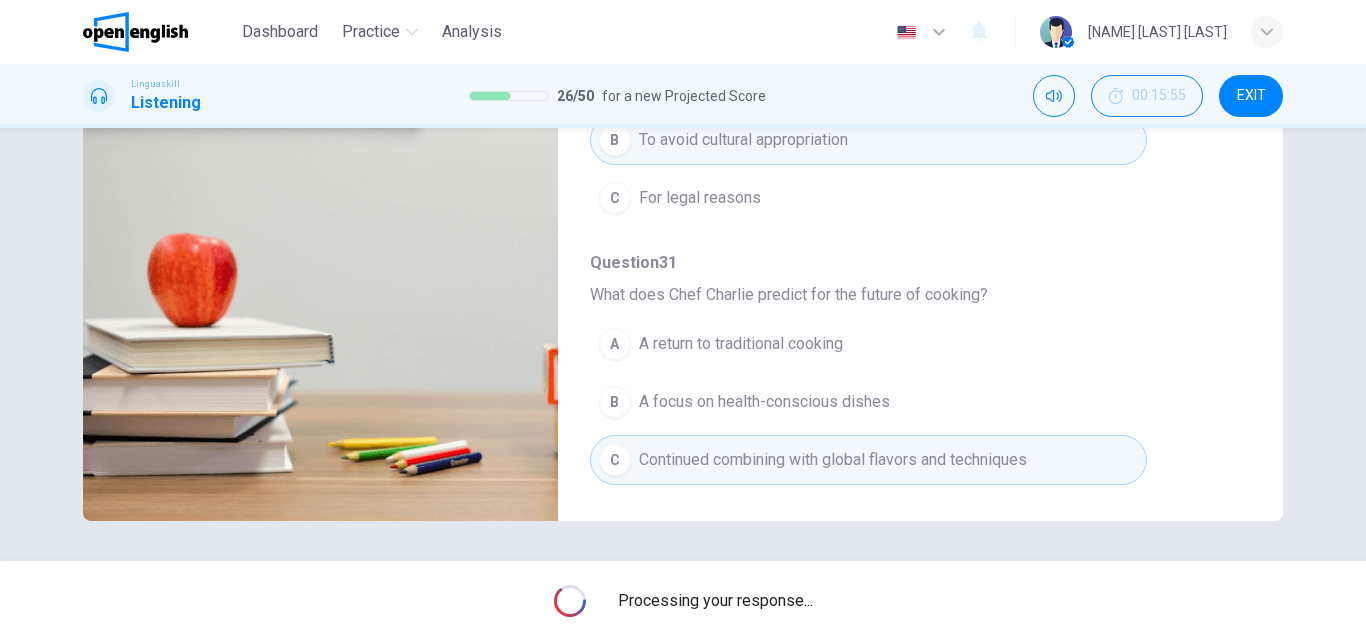 click on "Processing your response..." at bounding box center (683, 601) 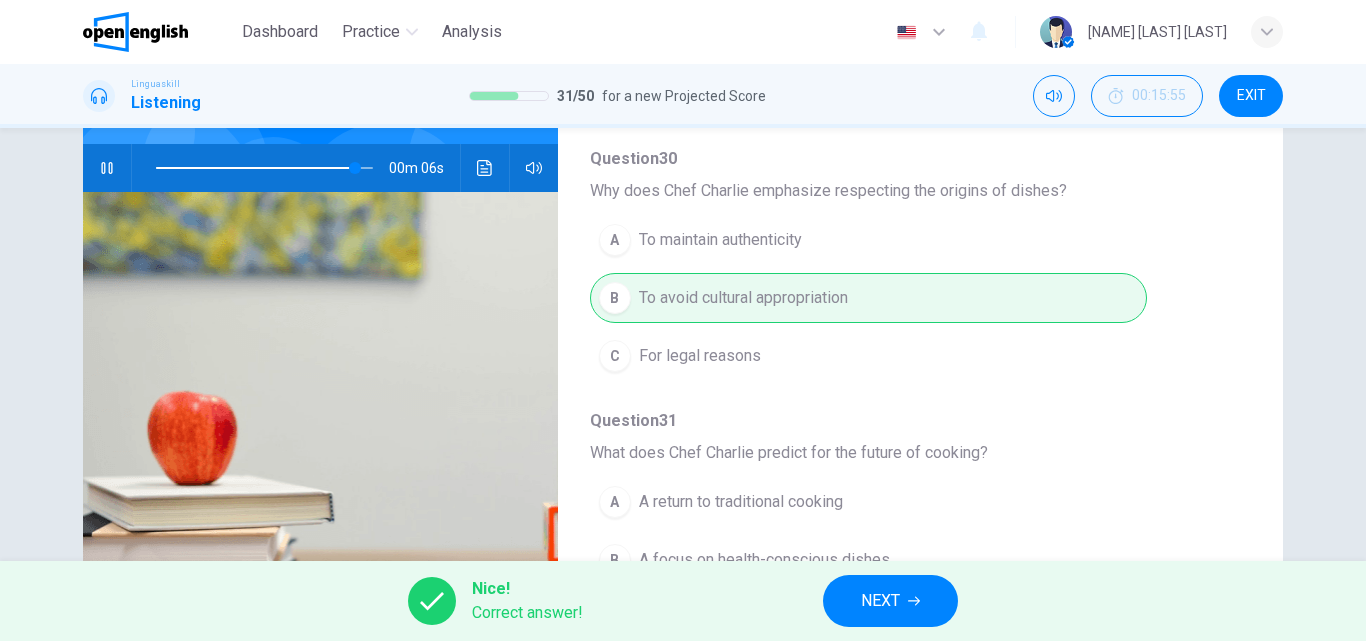 scroll, scrollTop: 147, scrollLeft: 0, axis: vertical 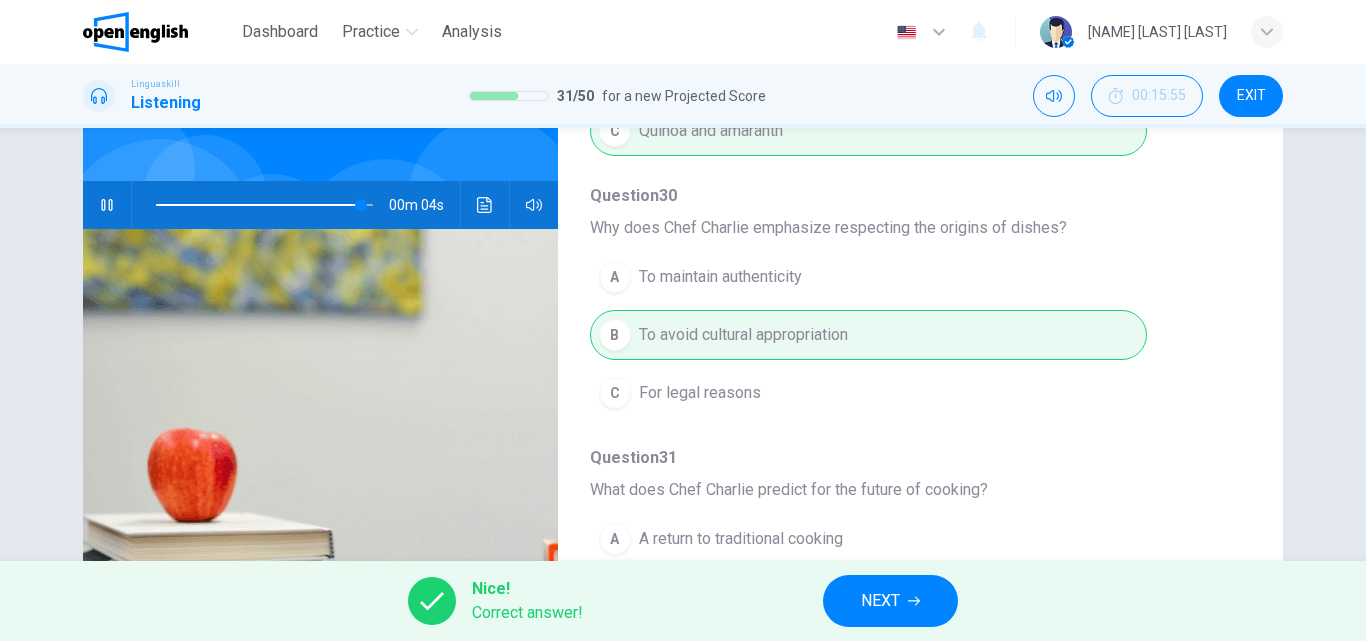 click 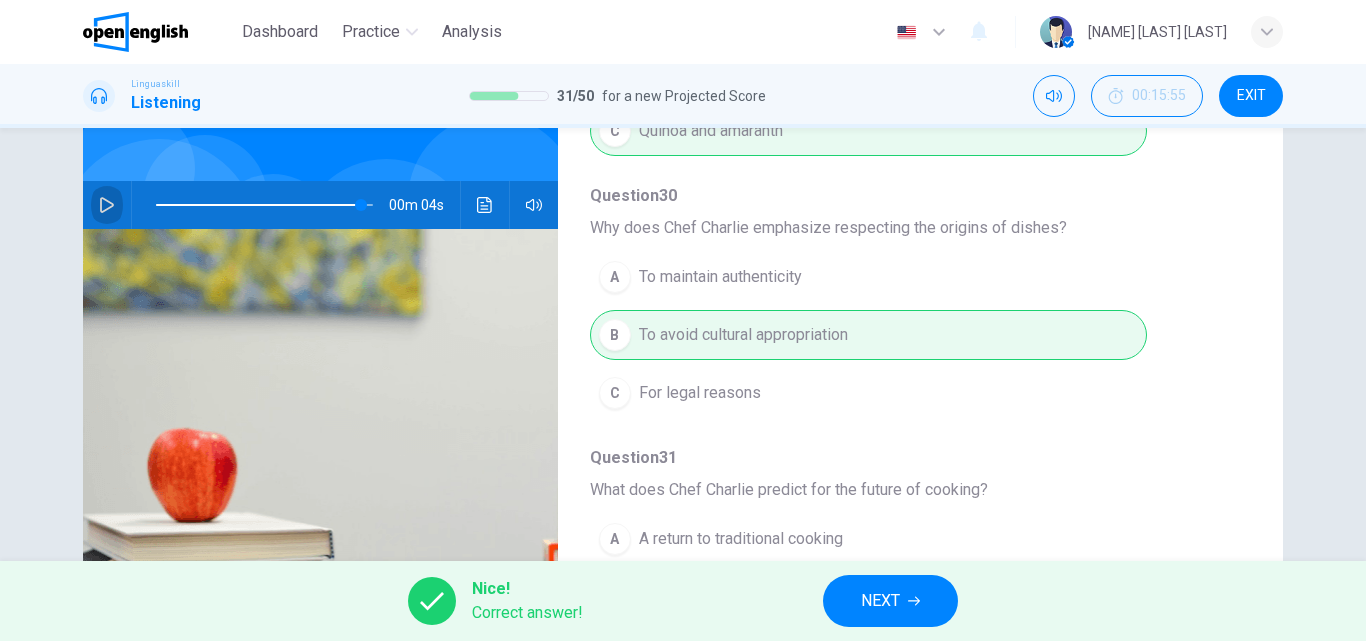 click 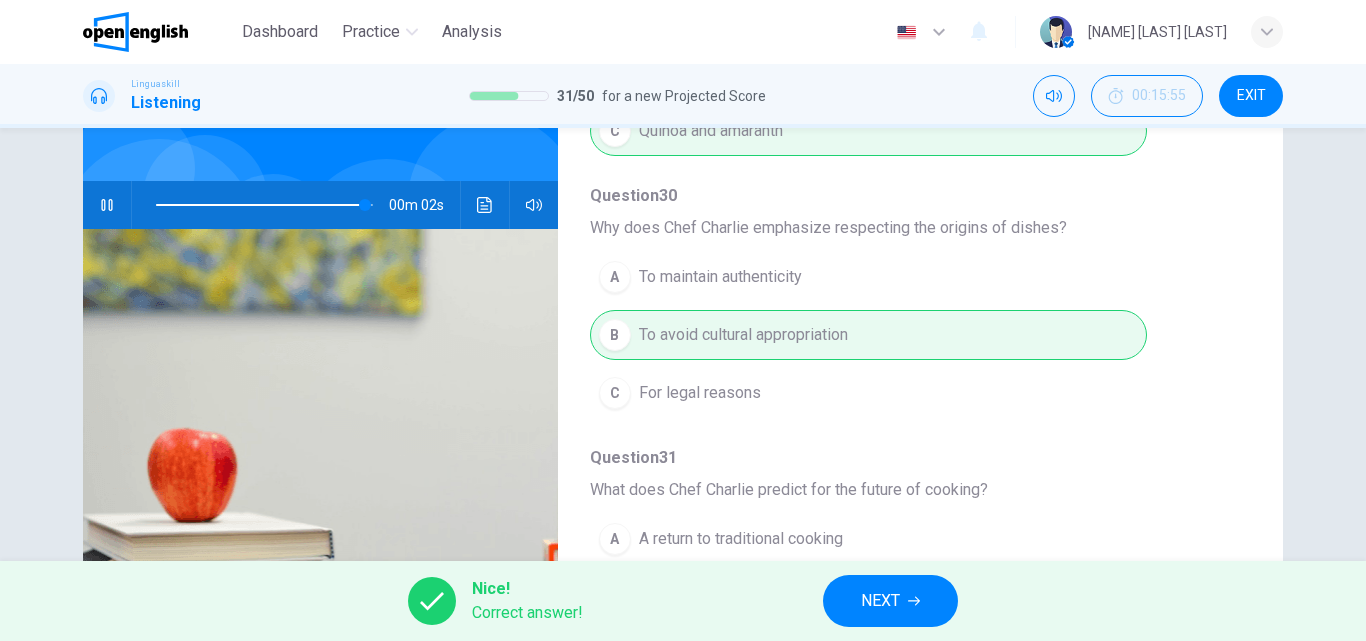 type on "**" 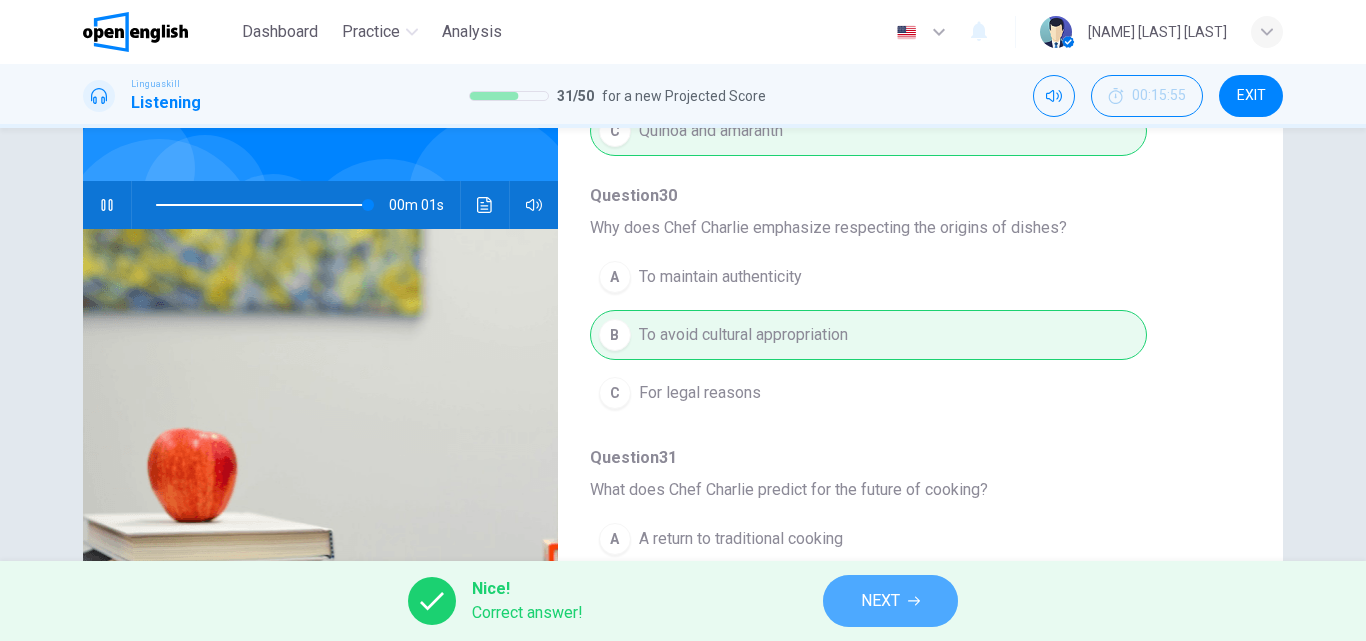 click on "NEXT" at bounding box center (890, 601) 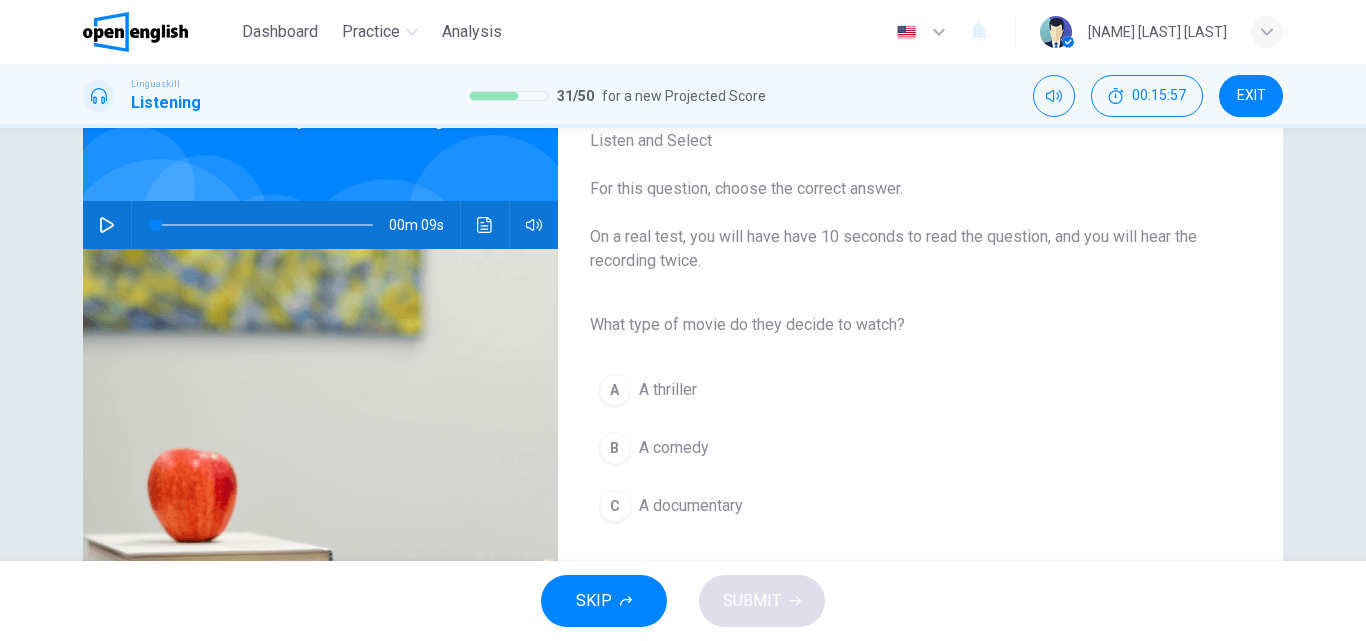 scroll, scrollTop: 149, scrollLeft: 0, axis: vertical 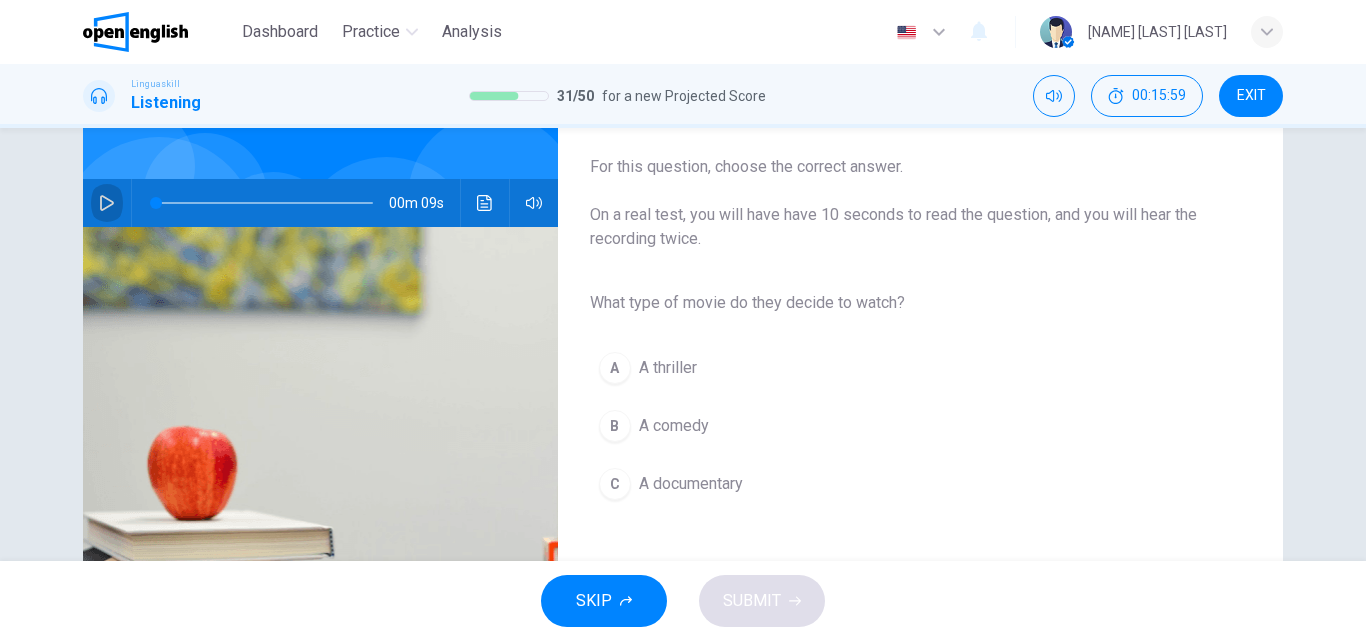 click 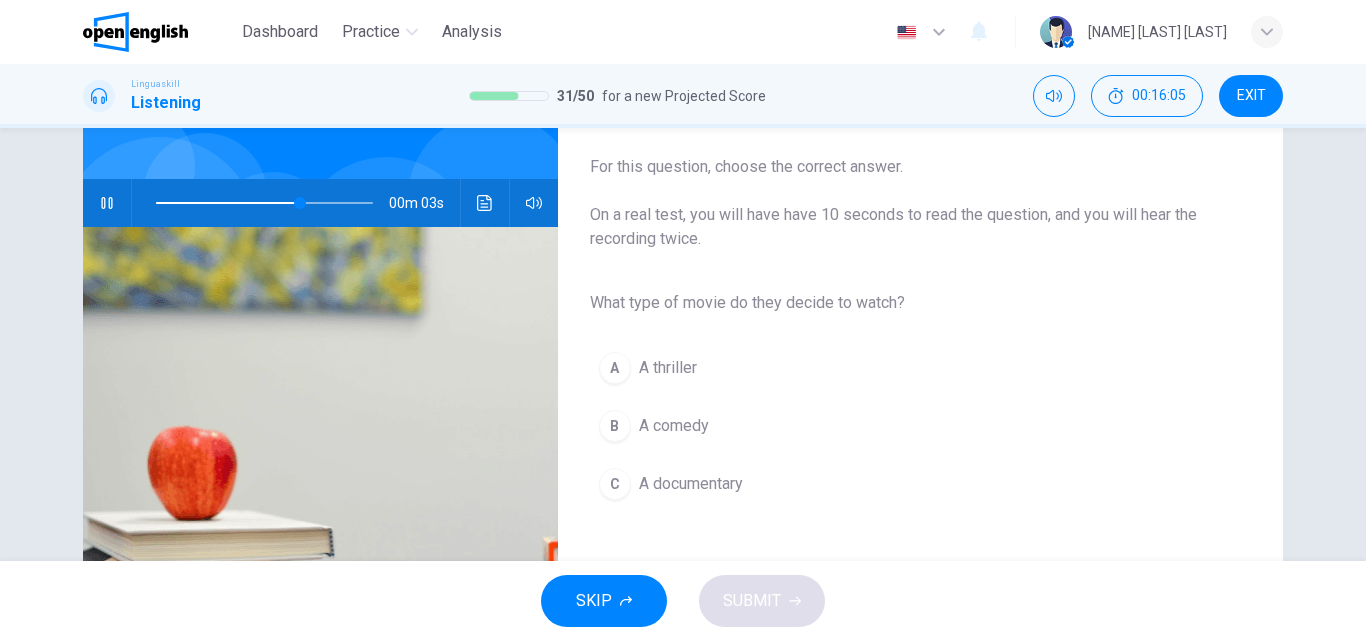 click on "A comedy" at bounding box center [674, 426] 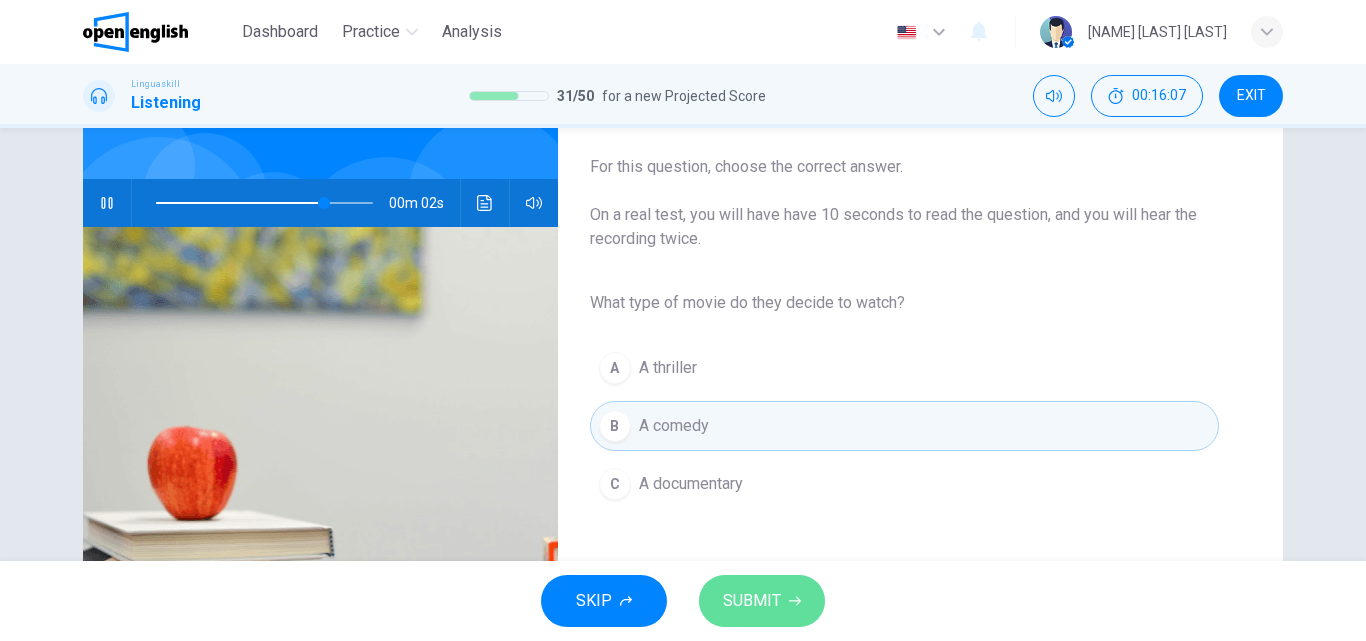 click on "SUBMIT" at bounding box center (762, 601) 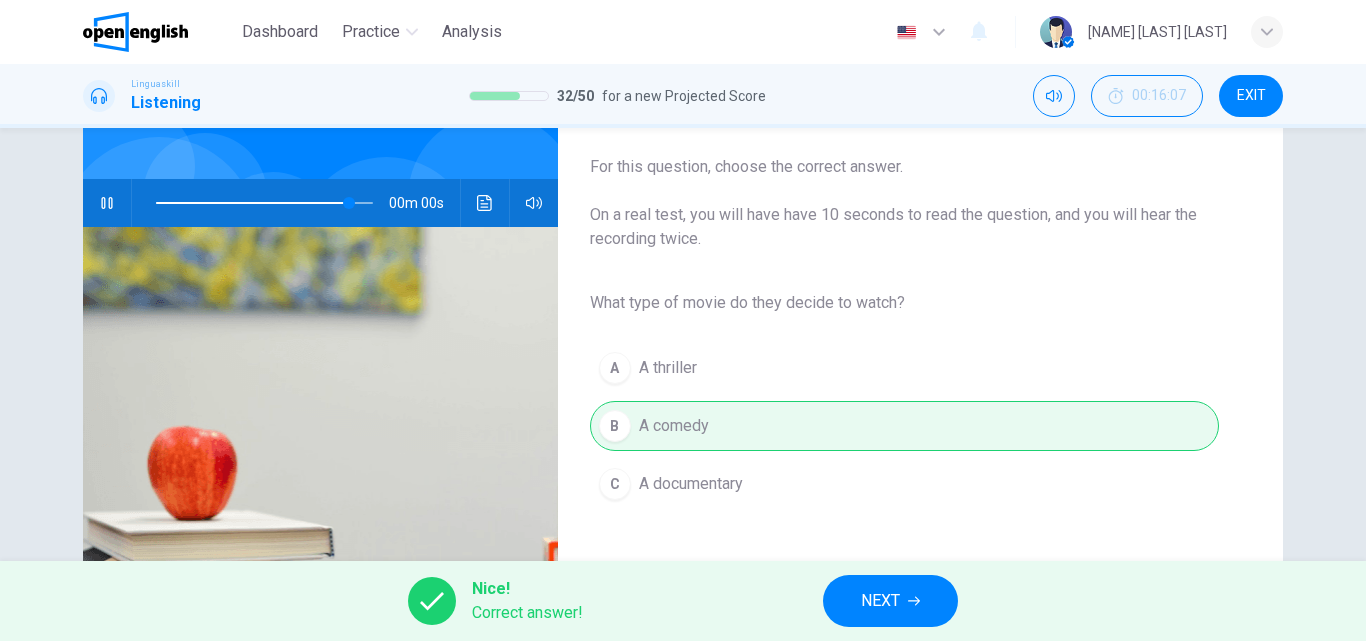 type on "*" 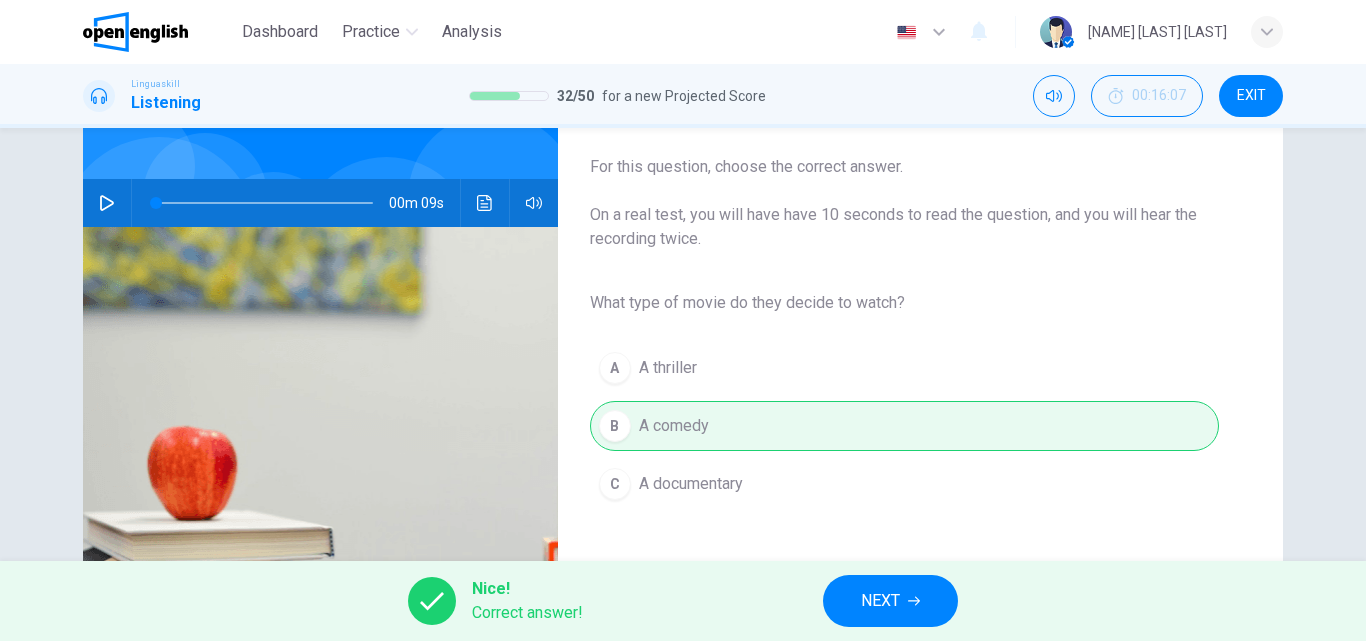 click on "NEXT" at bounding box center [890, 601] 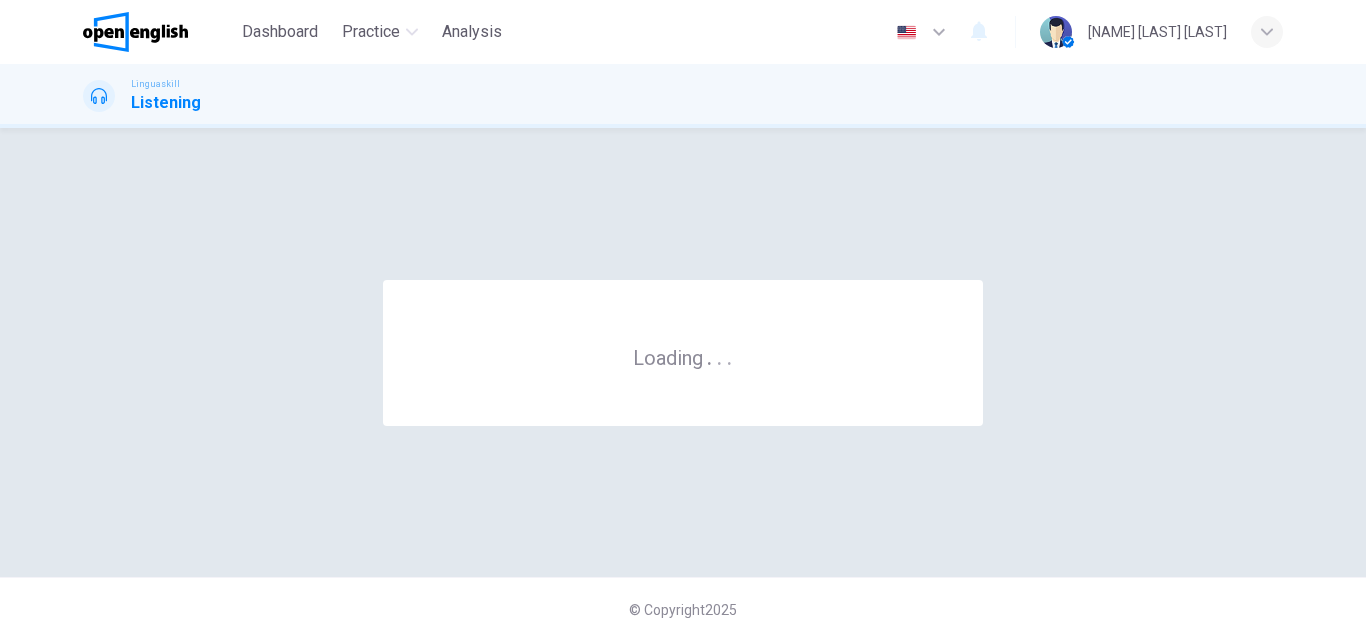 scroll, scrollTop: 0, scrollLeft: 0, axis: both 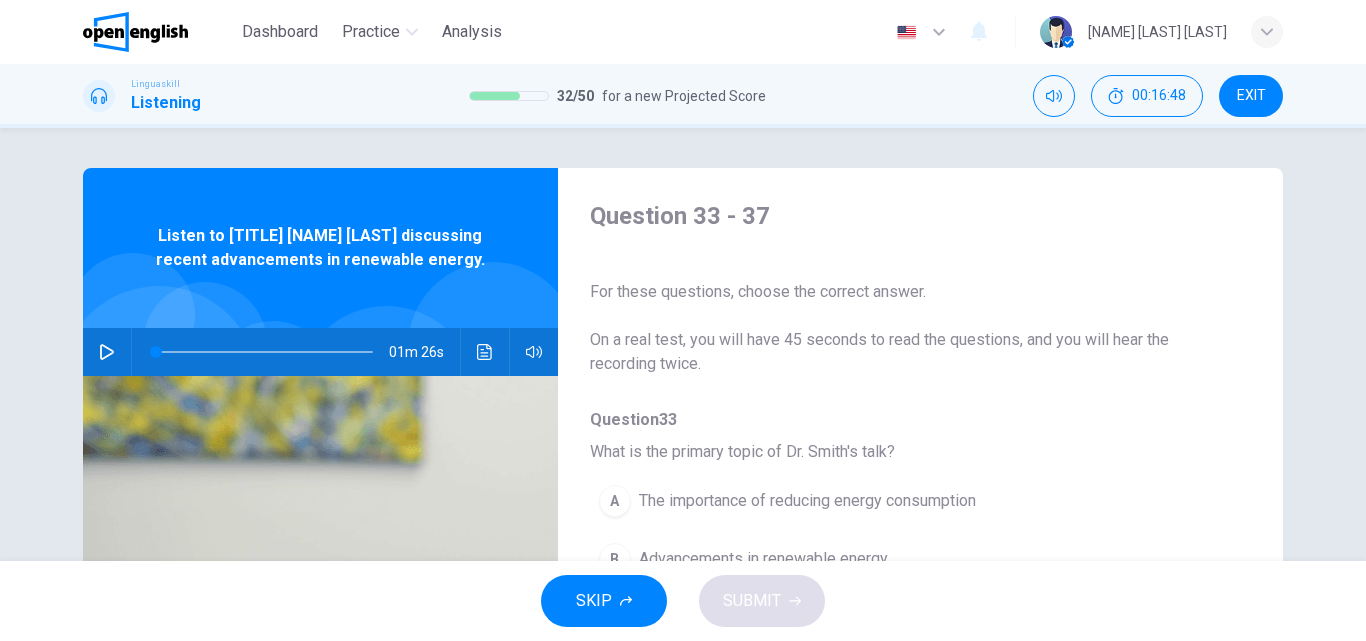 click 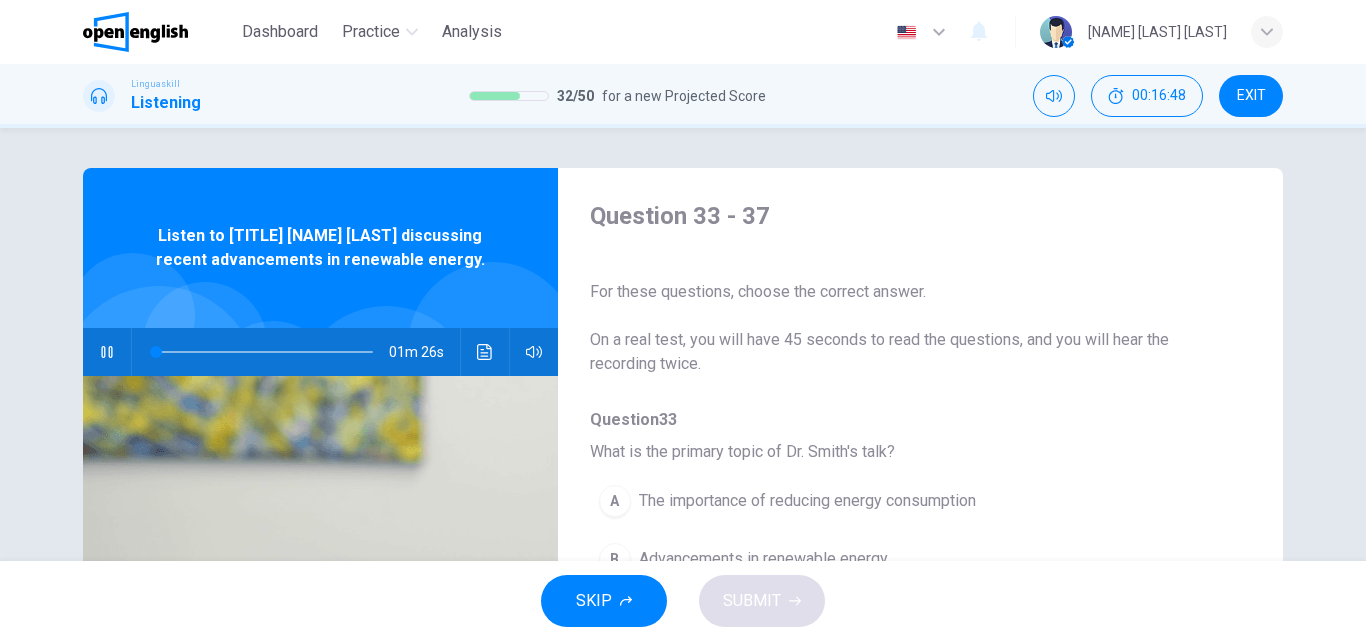 click 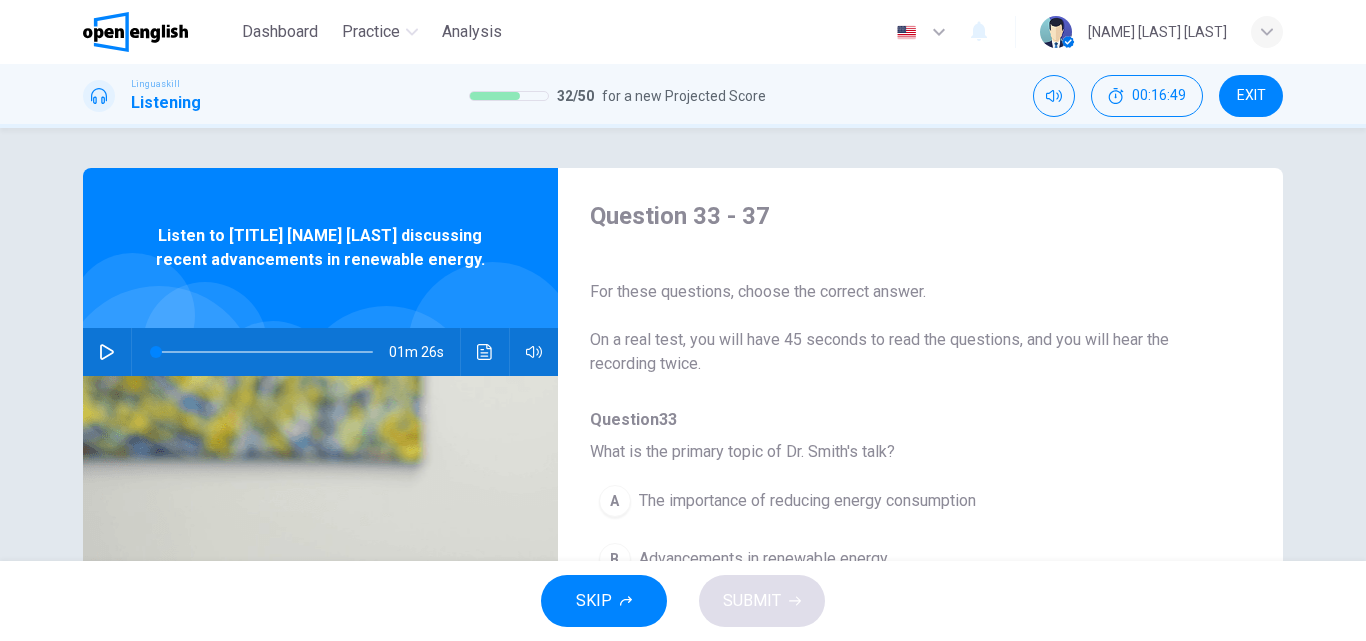 click 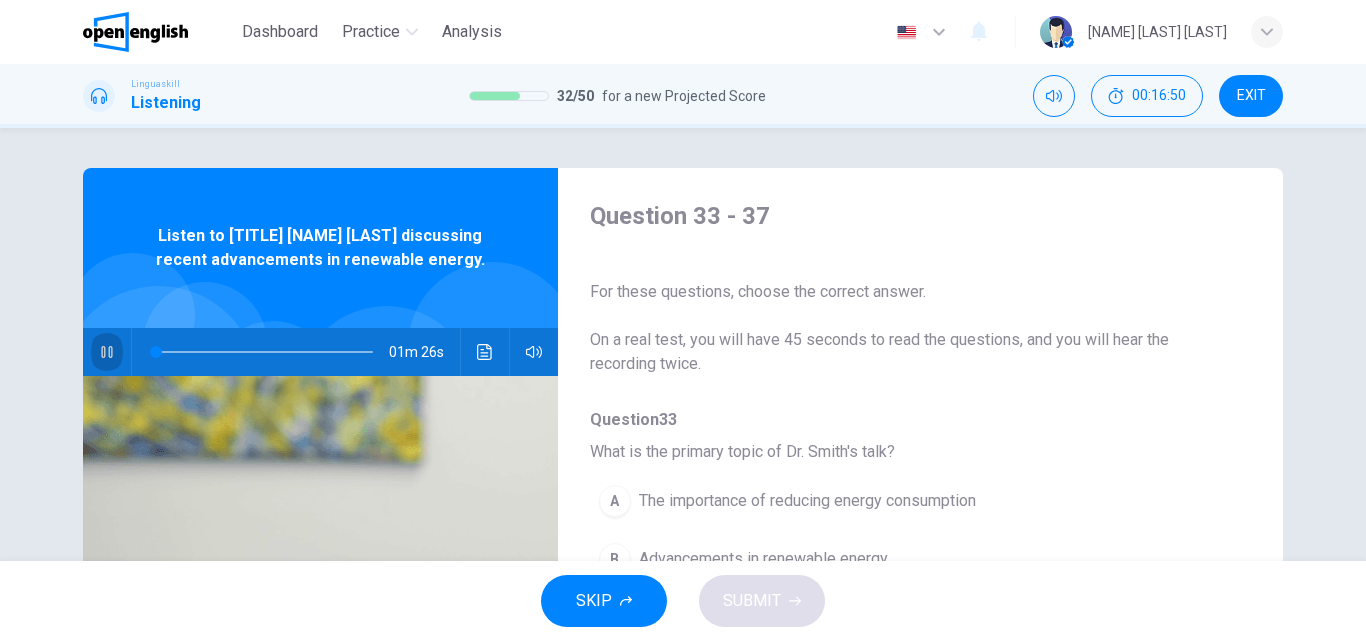 click 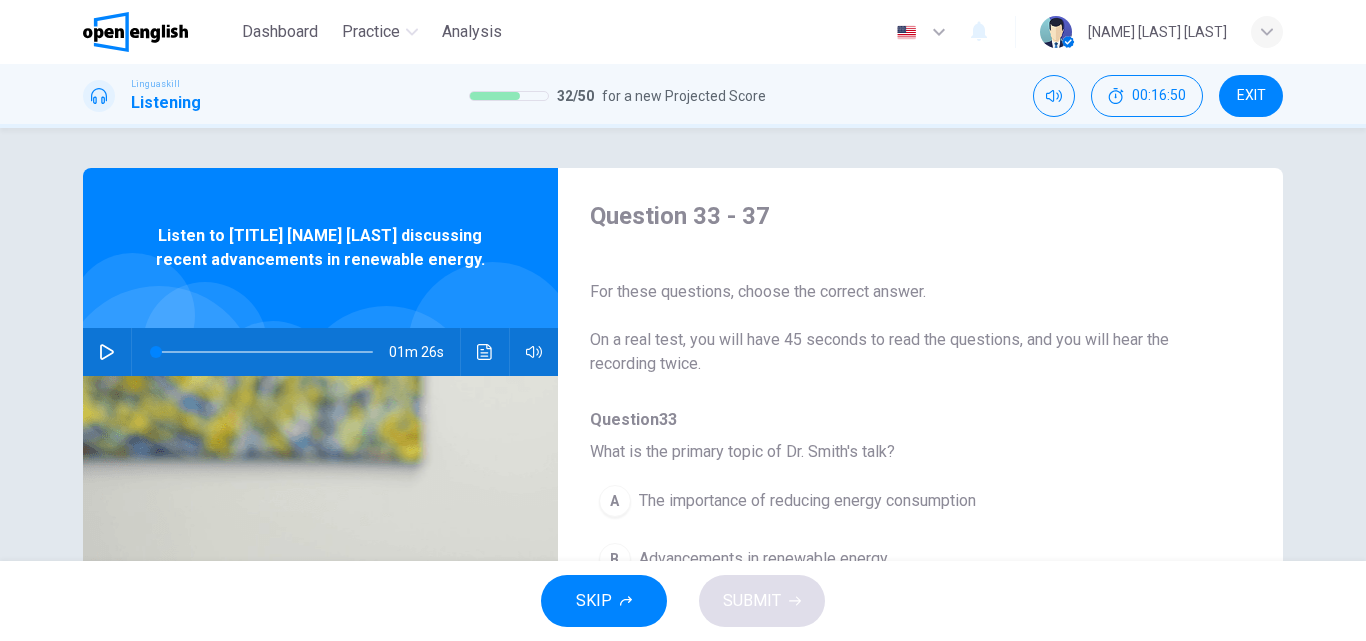 click 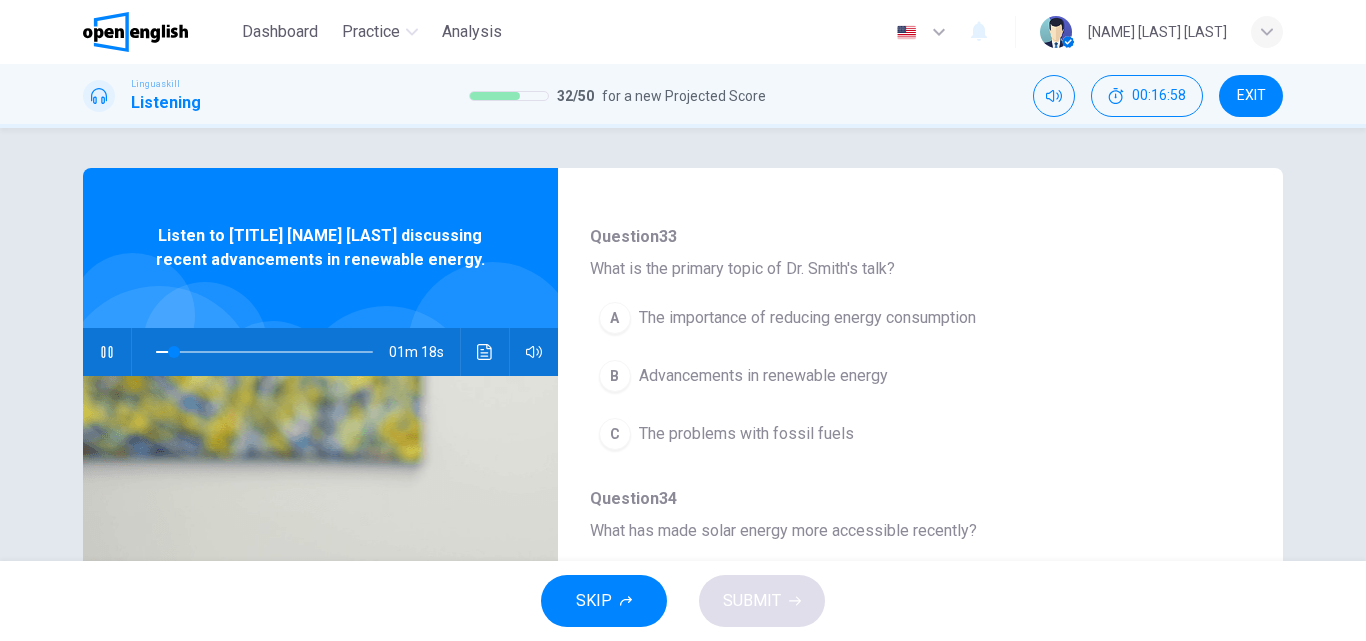 scroll, scrollTop: 185, scrollLeft: 0, axis: vertical 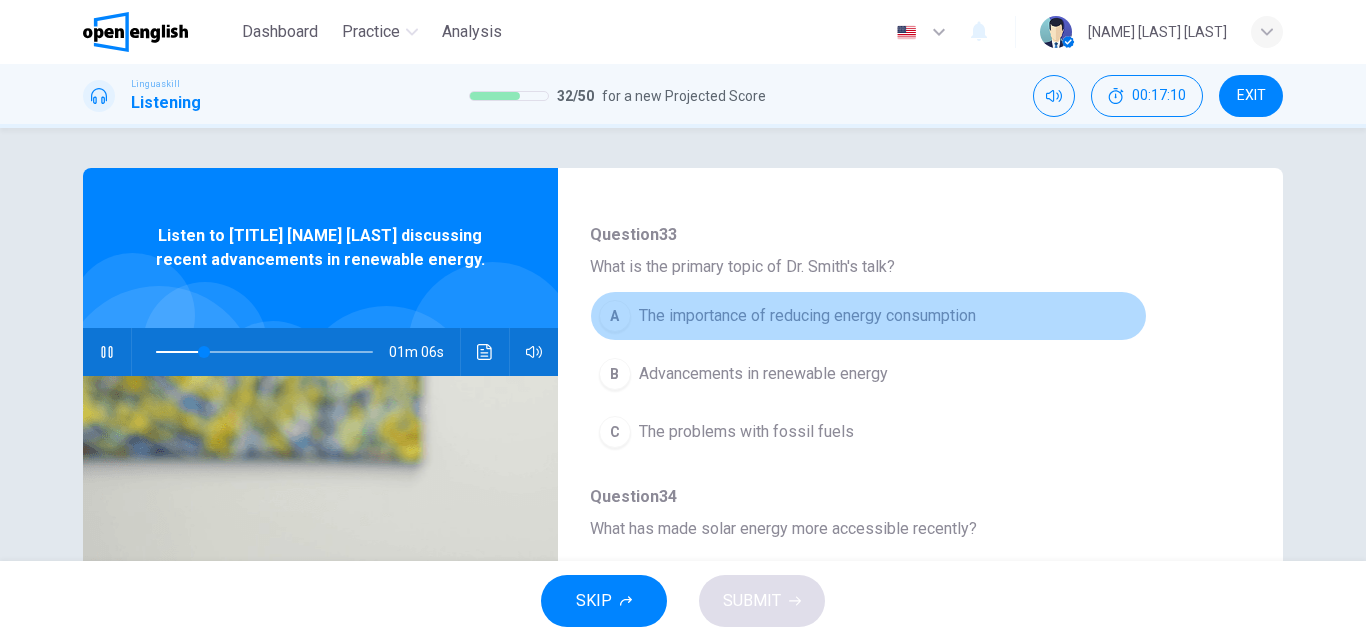 click on "The importance of reducing energy consumption" at bounding box center (807, 316) 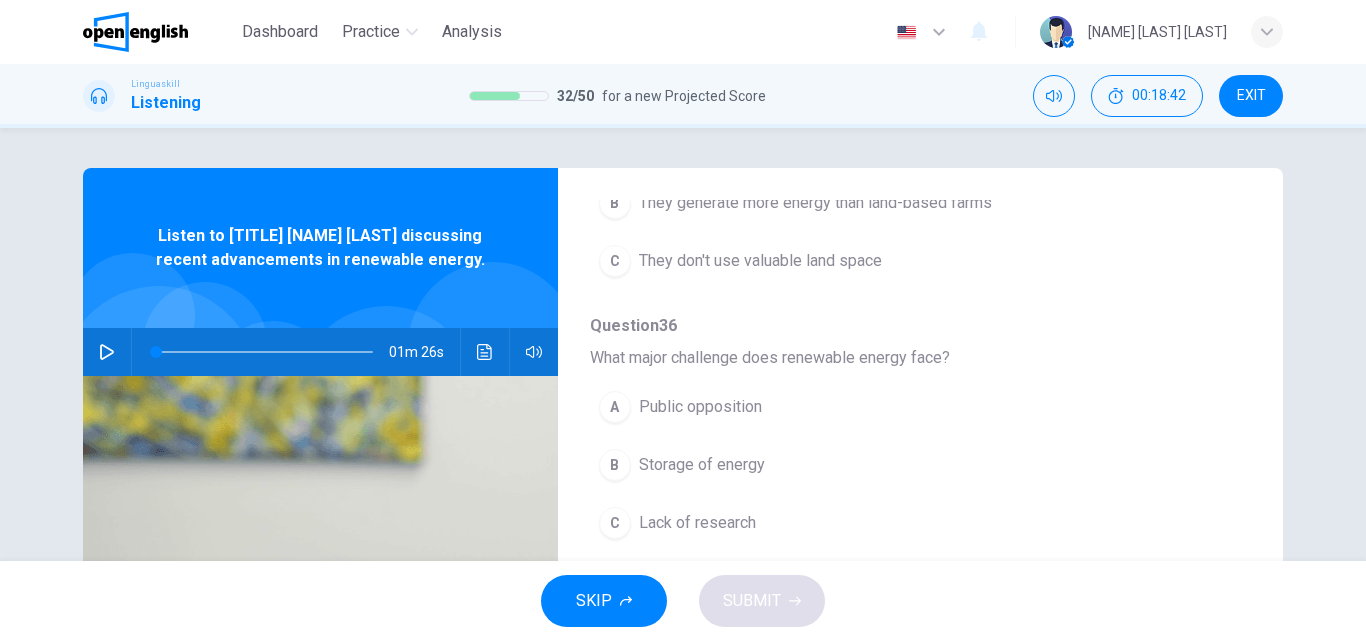 scroll, scrollTop: 887, scrollLeft: 0, axis: vertical 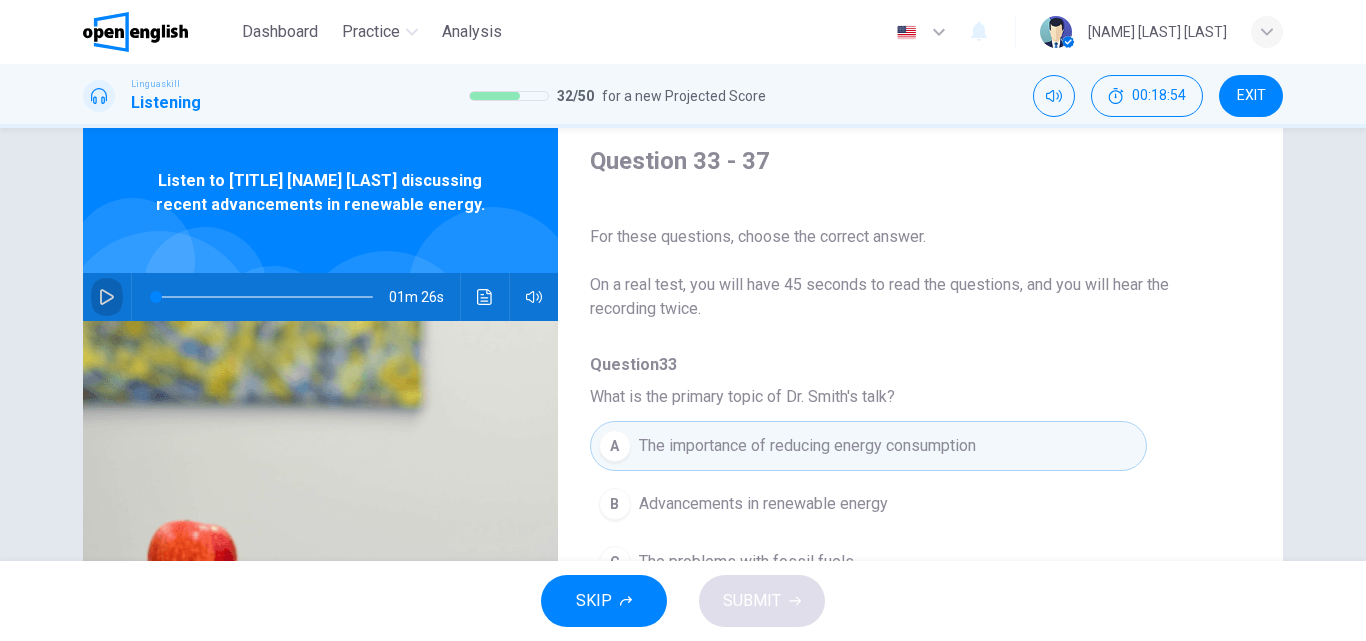 click 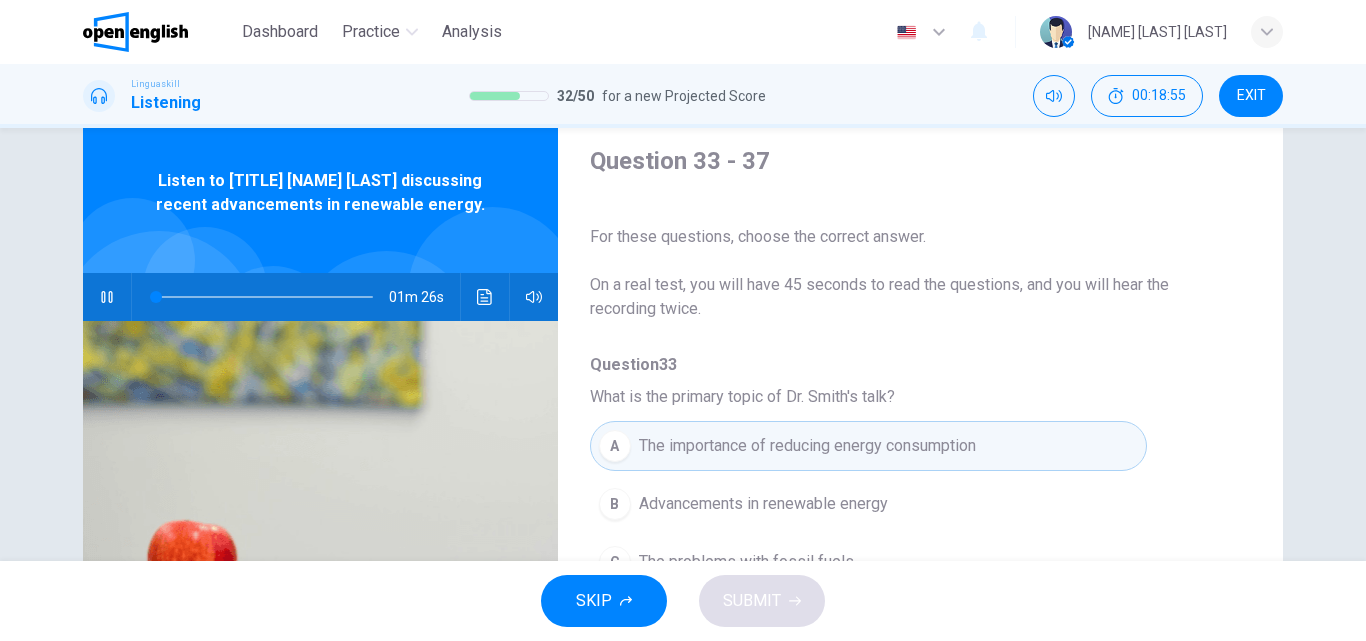 click 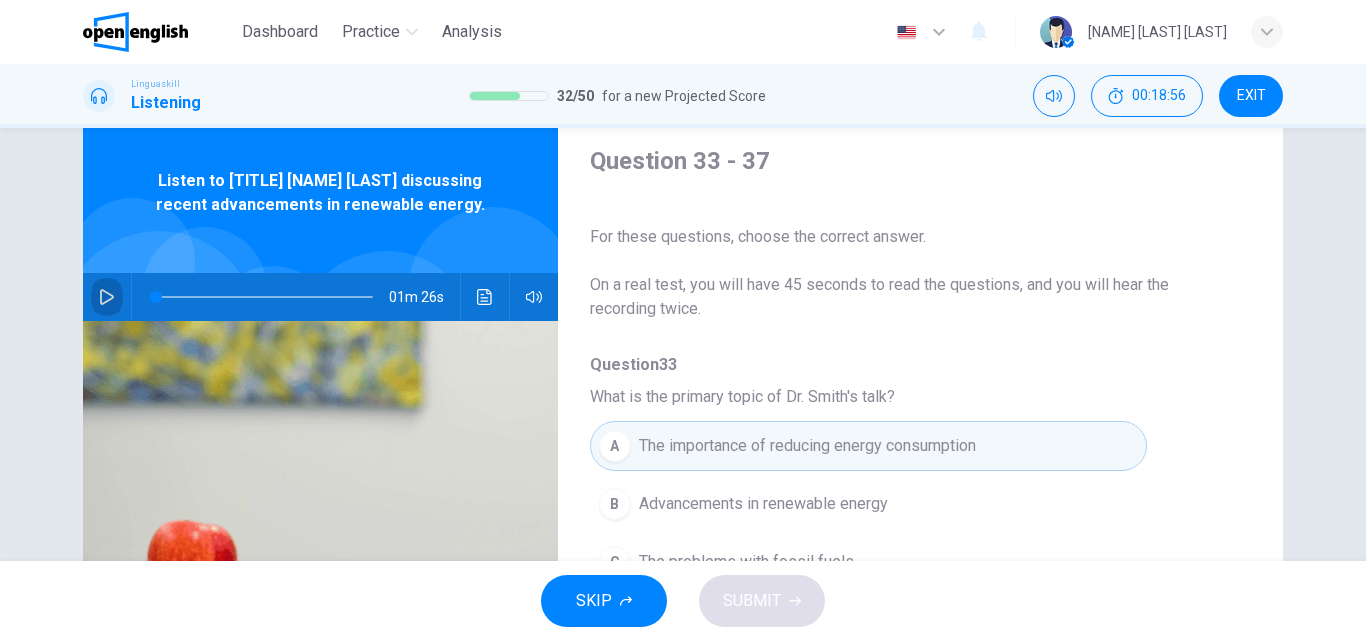 click 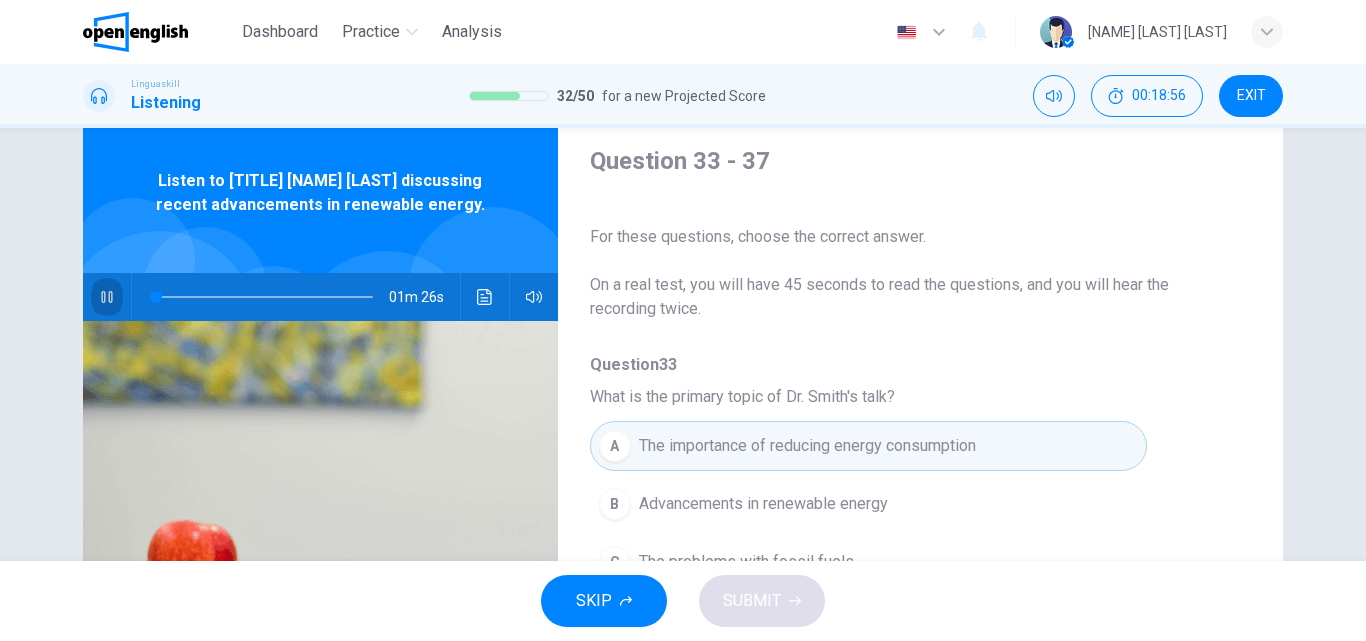 click 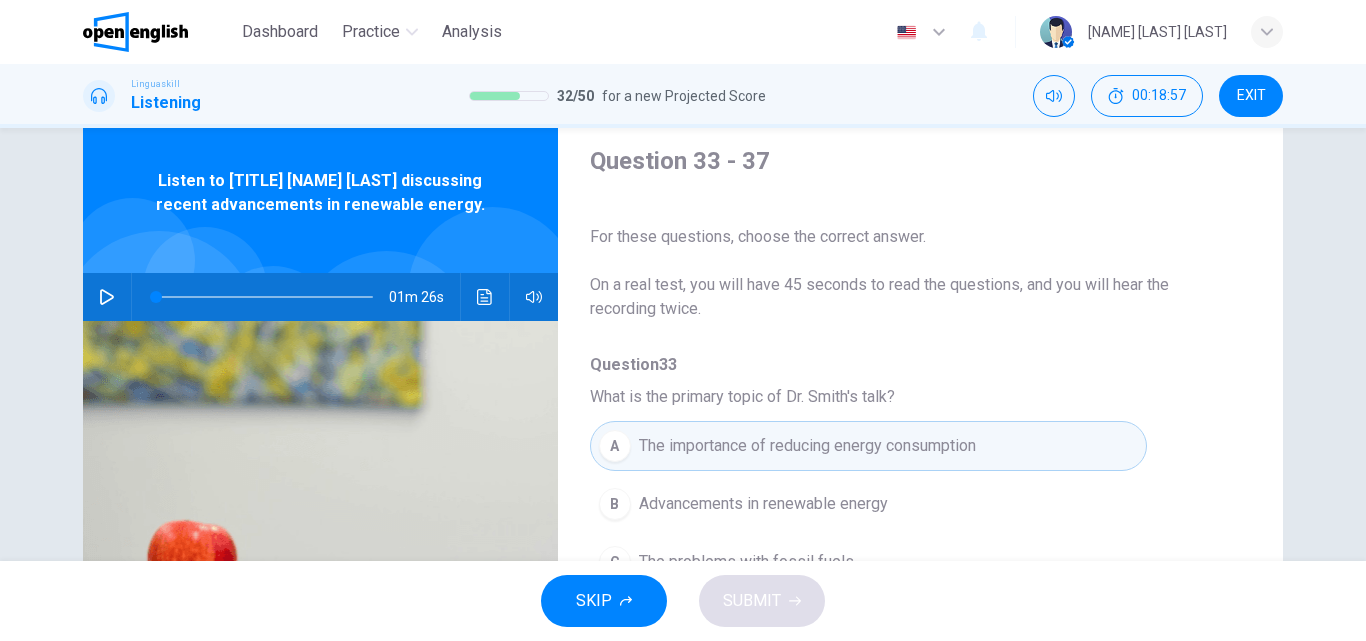 click at bounding box center (107, 297) 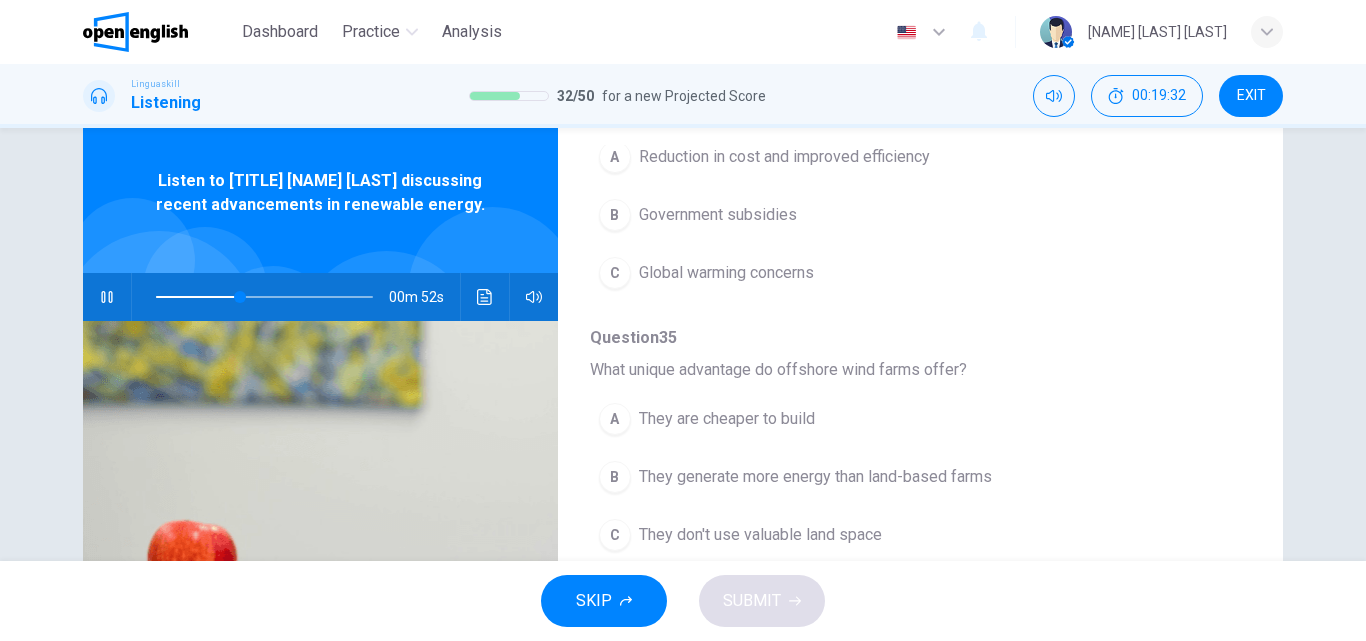 scroll, scrollTop: 573, scrollLeft: 0, axis: vertical 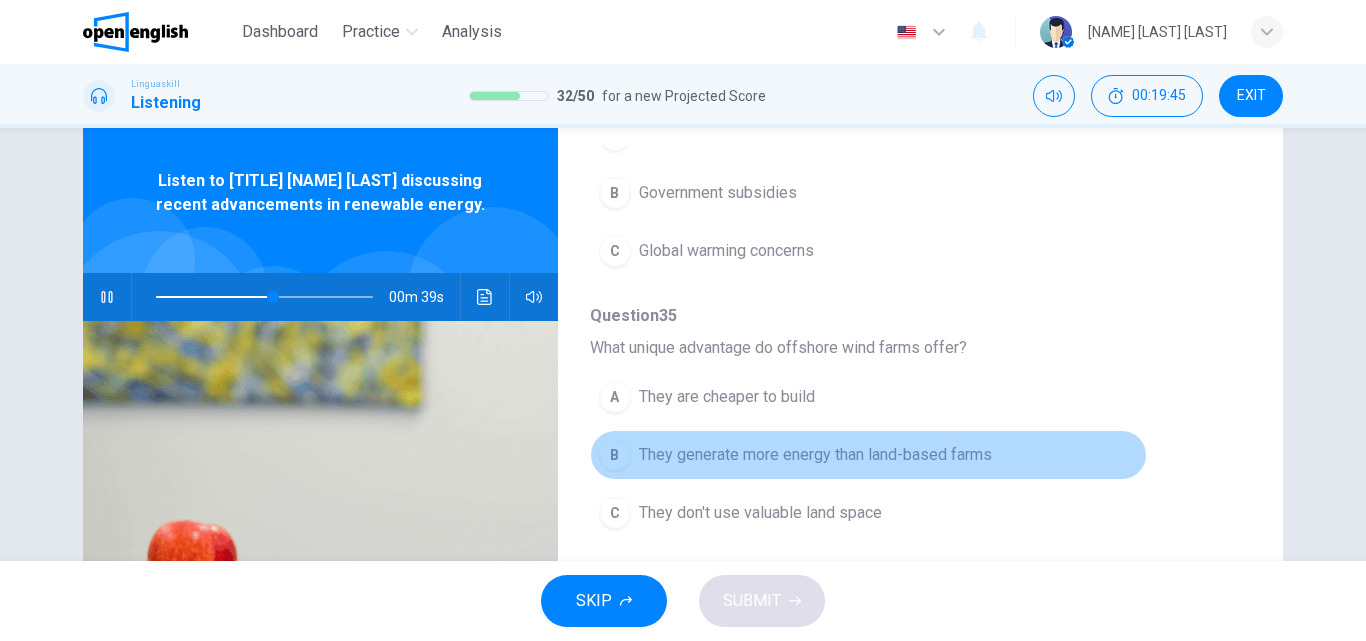 click on "They generate more energy than land-based farms" at bounding box center [815, 455] 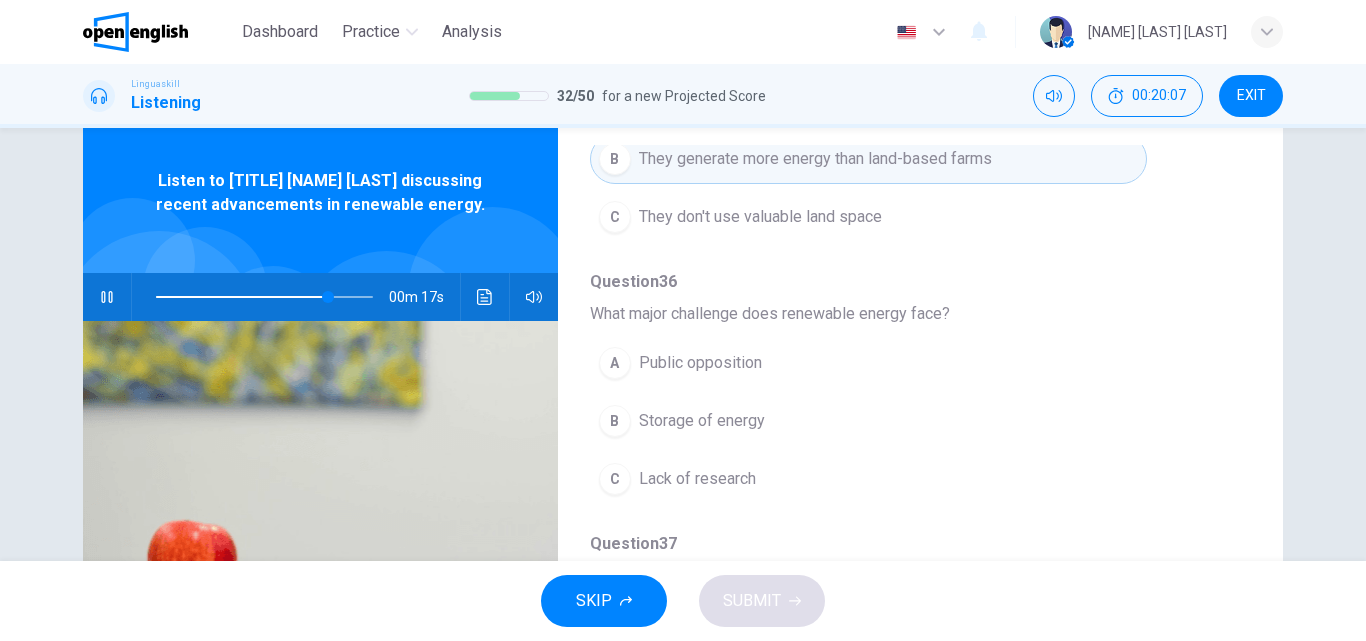 scroll, scrollTop: 887, scrollLeft: 0, axis: vertical 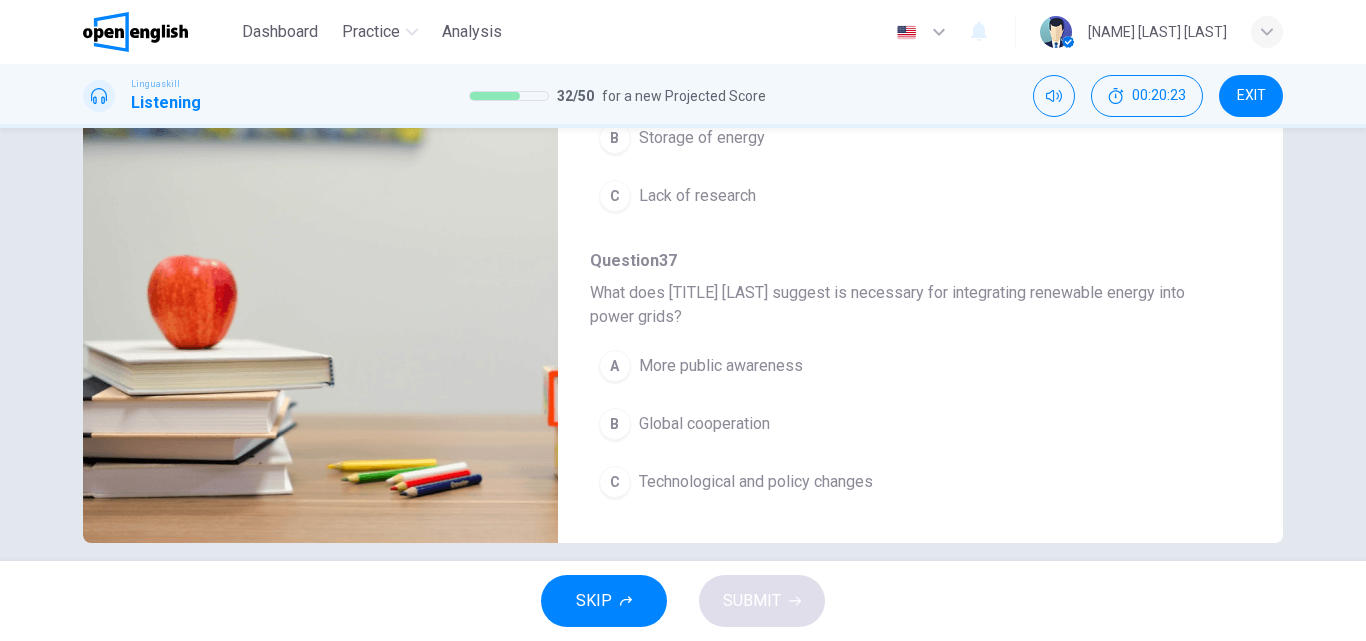 type on "*" 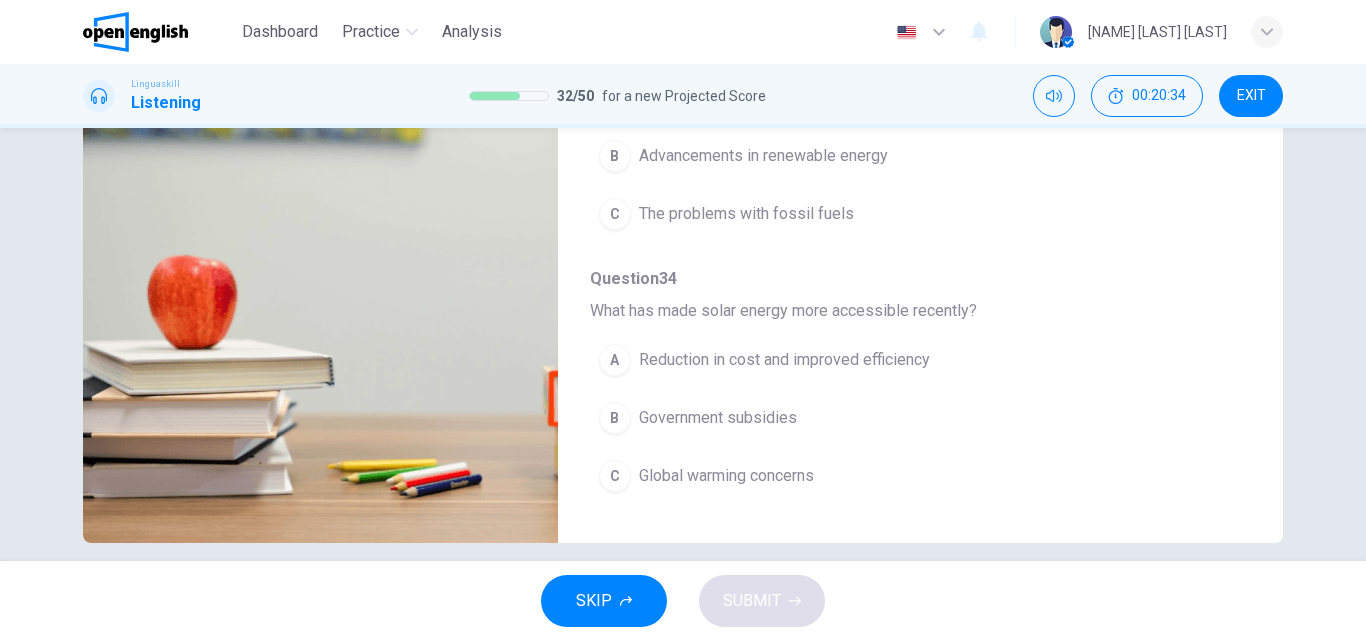 scroll, scrollTop: 89, scrollLeft: 0, axis: vertical 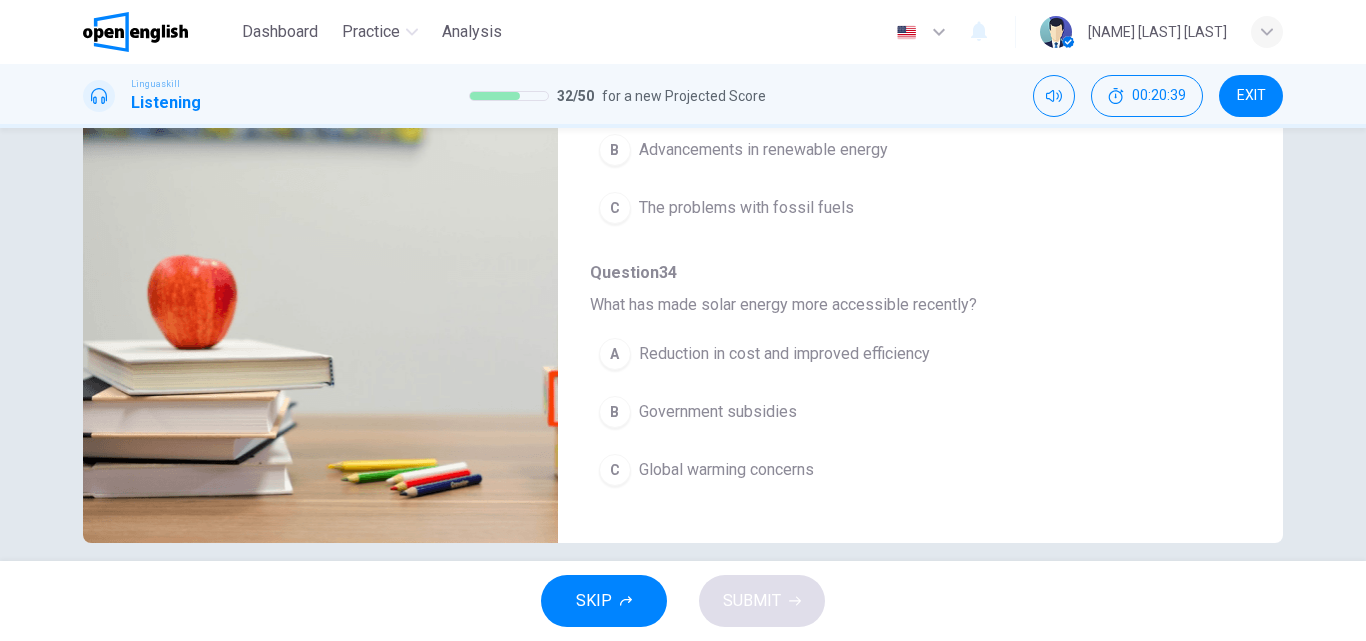 click on "Reduction in cost and improved efficiency" at bounding box center (784, 354) 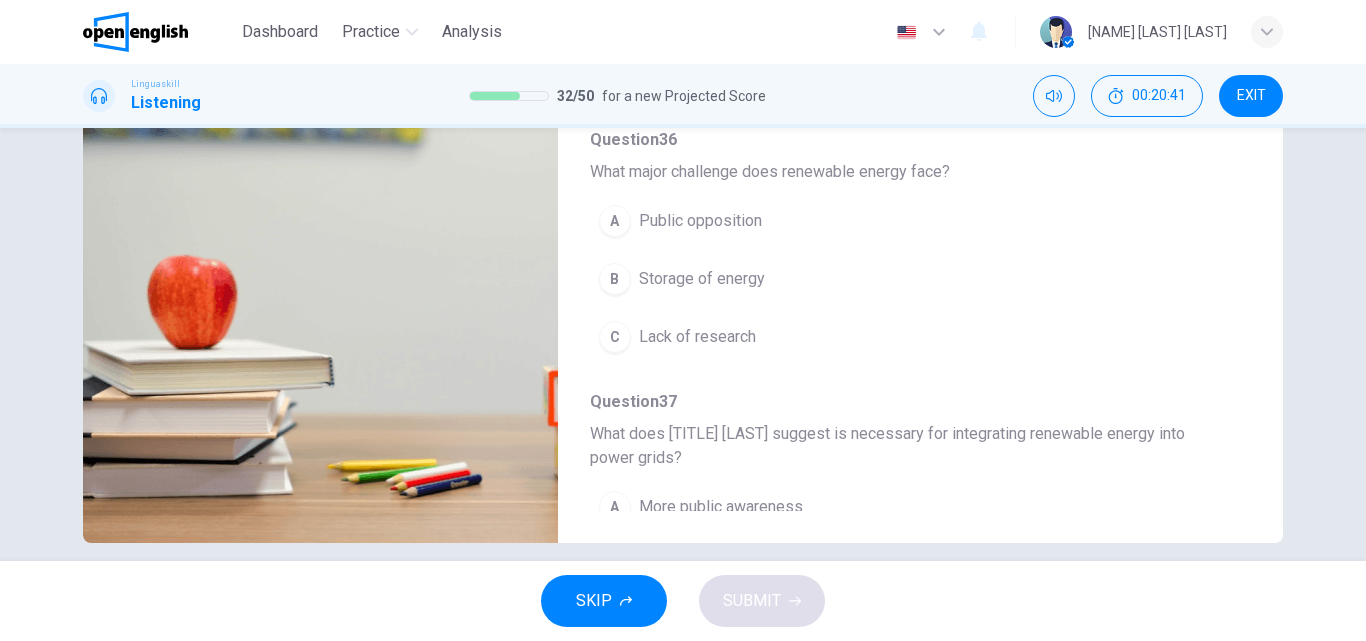 scroll, scrollTop: 747, scrollLeft: 0, axis: vertical 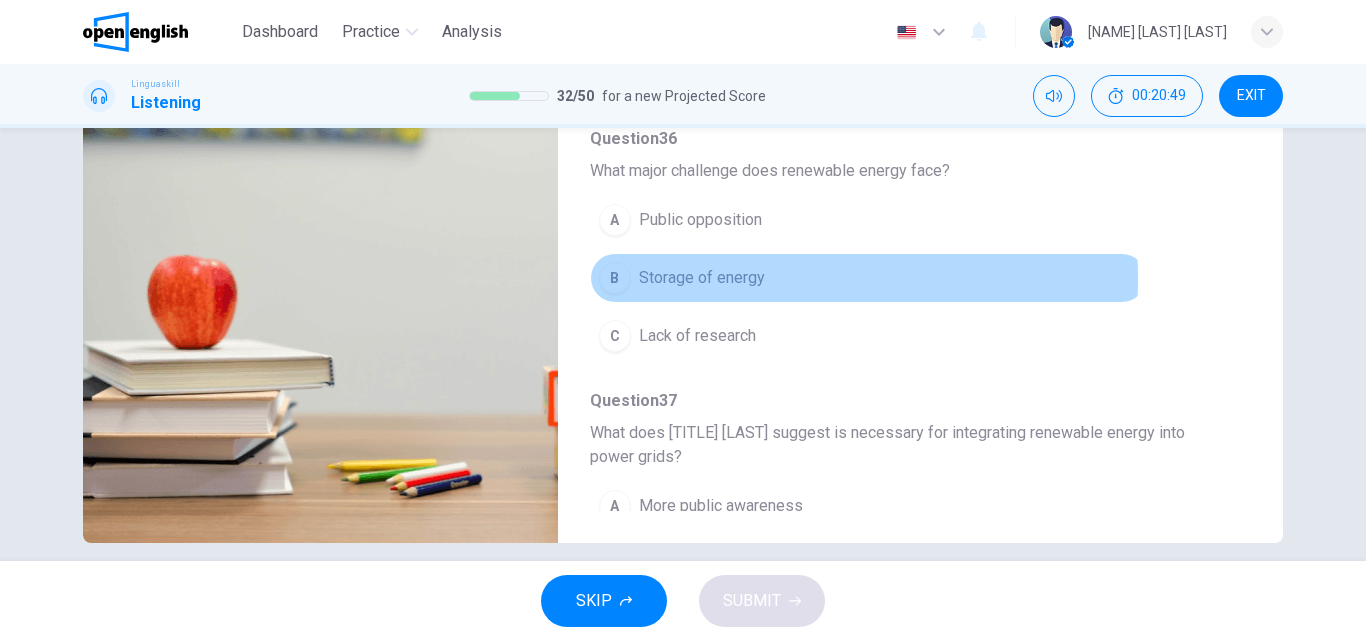 click on "Storage of energy" at bounding box center [702, 278] 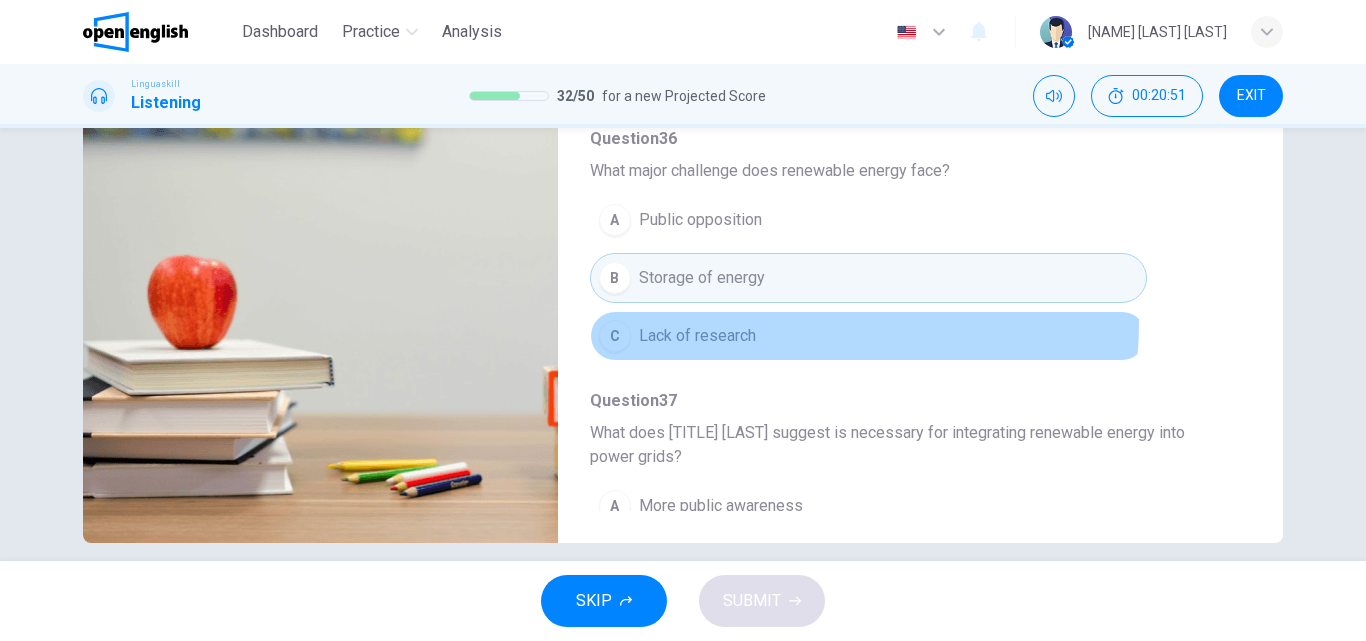 click on "C Lack of research" at bounding box center (868, 336) 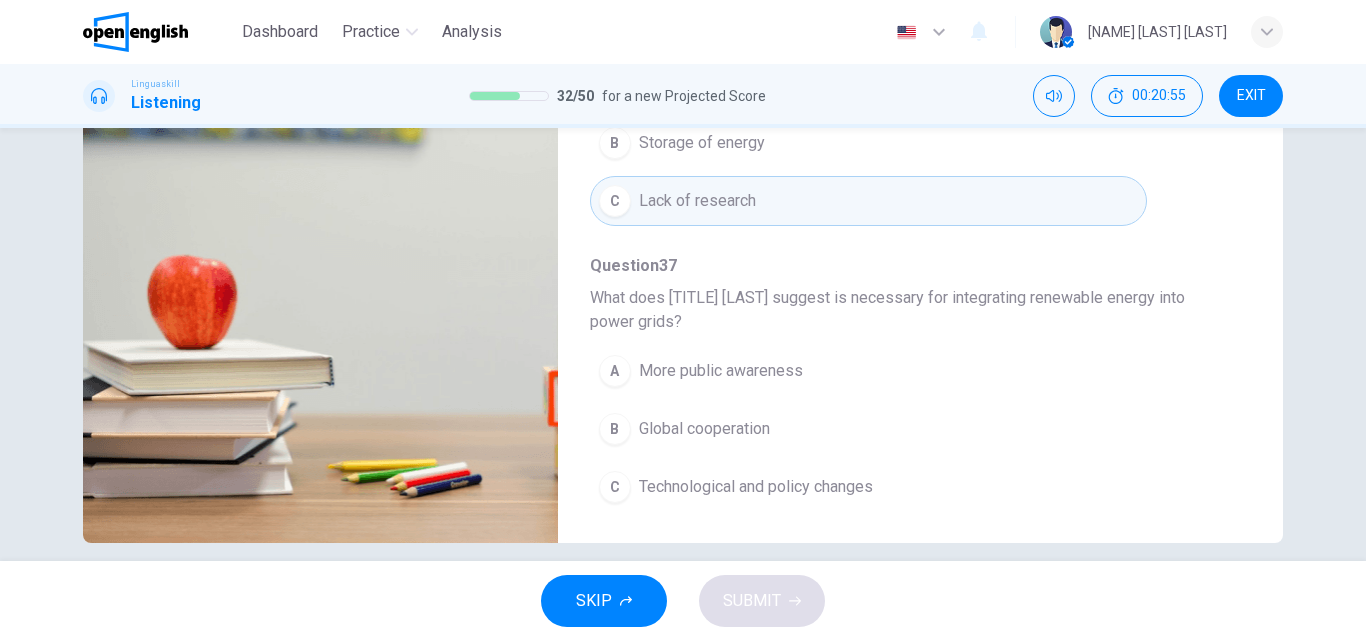 scroll, scrollTop: 887, scrollLeft: 0, axis: vertical 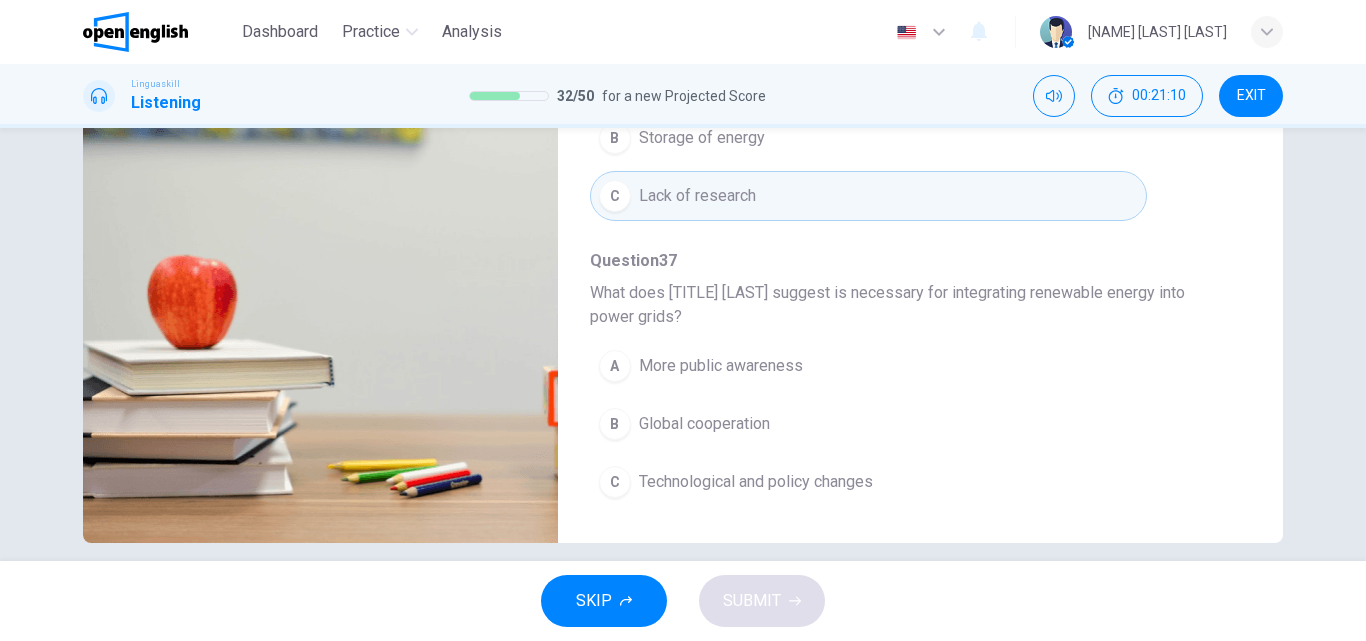 click on "B Global cooperation" at bounding box center (868, 424) 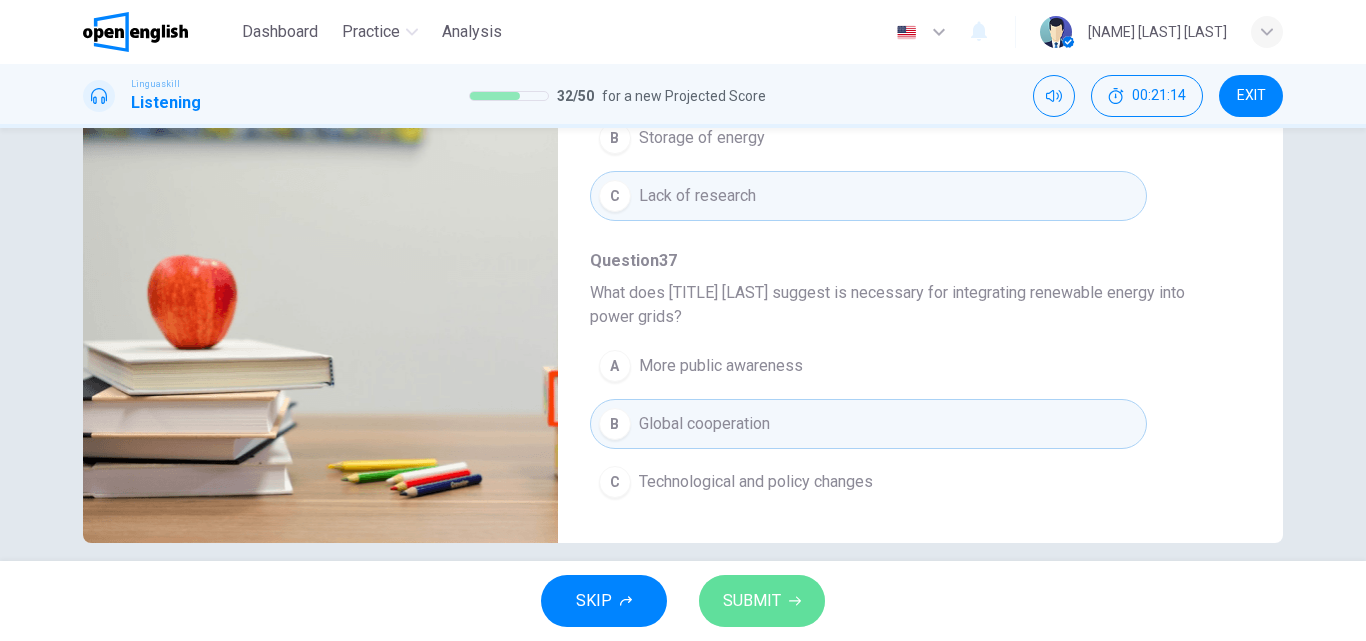 click on "SUBMIT" at bounding box center (752, 601) 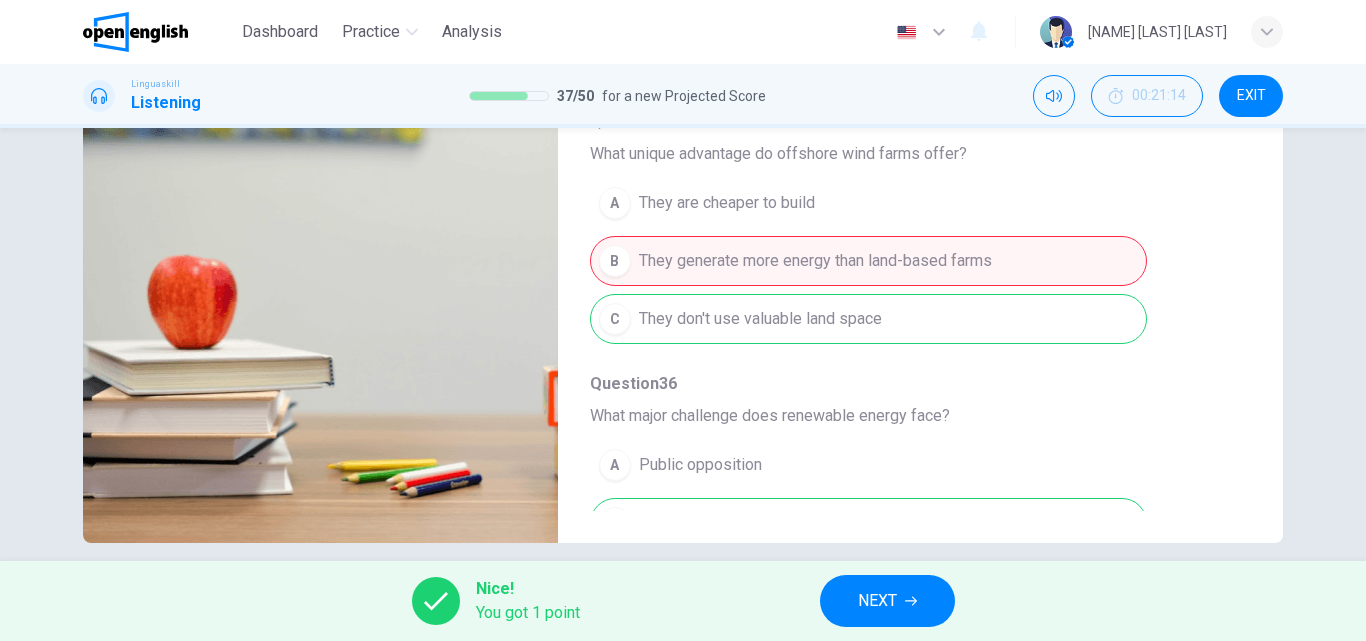 scroll, scrollTop: 503, scrollLeft: 0, axis: vertical 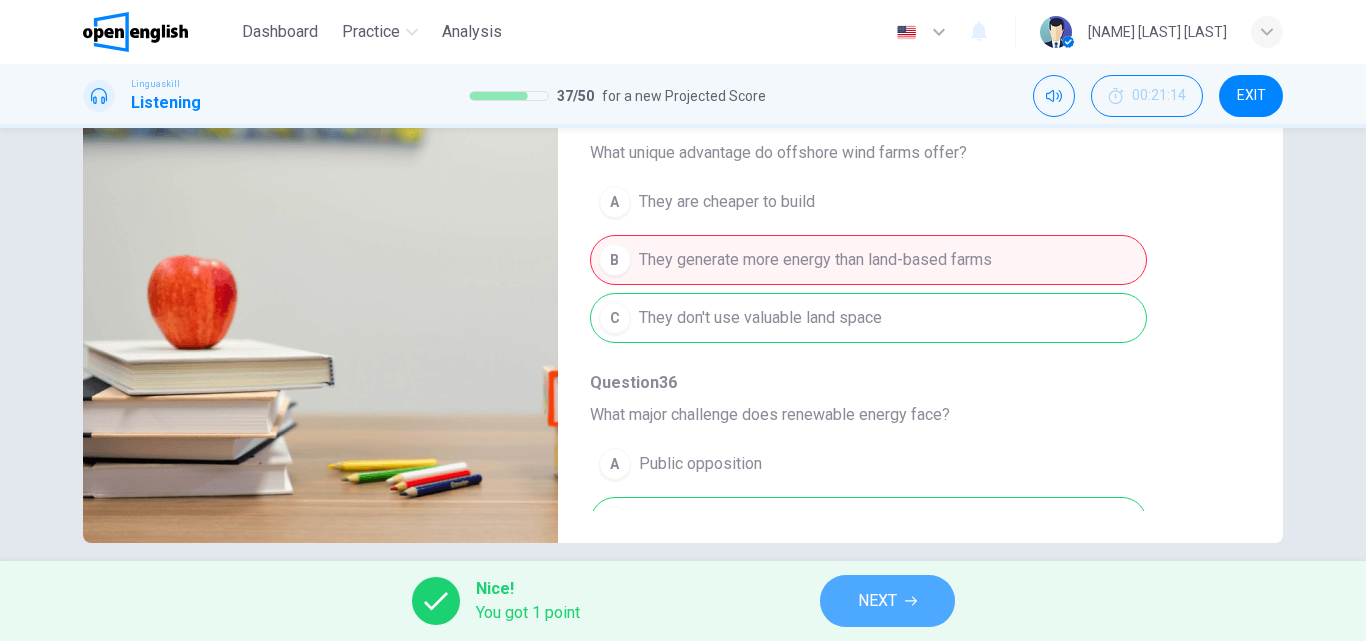 click on "NEXT" at bounding box center (887, 601) 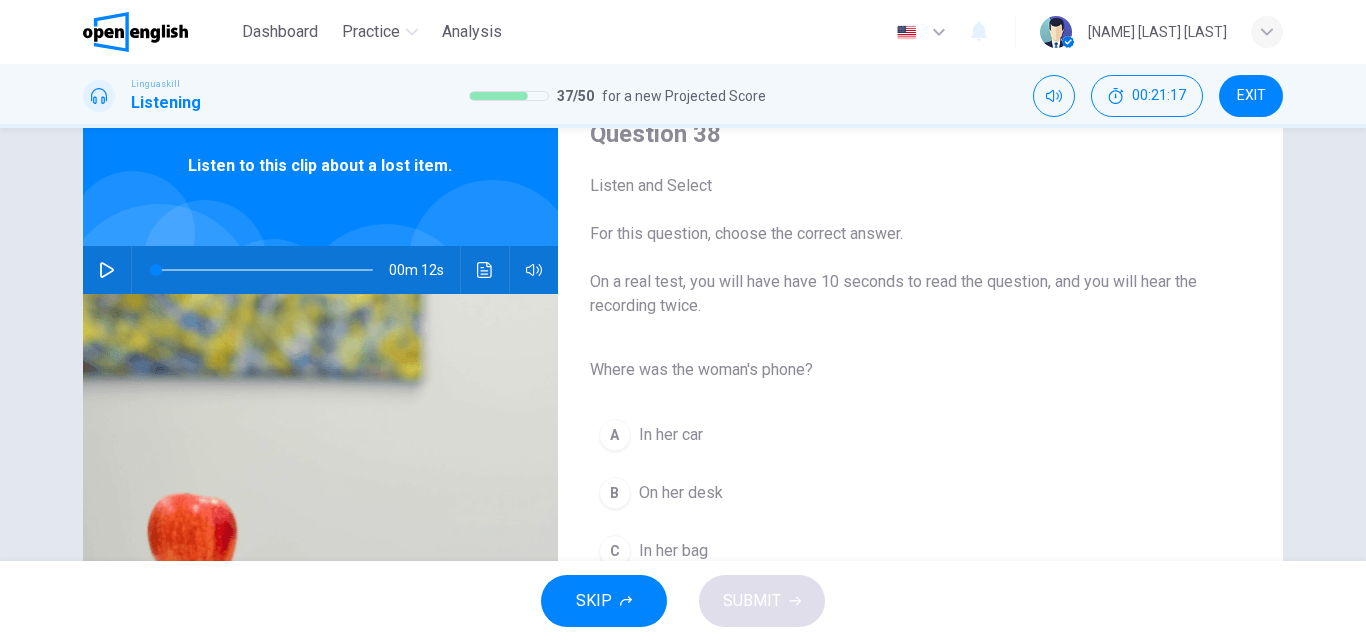 scroll, scrollTop: 83, scrollLeft: 0, axis: vertical 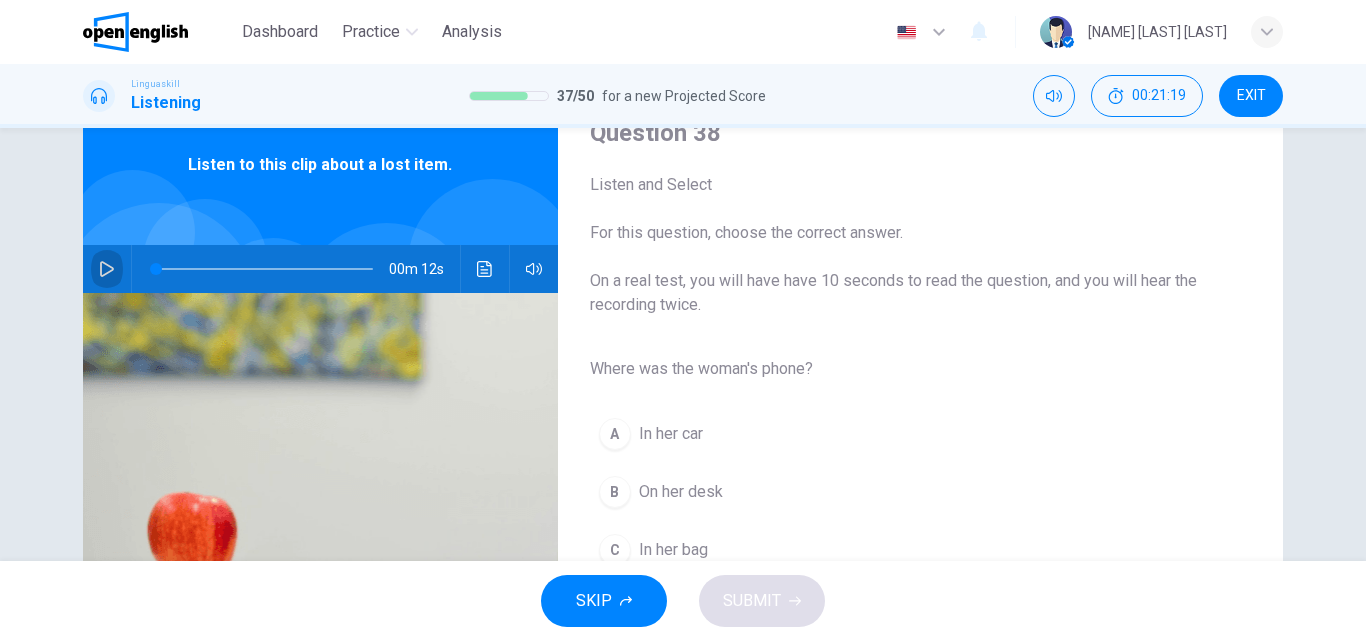 click 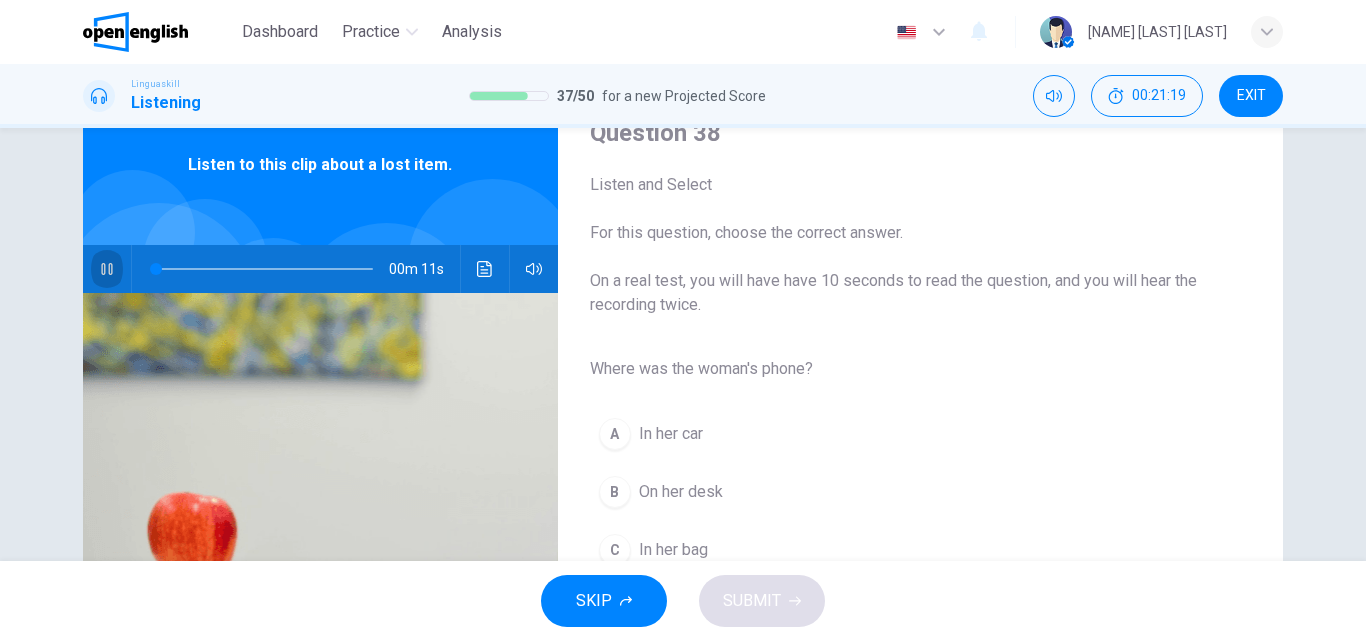 click 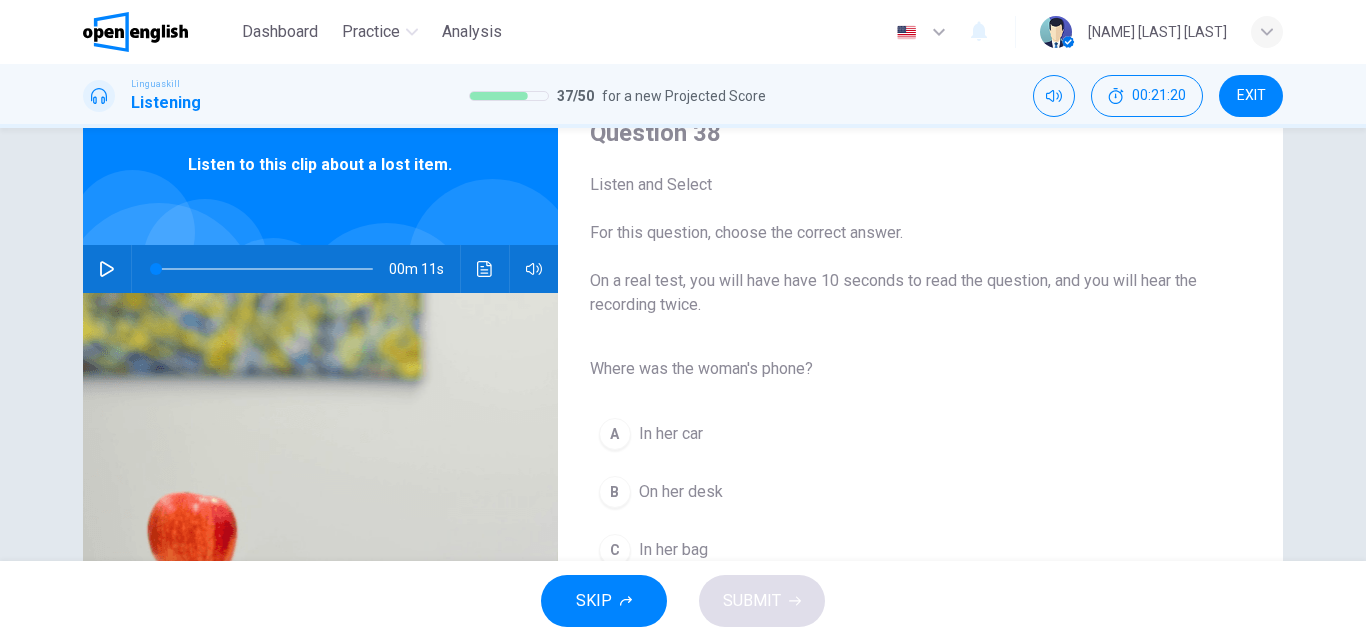 click 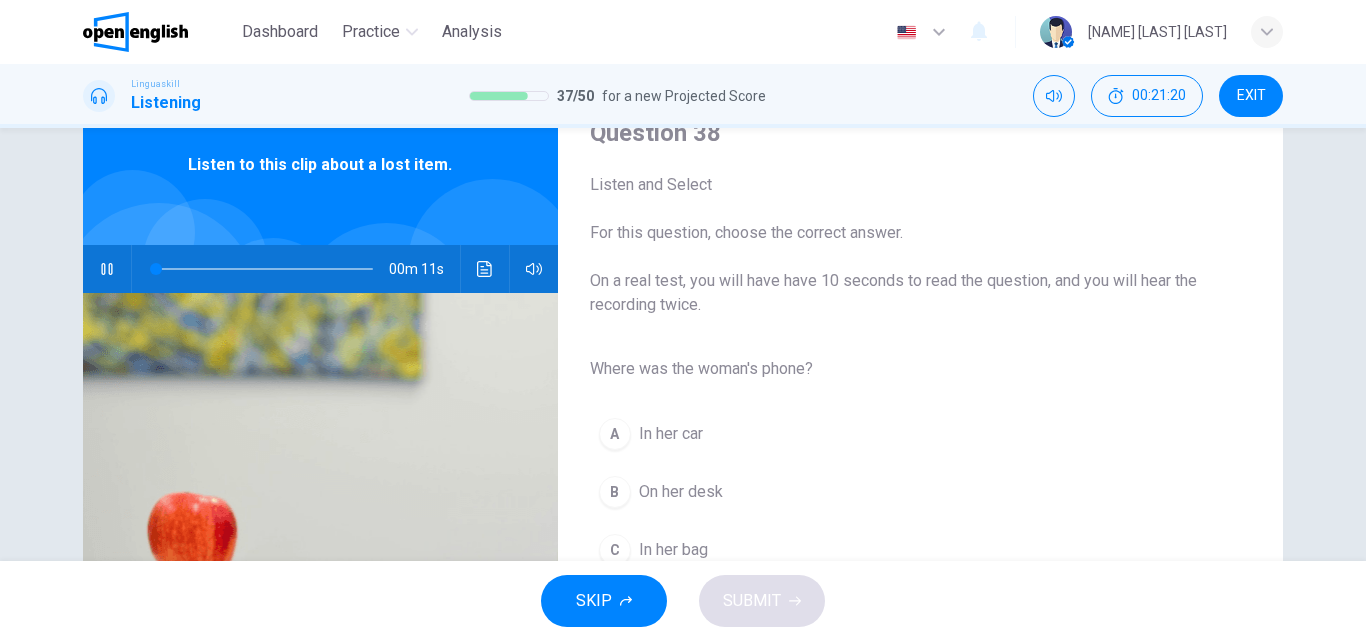 click 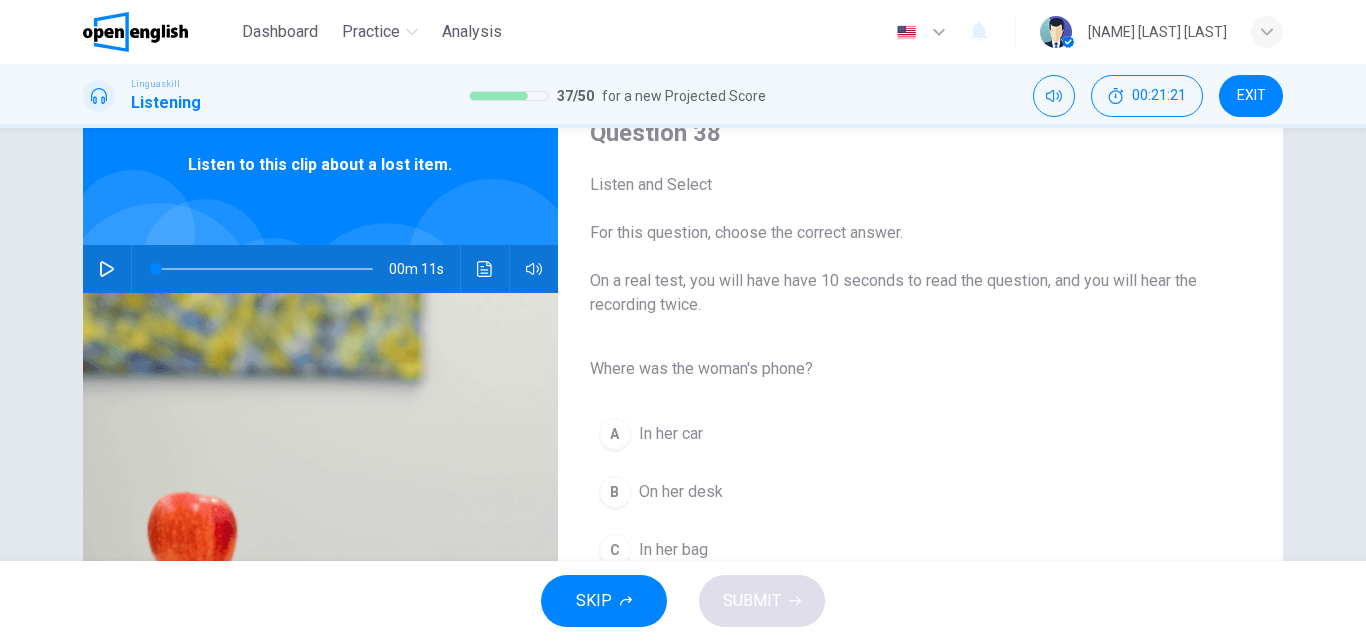 click 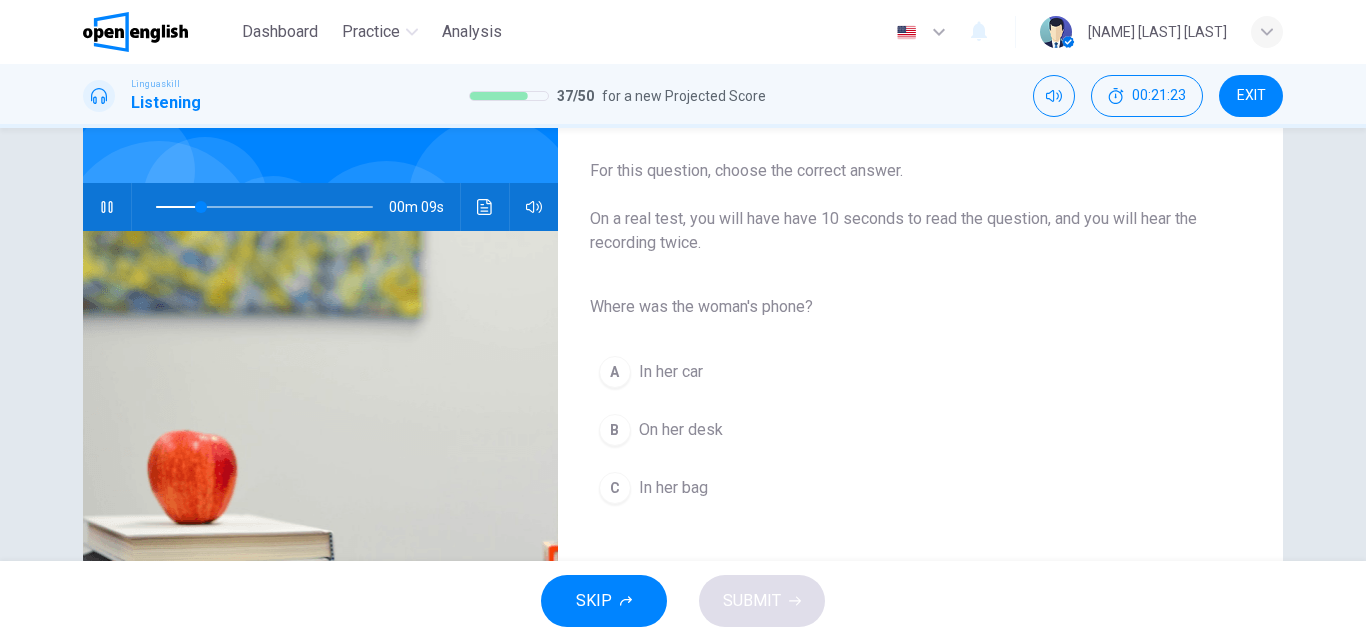 scroll, scrollTop: 176, scrollLeft: 0, axis: vertical 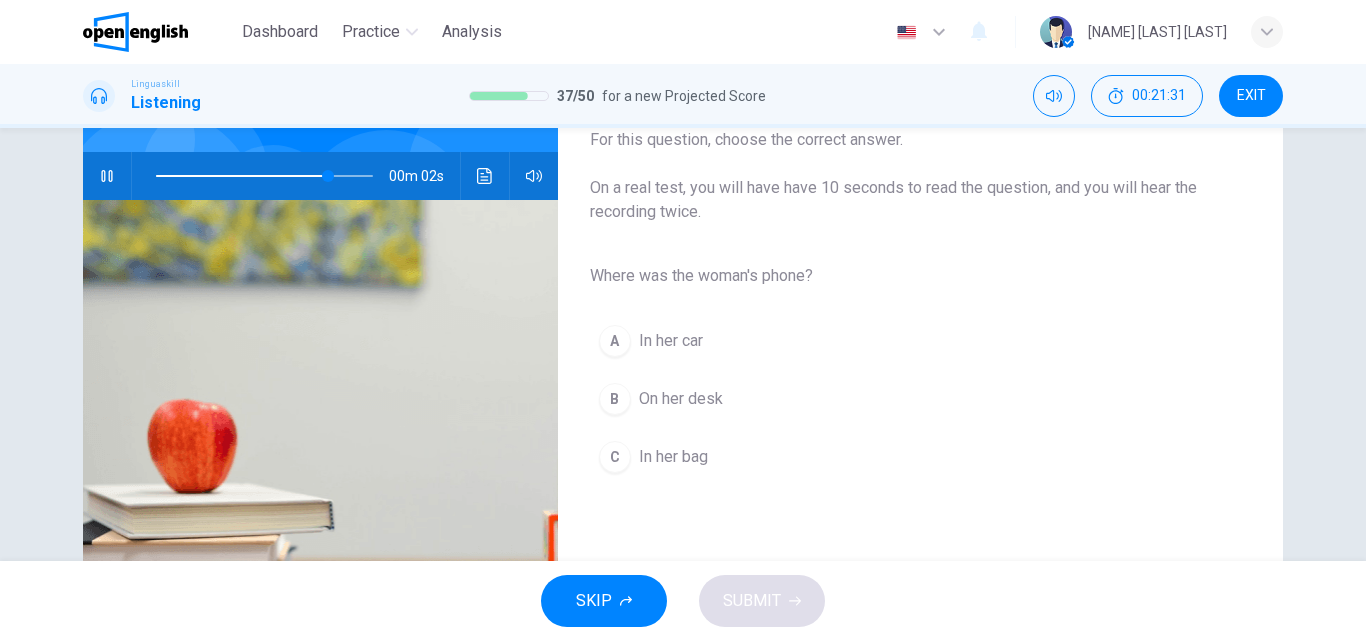 click on "In her bag" at bounding box center [673, 457] 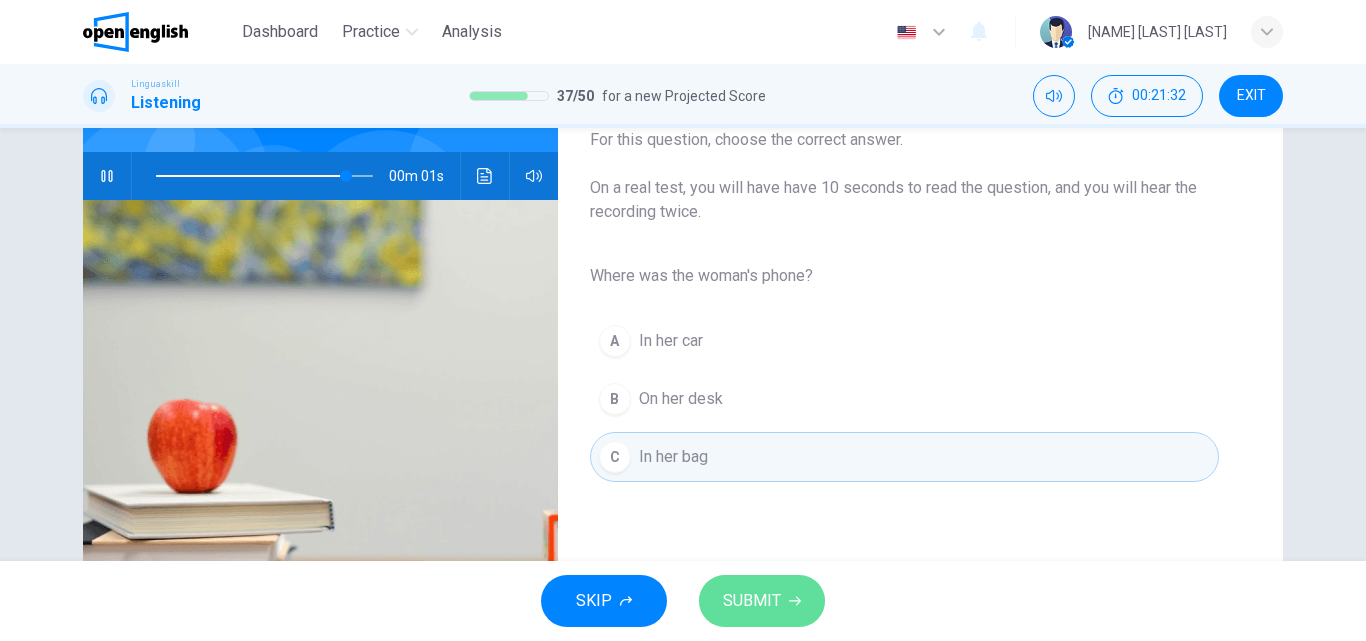 click on "SUBMIT" at bounding box center [752, 601] 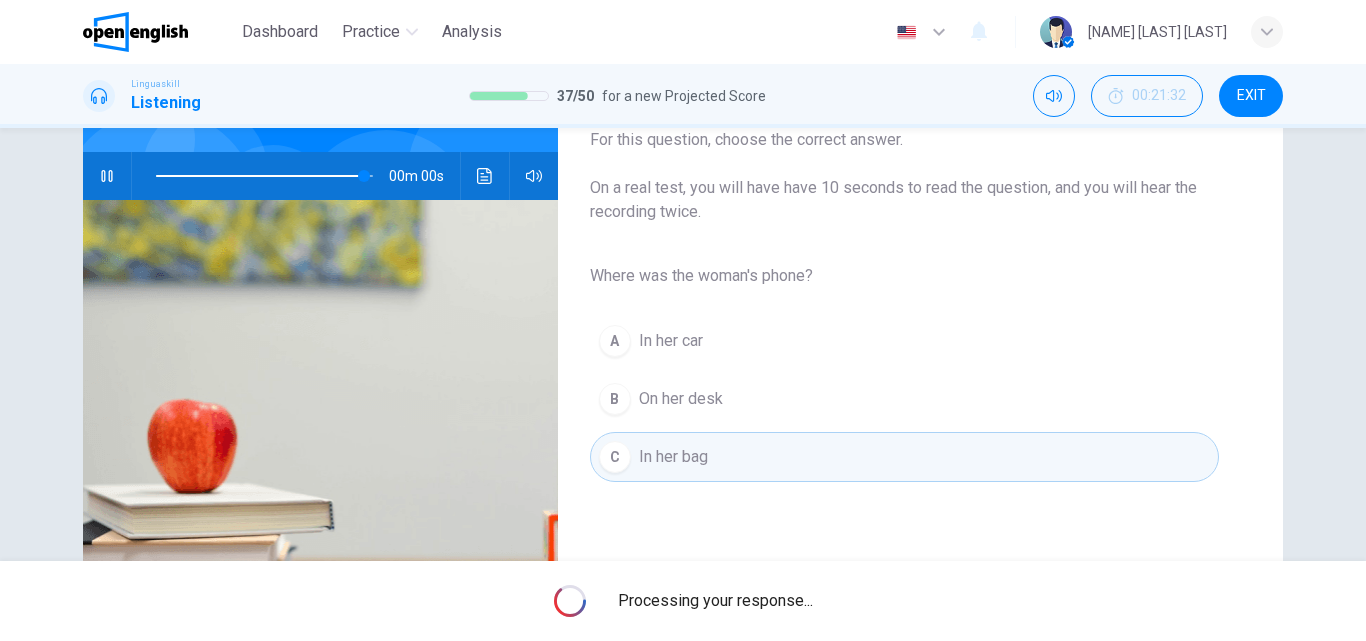 type on "*" 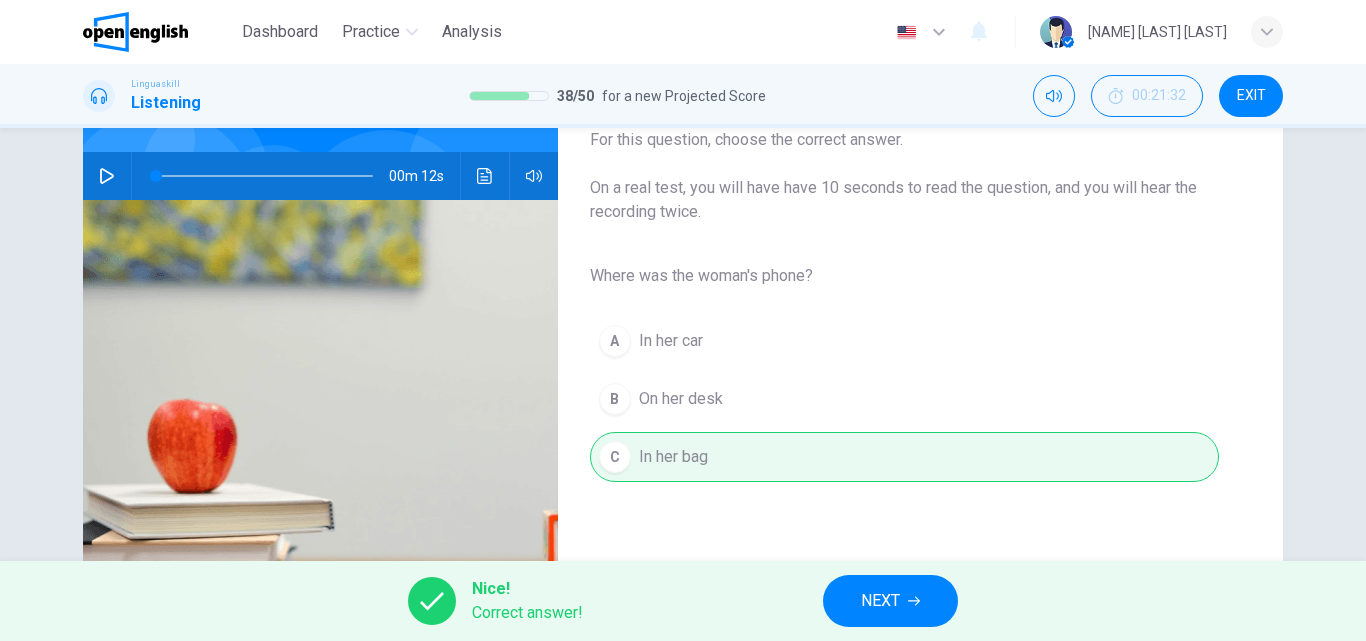 click on "NEXT" at bounding box center [880, 601] 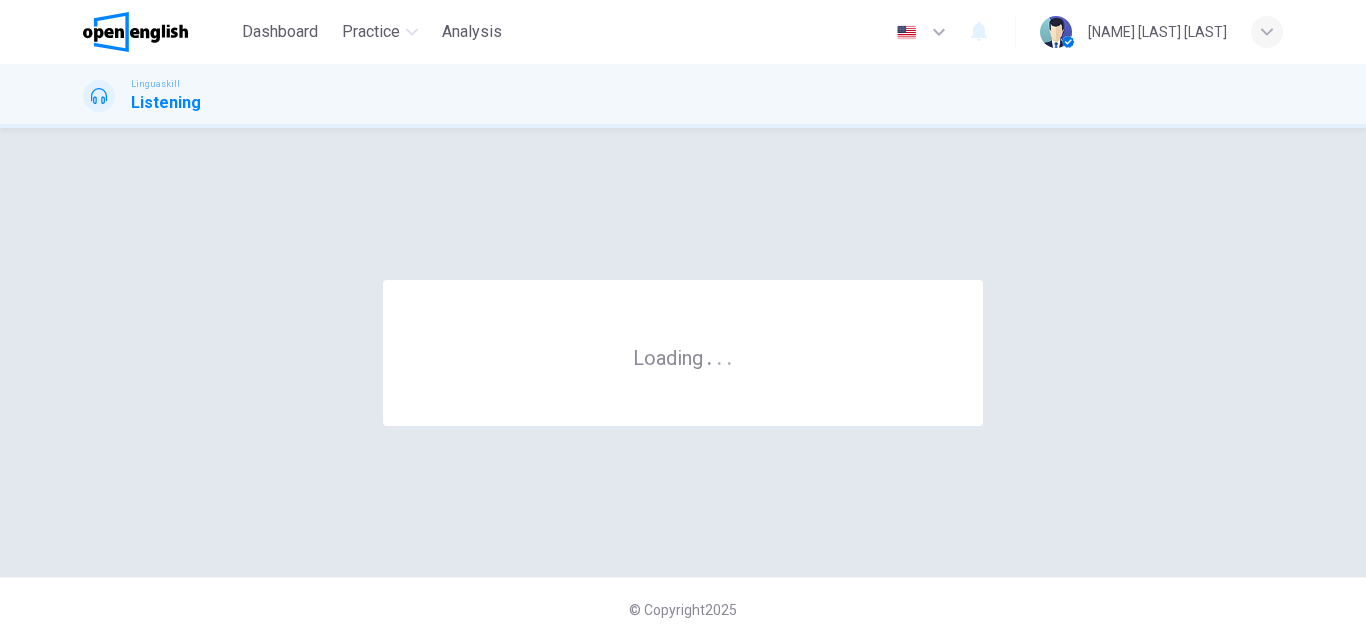 scroll, scrollTop: 0, scrollLeft: 0, axis: both 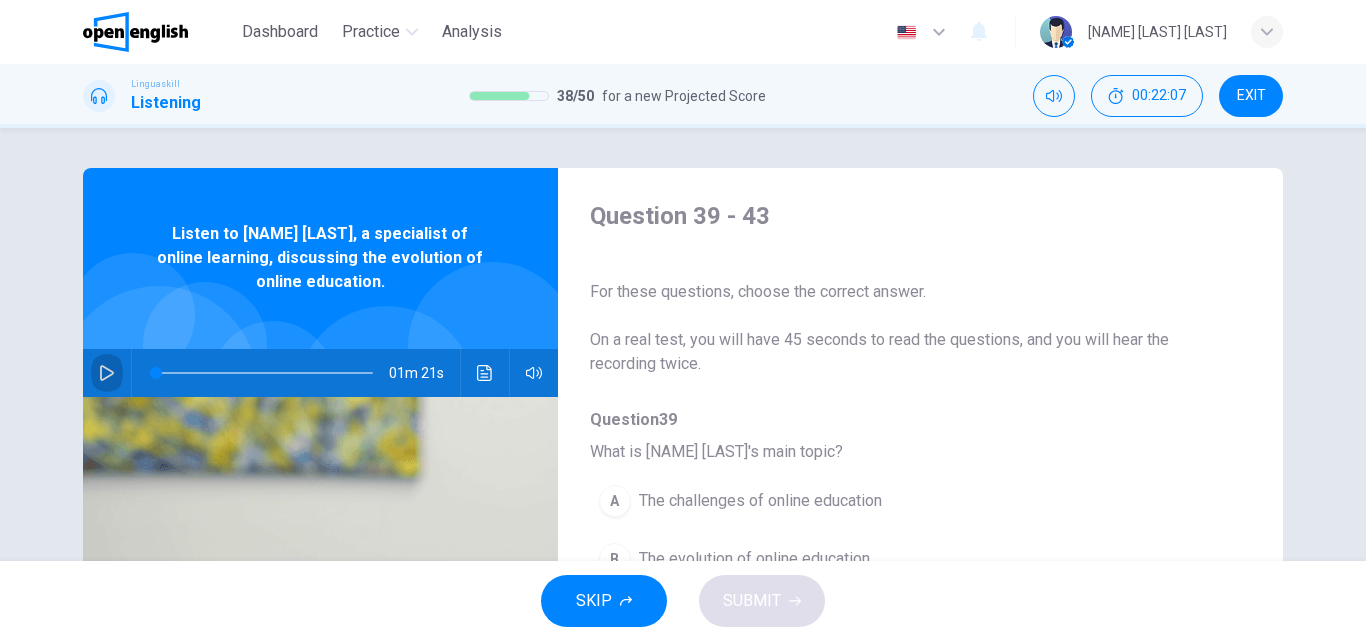 click 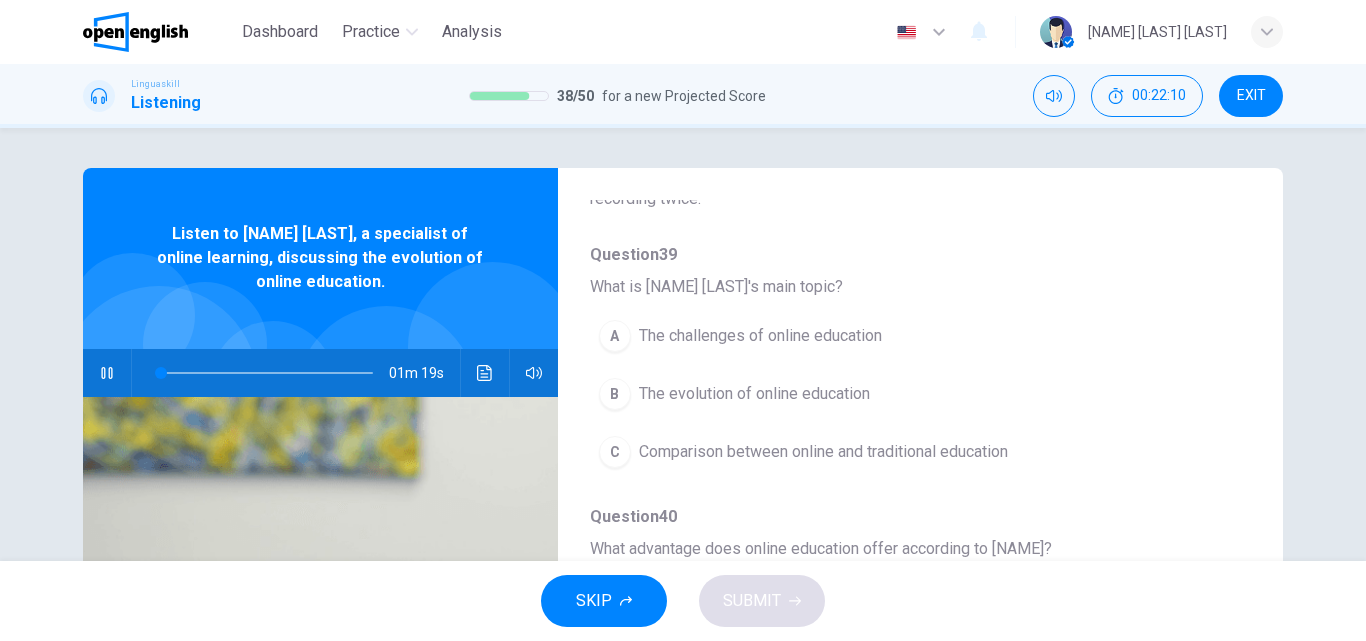 scroll, scrollTop: 172, scrollLeft: 0, axis: vertical 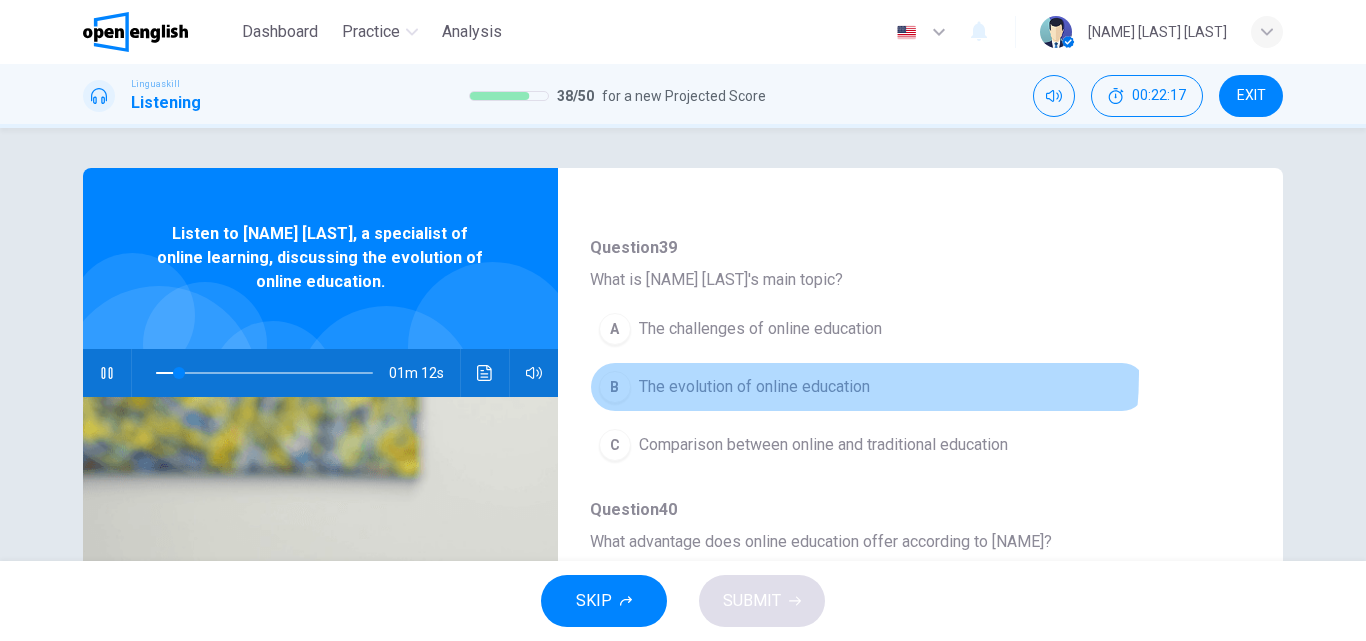 click on "B The evolution of online education" at bounding box center (868, 387) 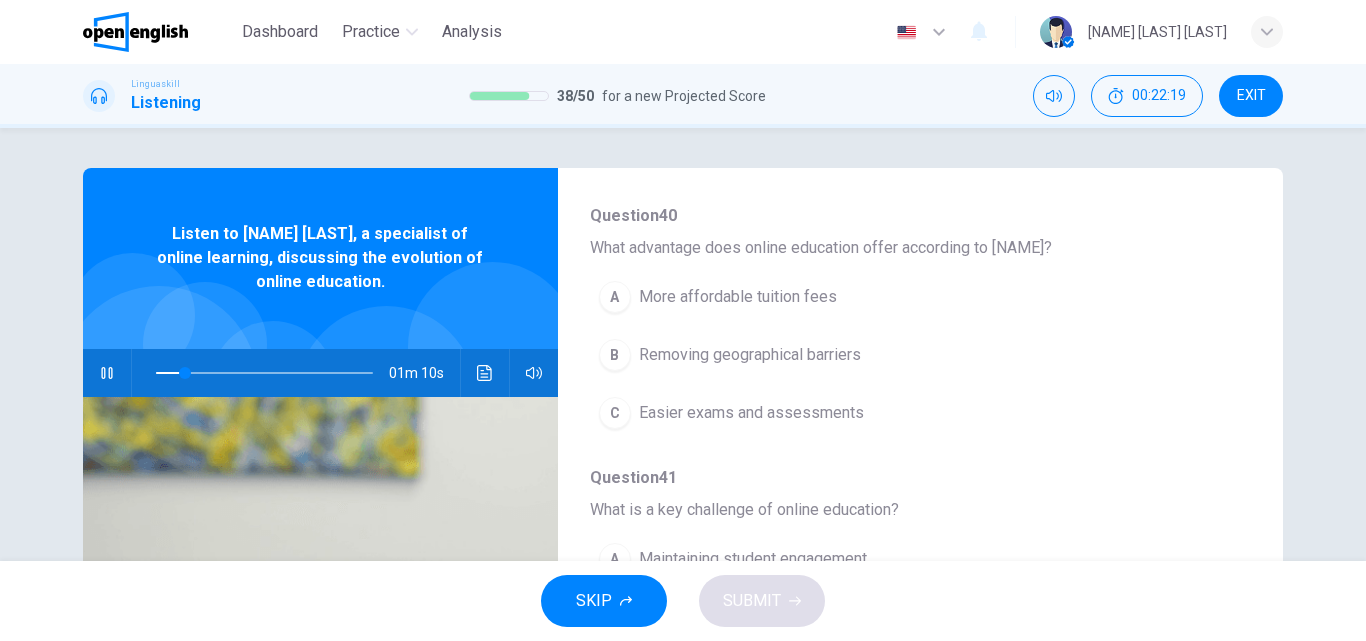 scroll, scrollTop: 467, scrollLeft: 0, axis: vertical 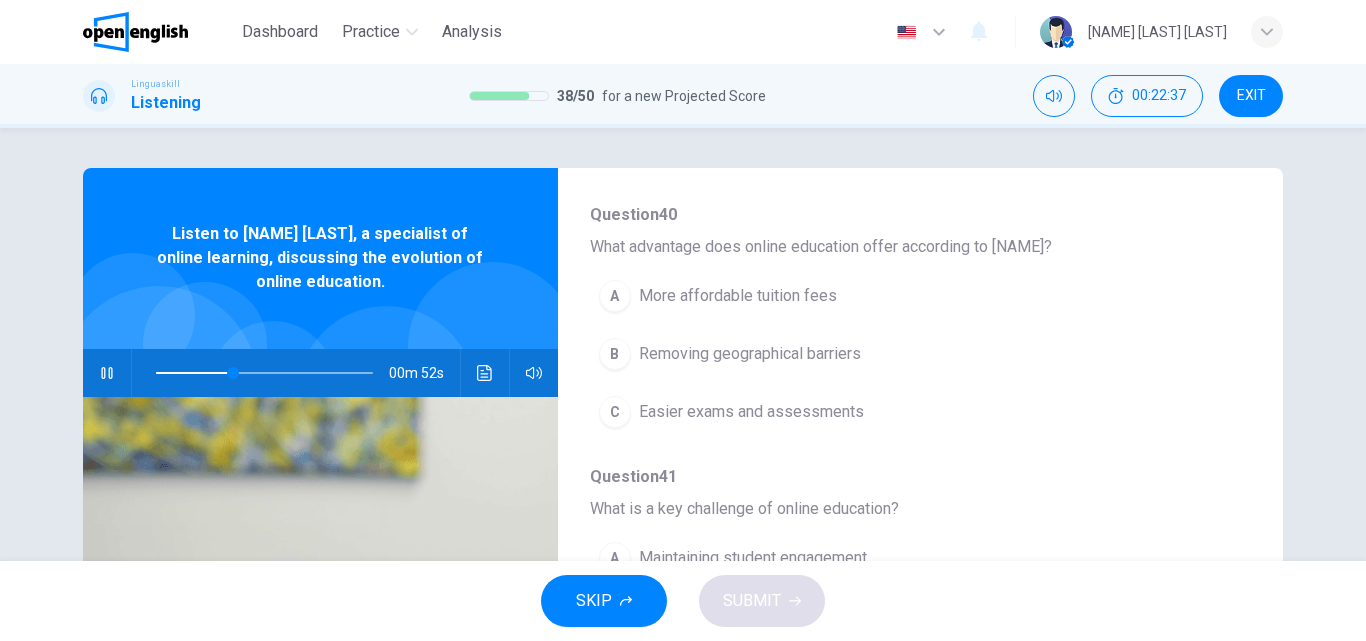 click on "Removing geographical barriers" at bounding box center [750, 354] 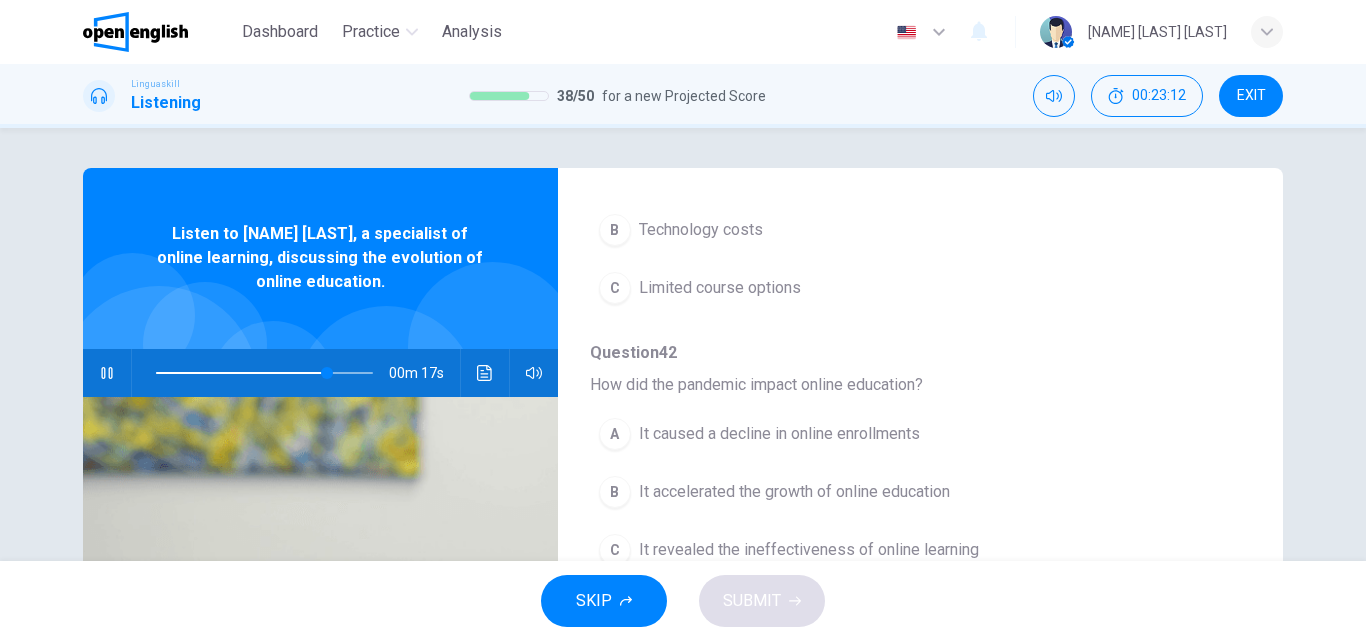 scroll, scrollTop: 863, scrollLeft: 0, axis: vertical 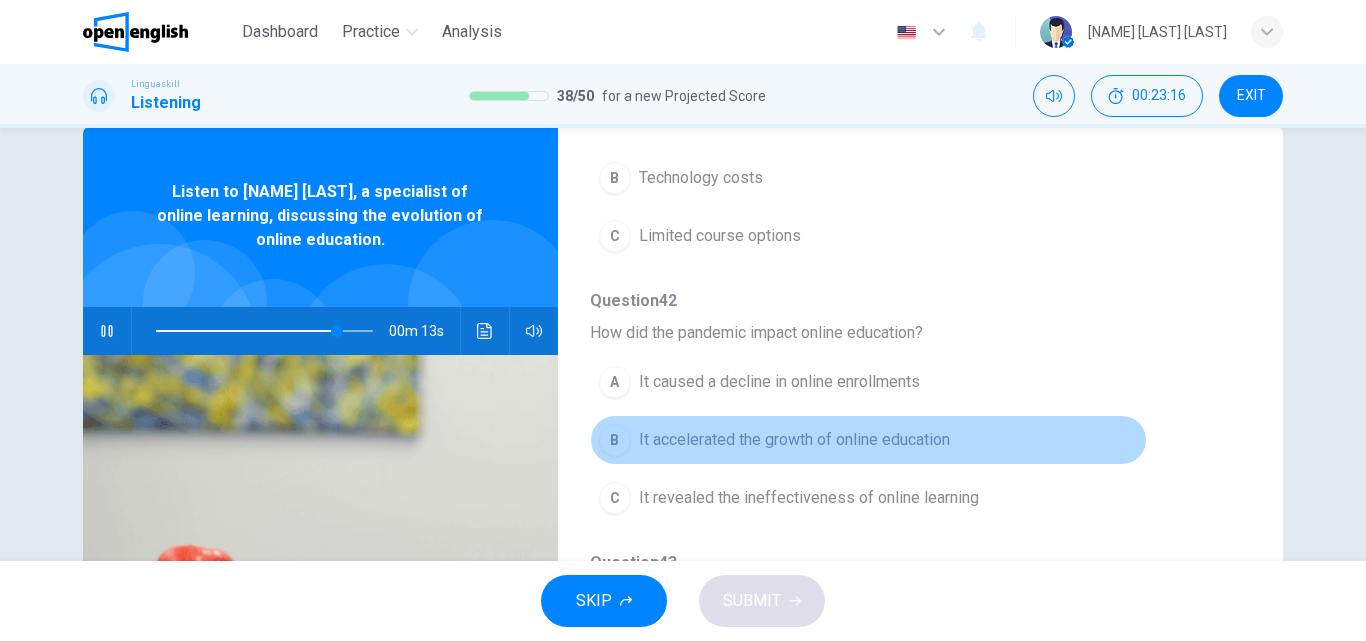 click on "It accelerated the growth of online education" at bounding box center [794, 440] 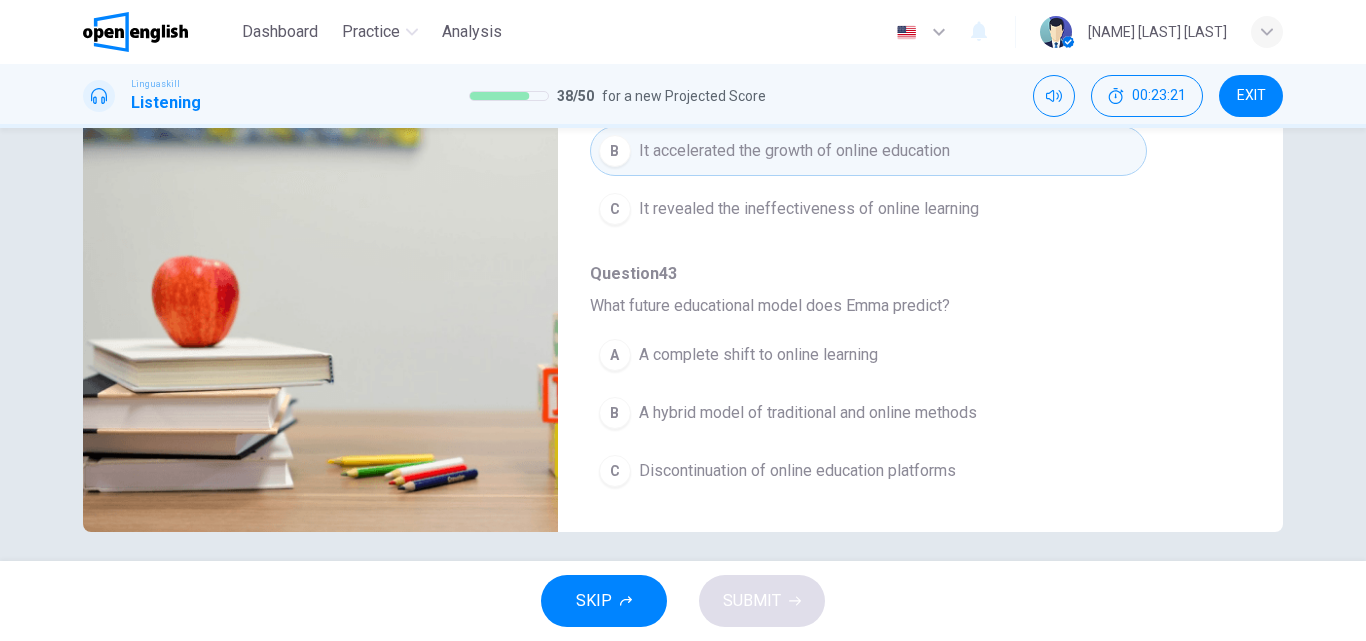 scroll, scrollTop: 335, scrollLeft: 0, axis: vertical 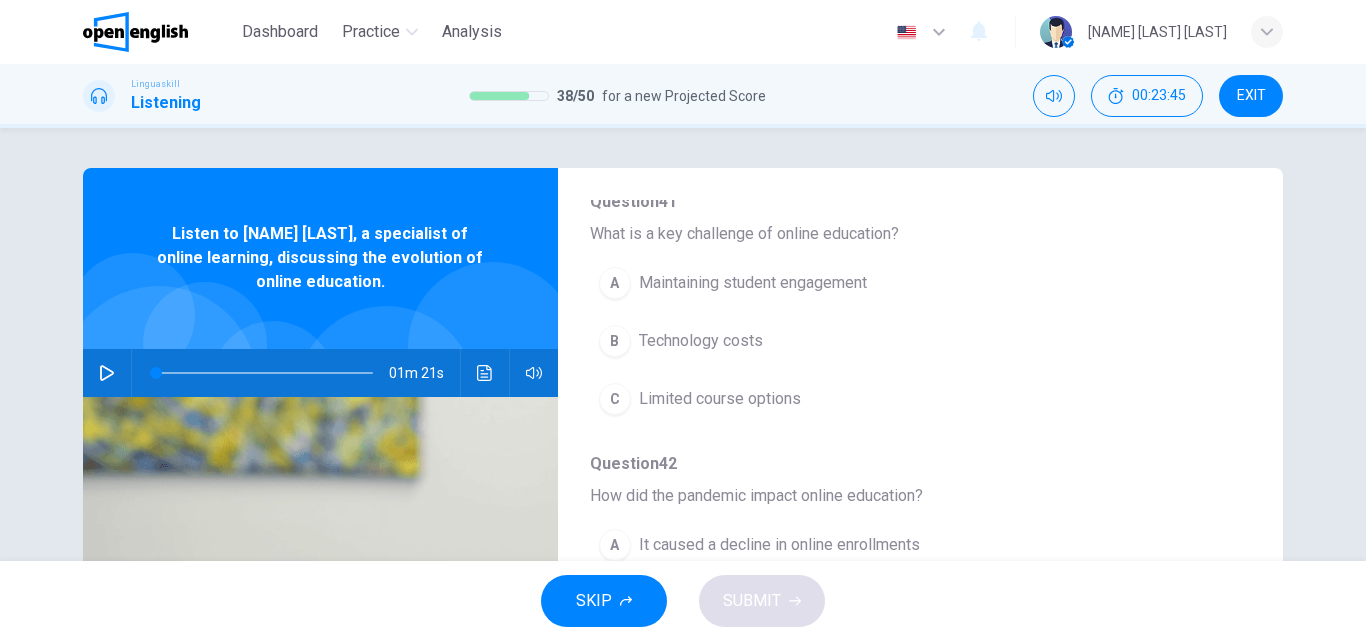 click 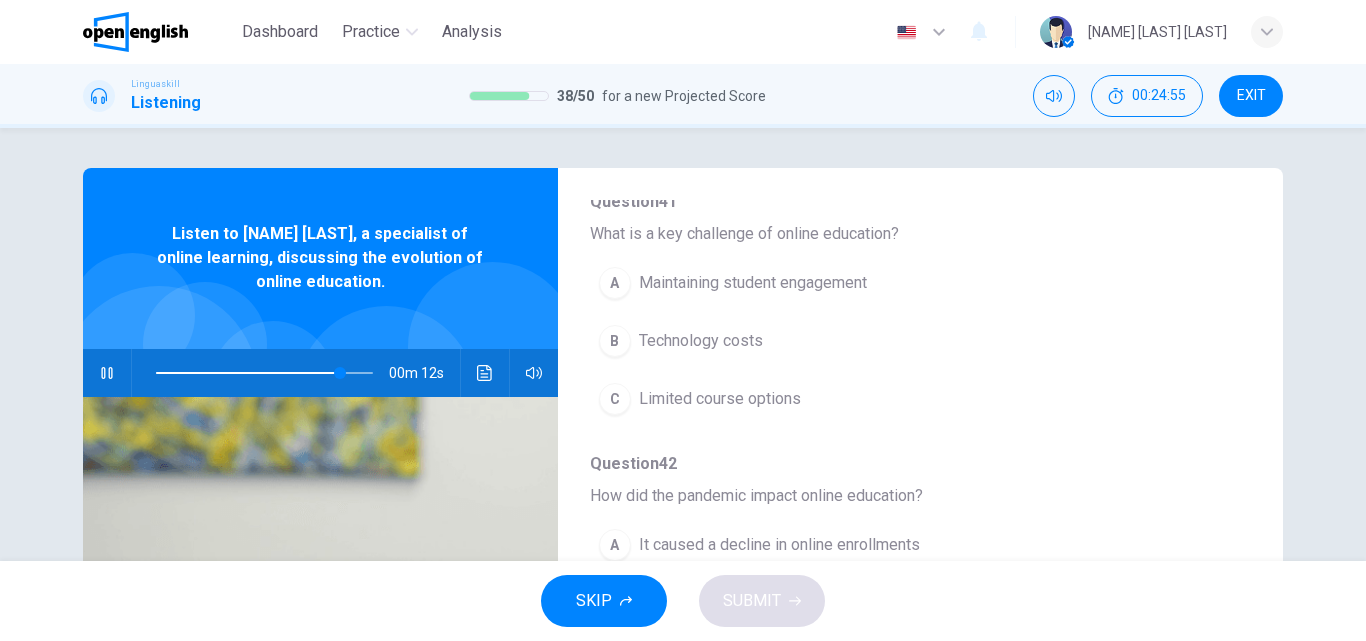 scroll, scrollTop: 863, scrollLeft: 0, axis: vertical 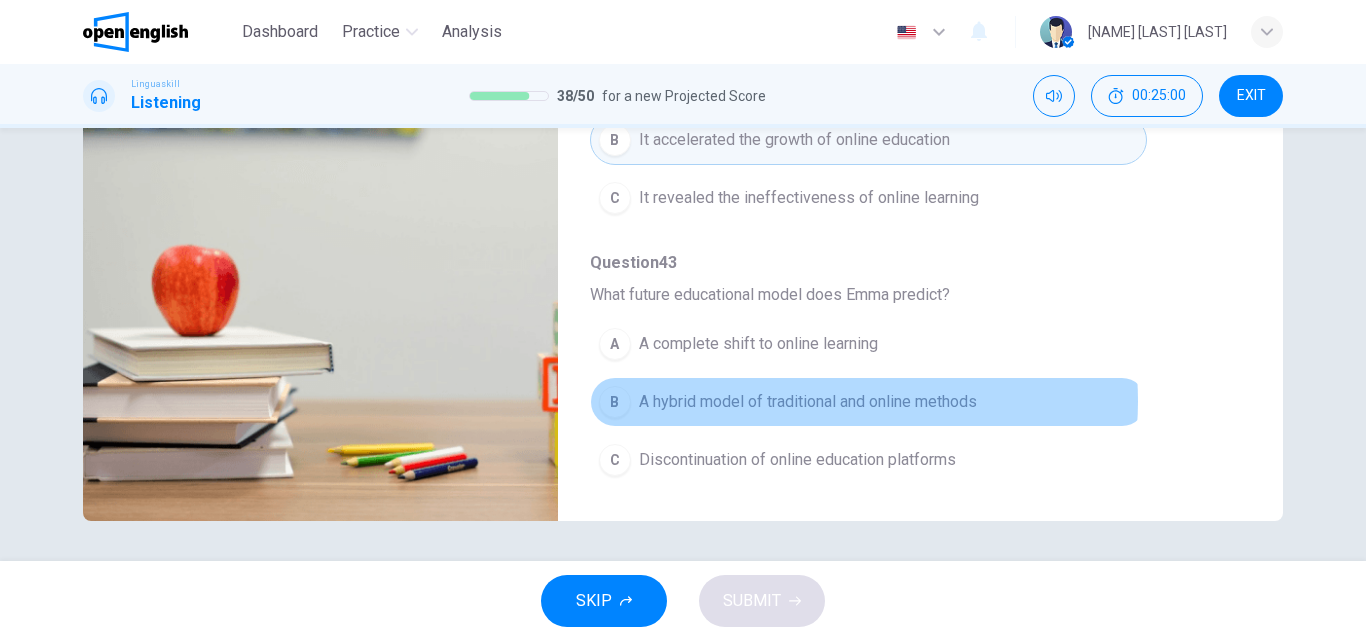 click on "A hybrid model of traditional and online methods" at bounding box center (808, 402) 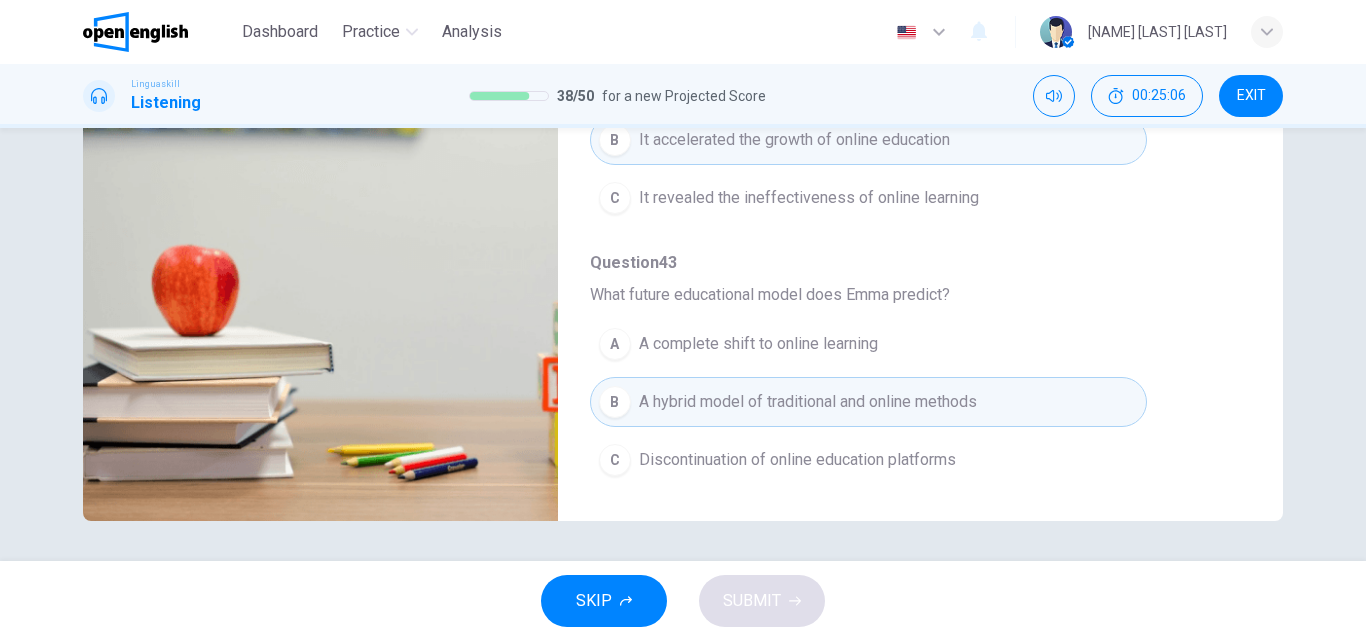 type on "*" 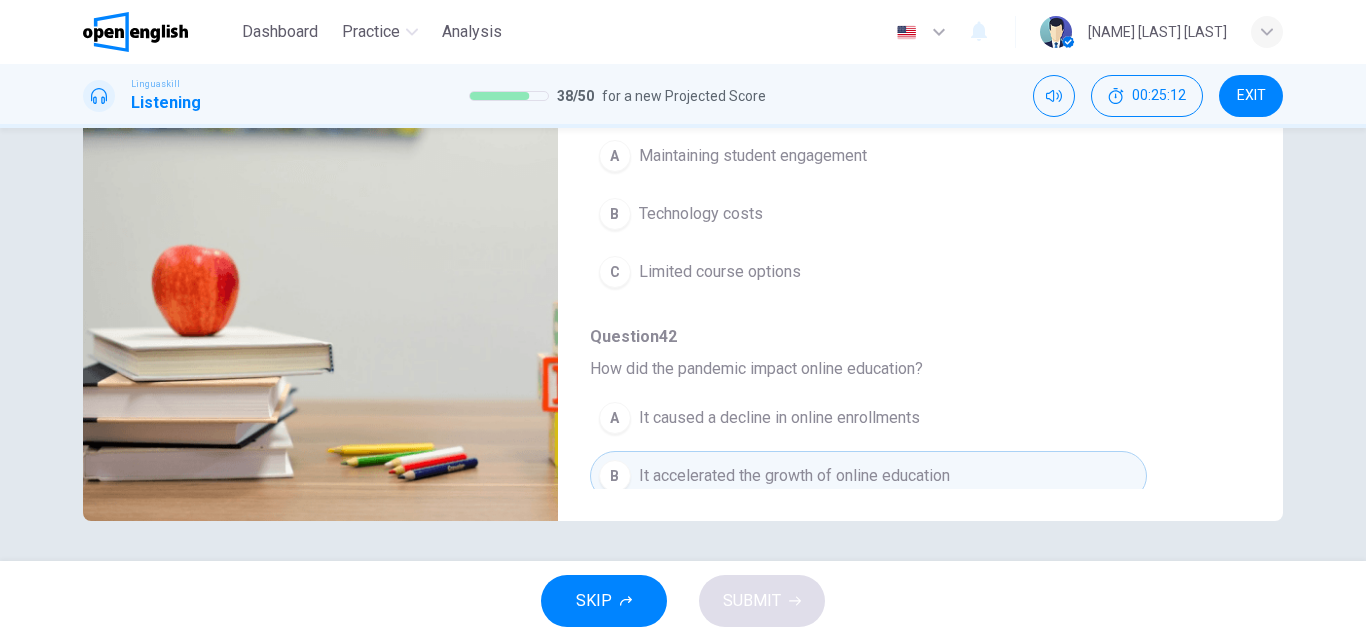scroll, scrollTop: 476, scrollLeft: 0, axis: vertical 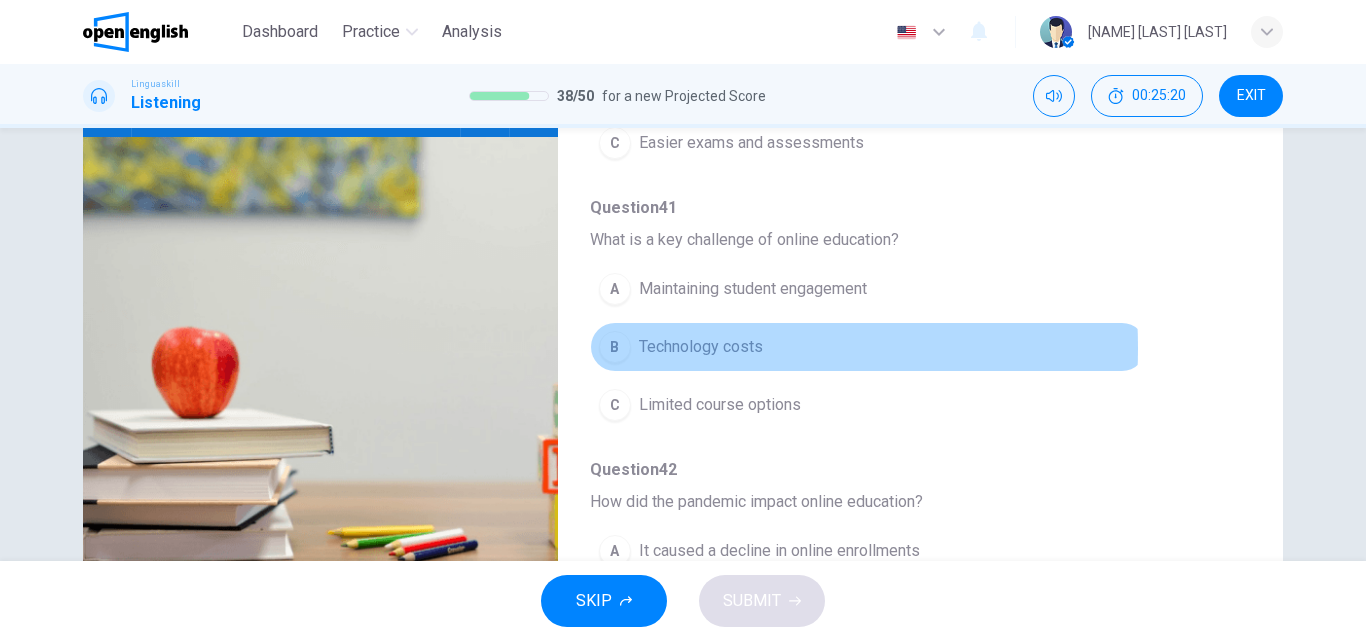 click on "Technology costs" at bounding box center (701, 347) 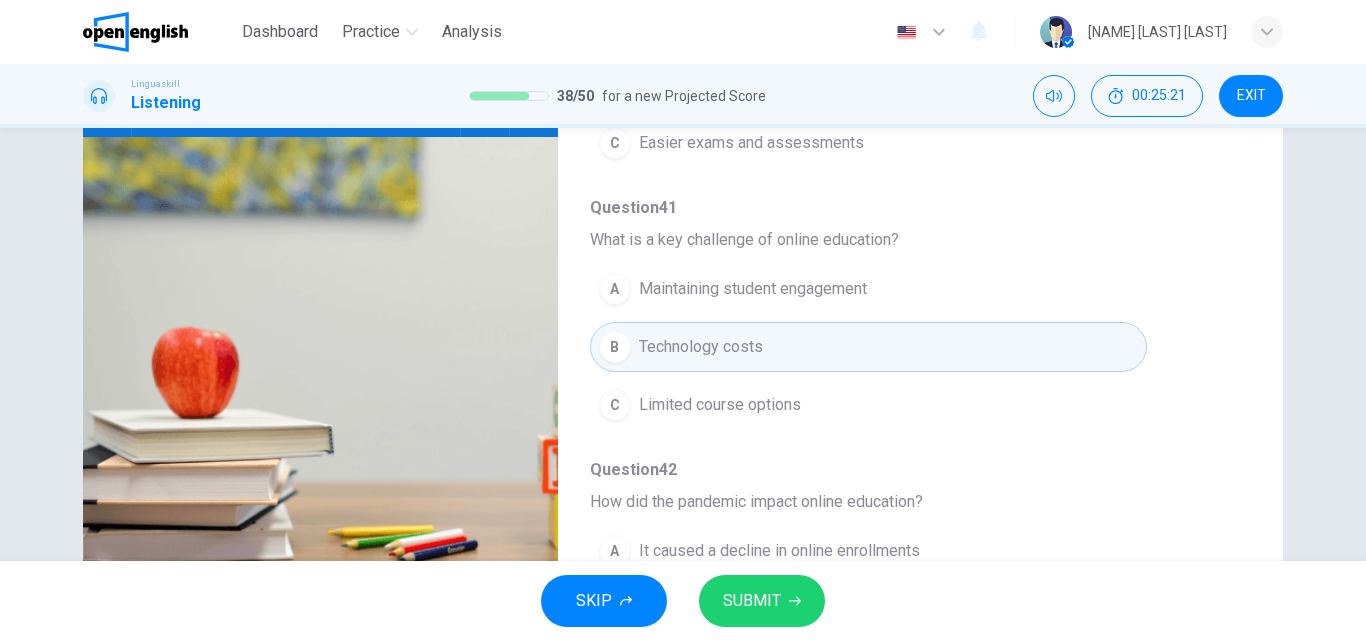 click on "SUBMIT" at bounding box center [752, 601] 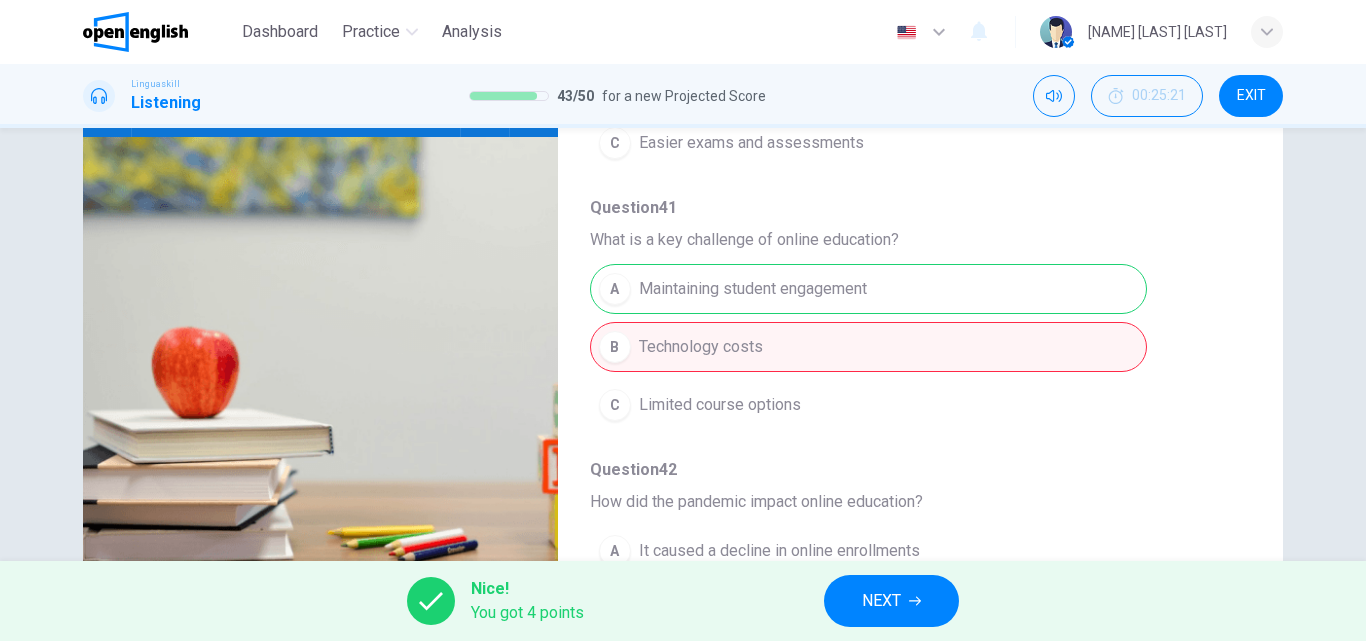 click on "NEXT" at bounding box center (891, 601) 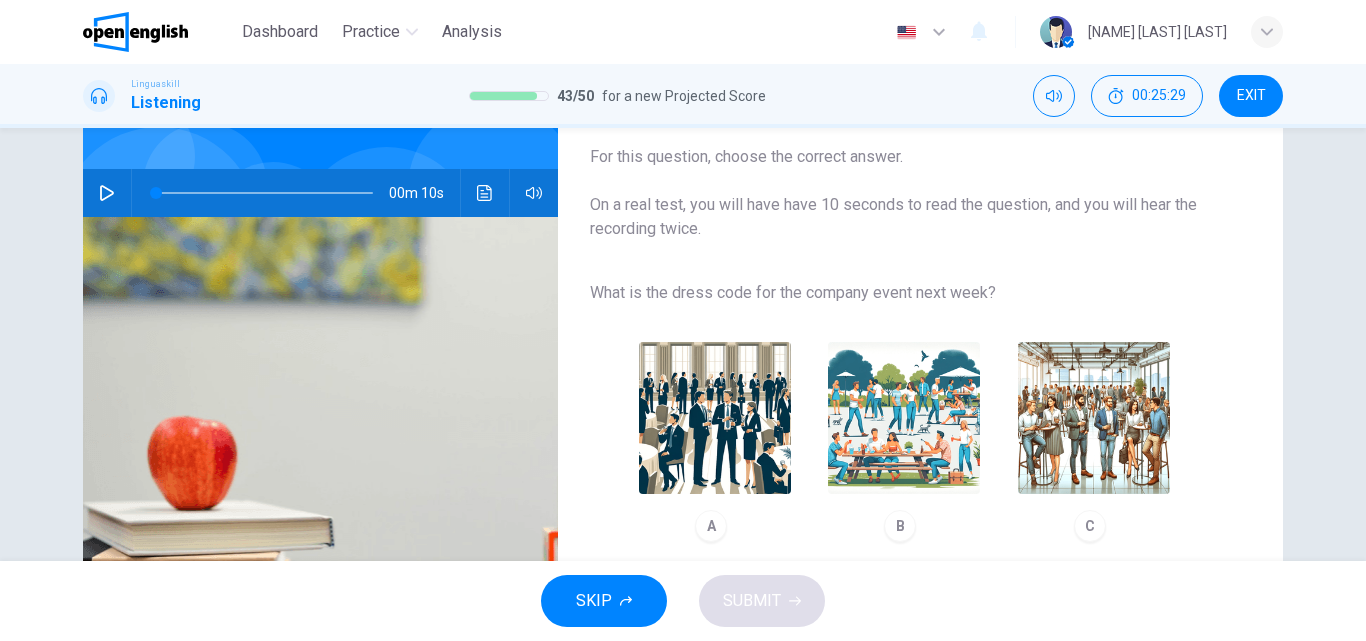 scroll, scrollTop: 139, scrollLeft: 0, axis: vertical 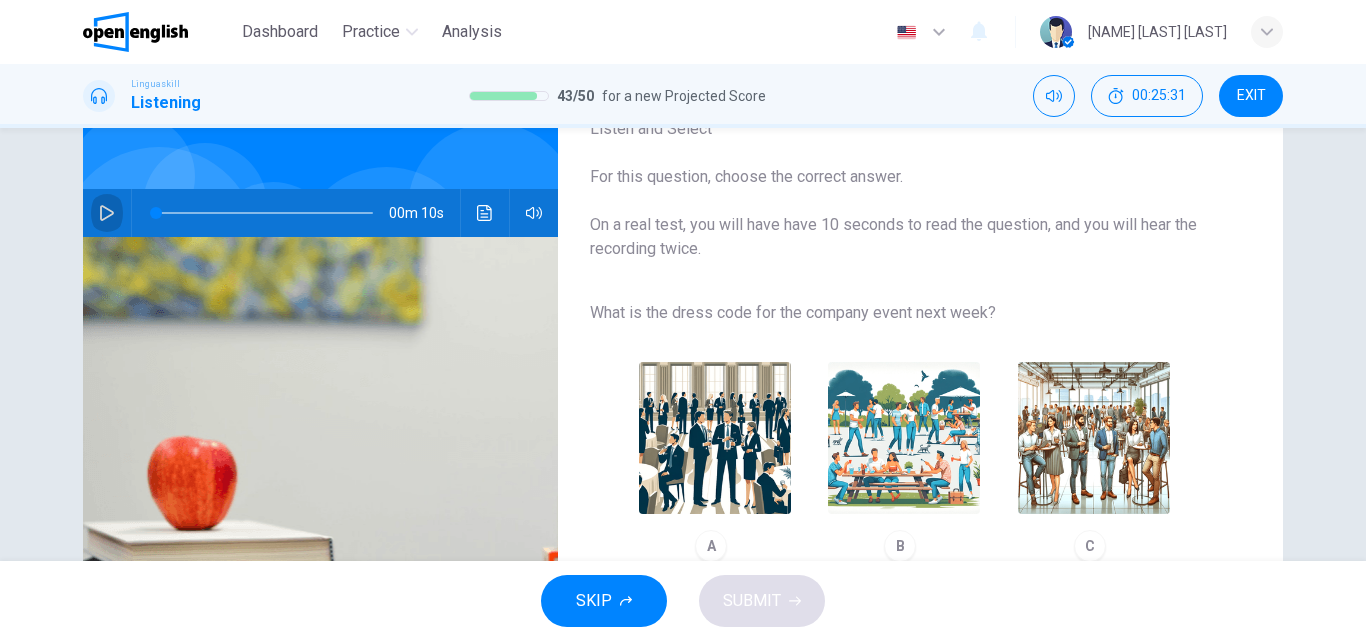 click at bounding box center (107, 213) 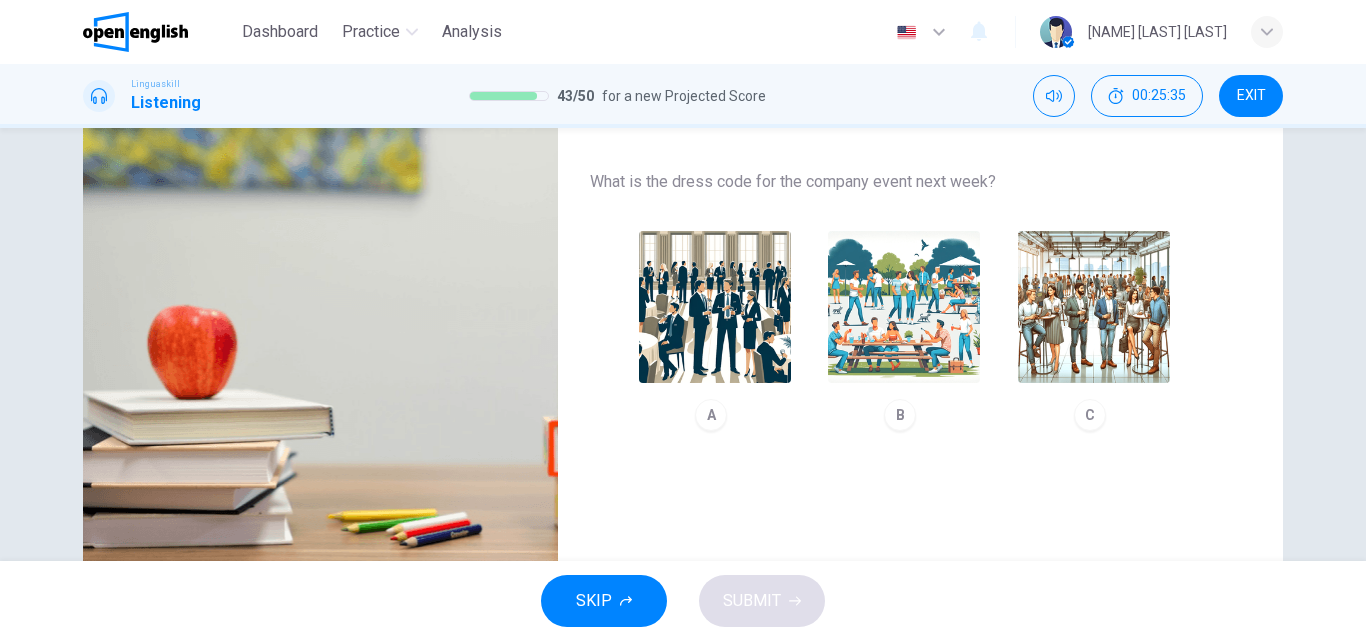 scroll, scrollTop: 274, scrollLeft: 0, axis: vertical 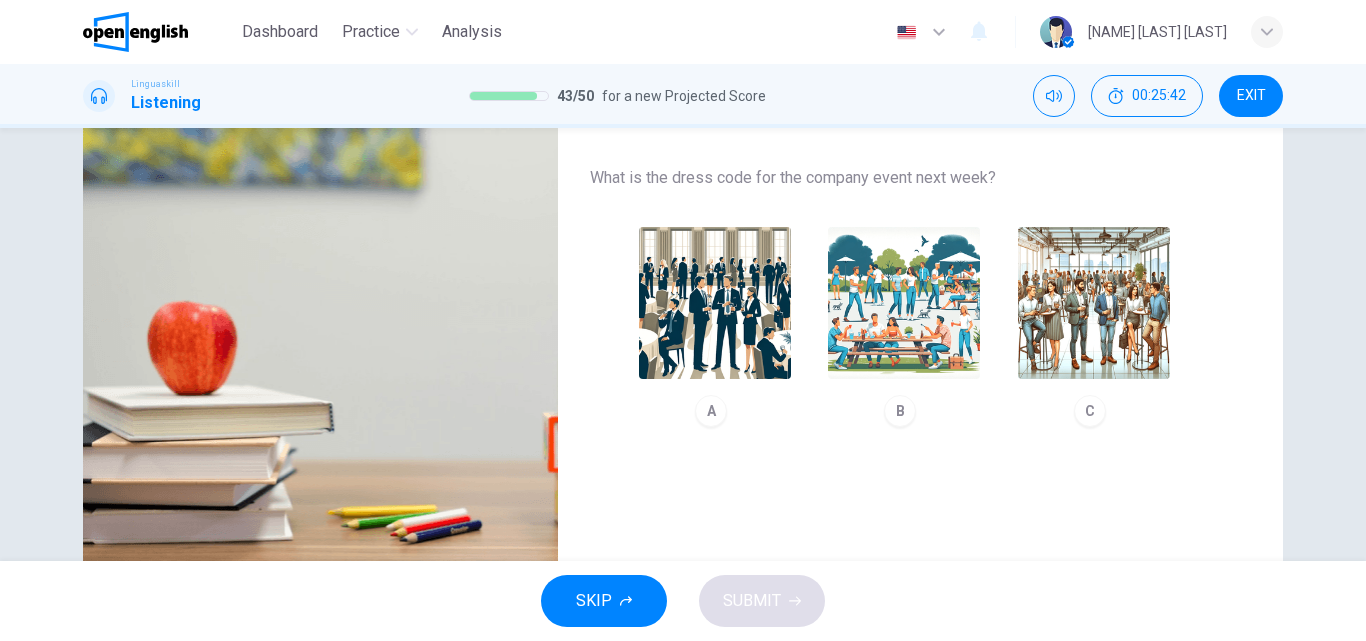 type on "*" 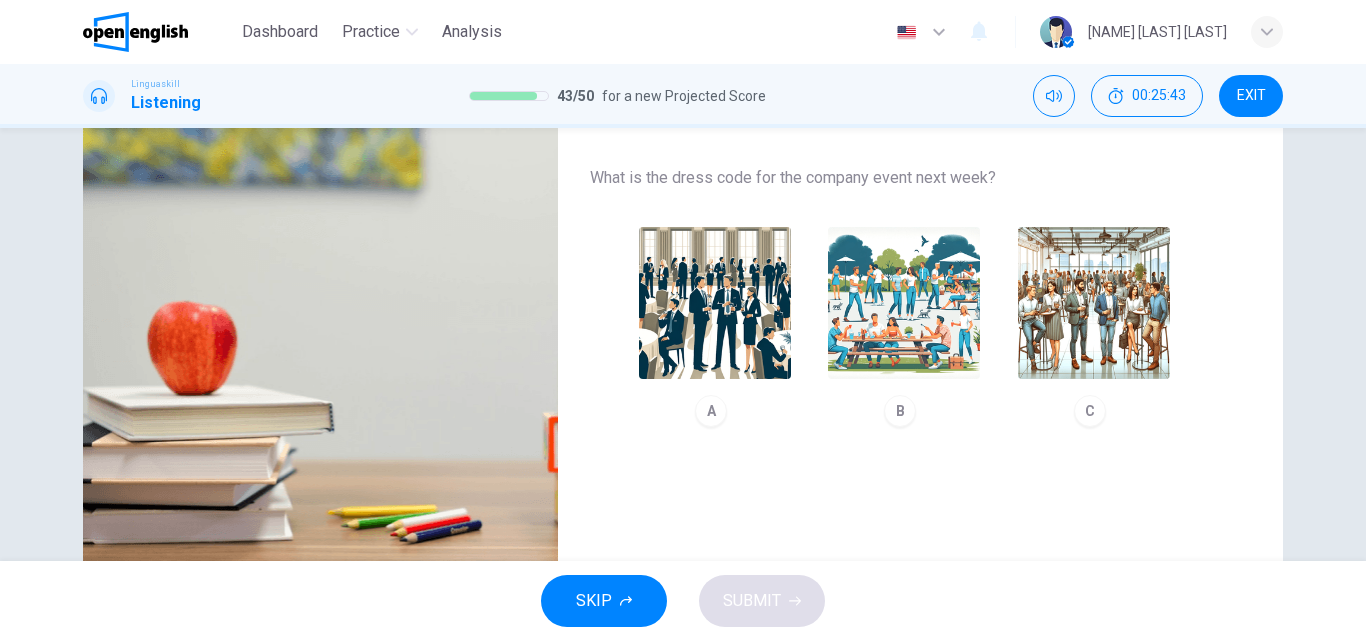 click at bounding box center [1094, 303] 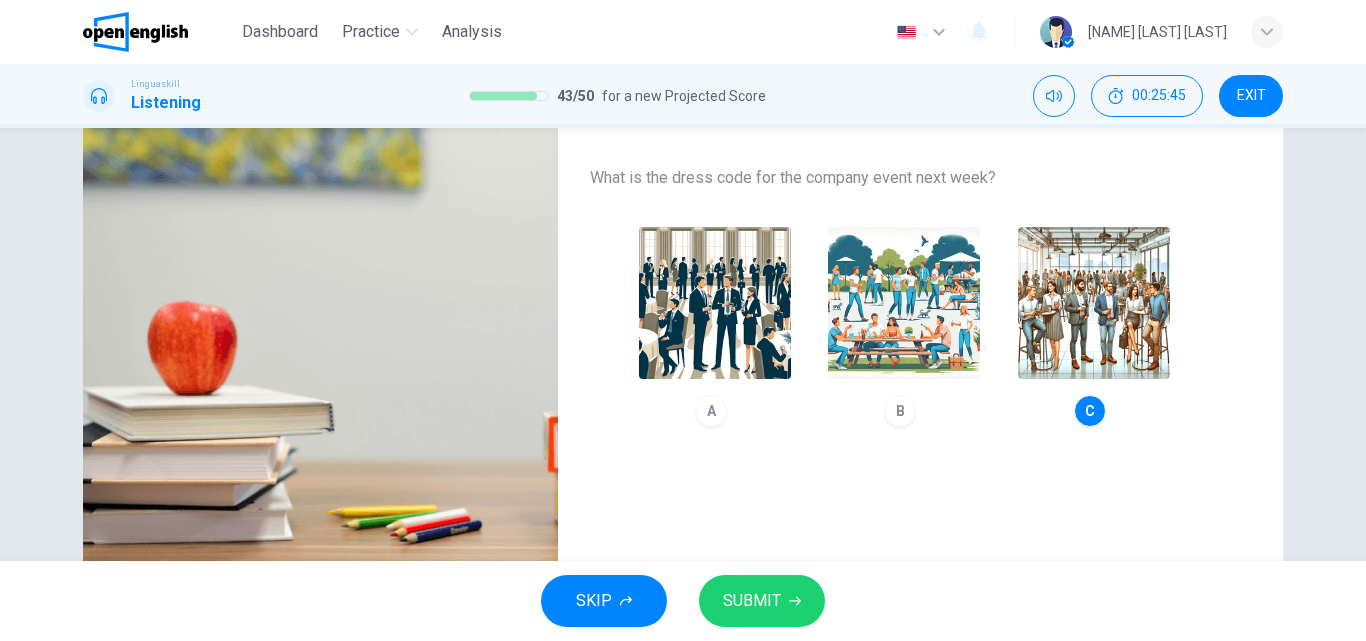 click on "SUBMIT" at bounding box center (752, 601) 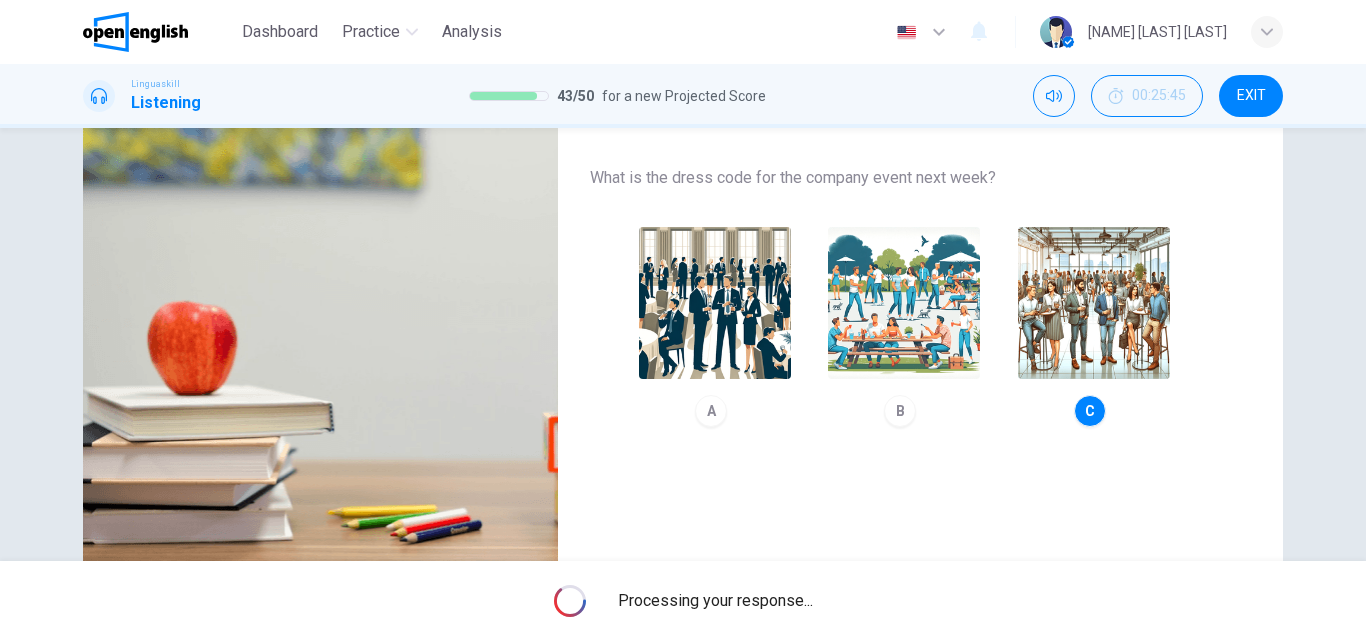 click on "Processing your response..." at bounding box center [715, 601] 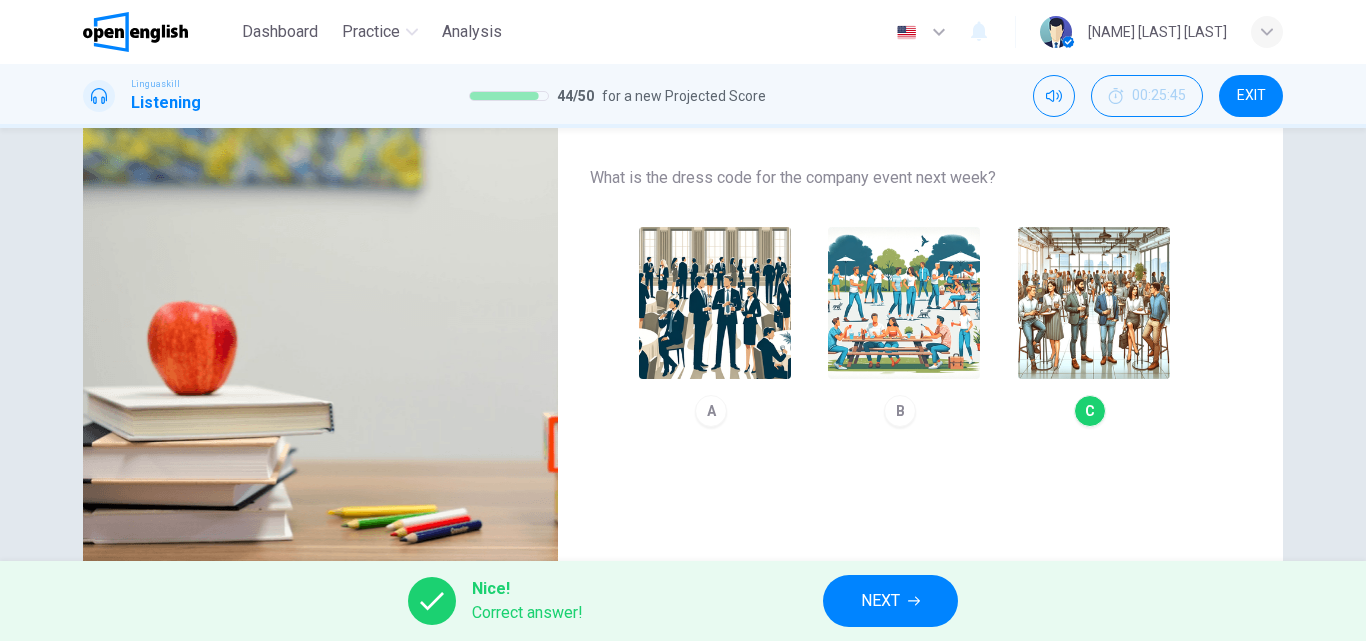 click on "NEXT" at bounding box center [890, 601] 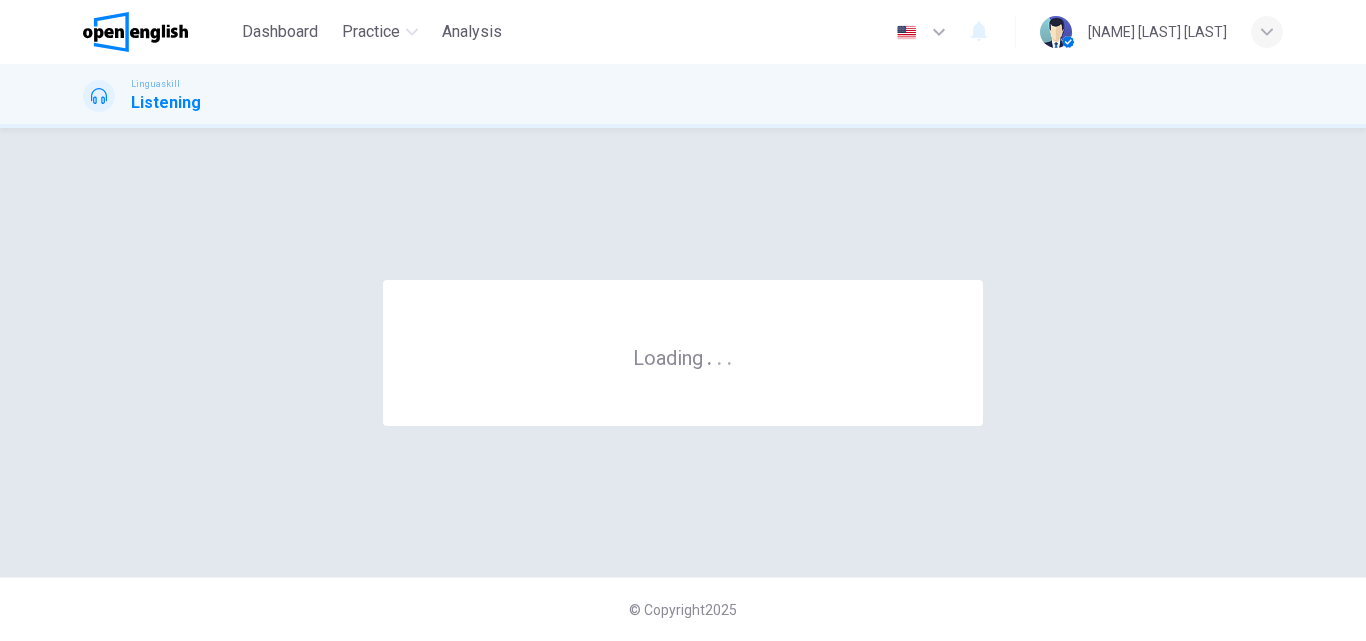scroll, scrollTop: 0, scrollLeft: 0, axis: both 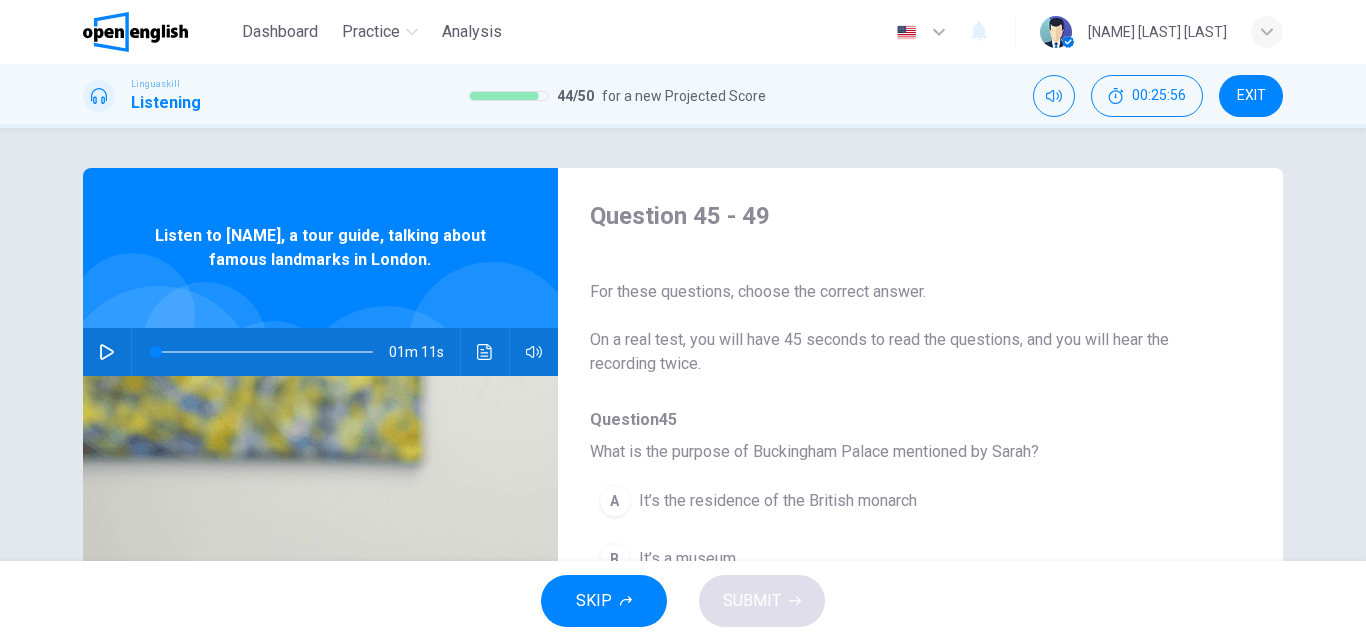 click 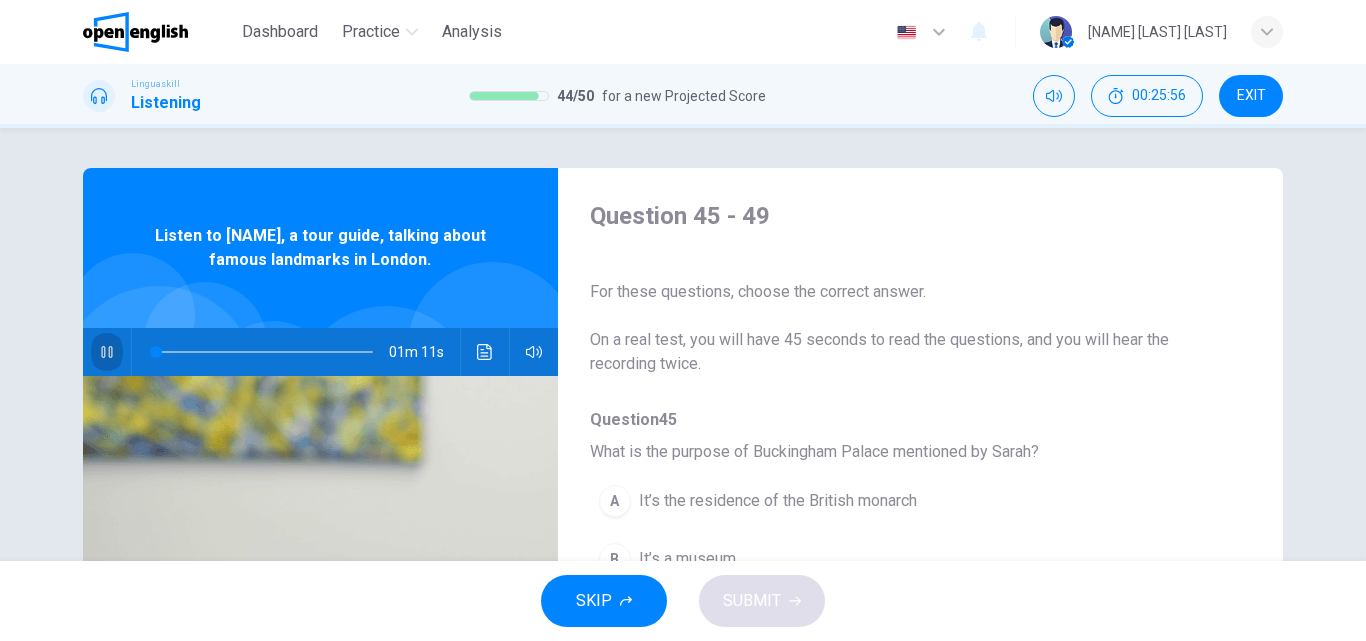 click 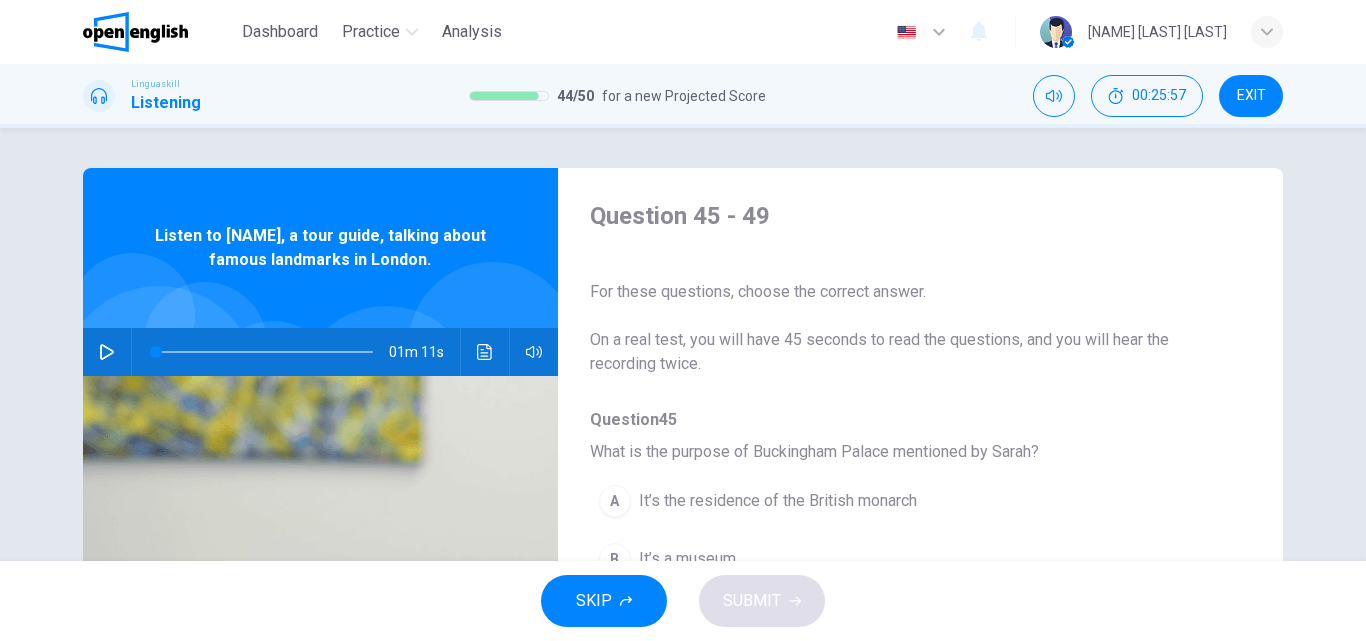click 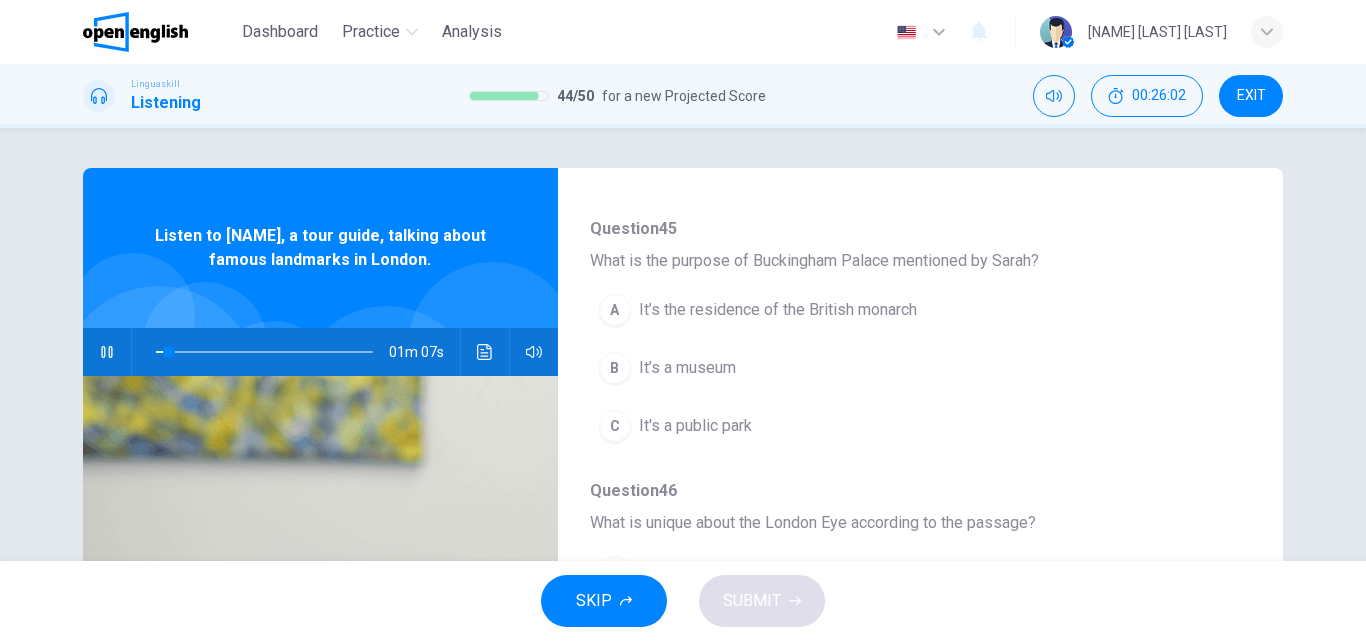 scroll, scrollTop: 193, scrollLeft: 0, axis: vertical 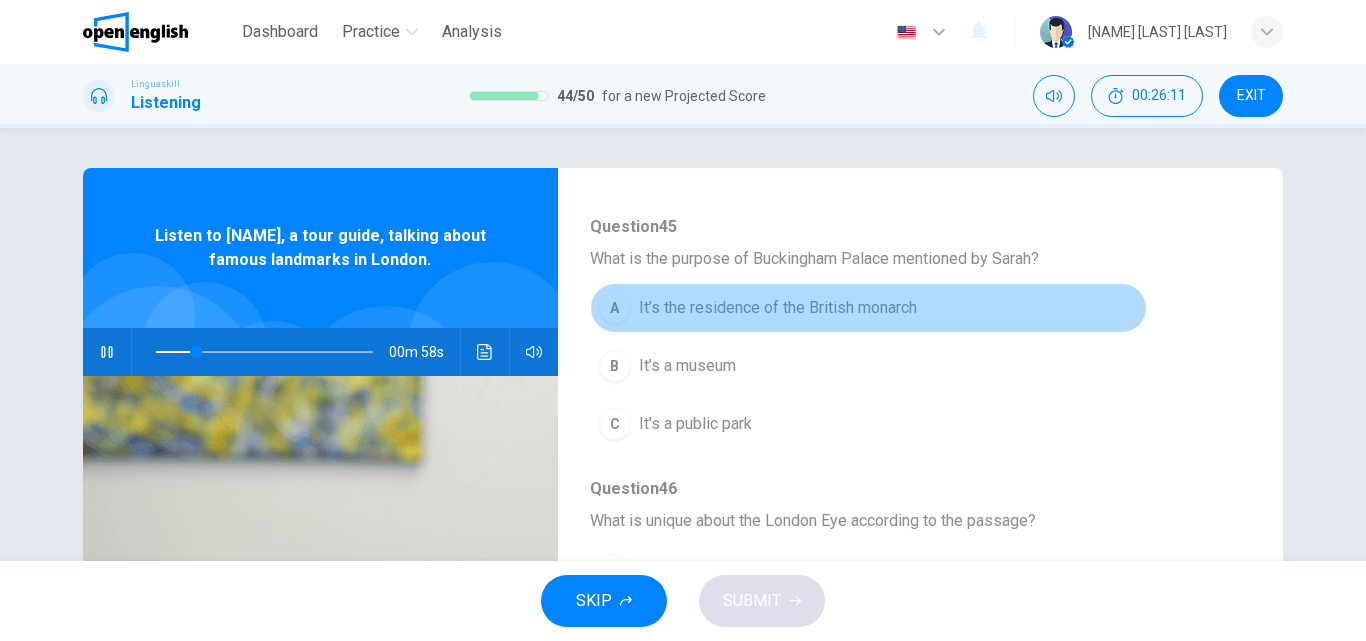 click on "It’s the residence of the British monarch" at bounding box center (778, 308) 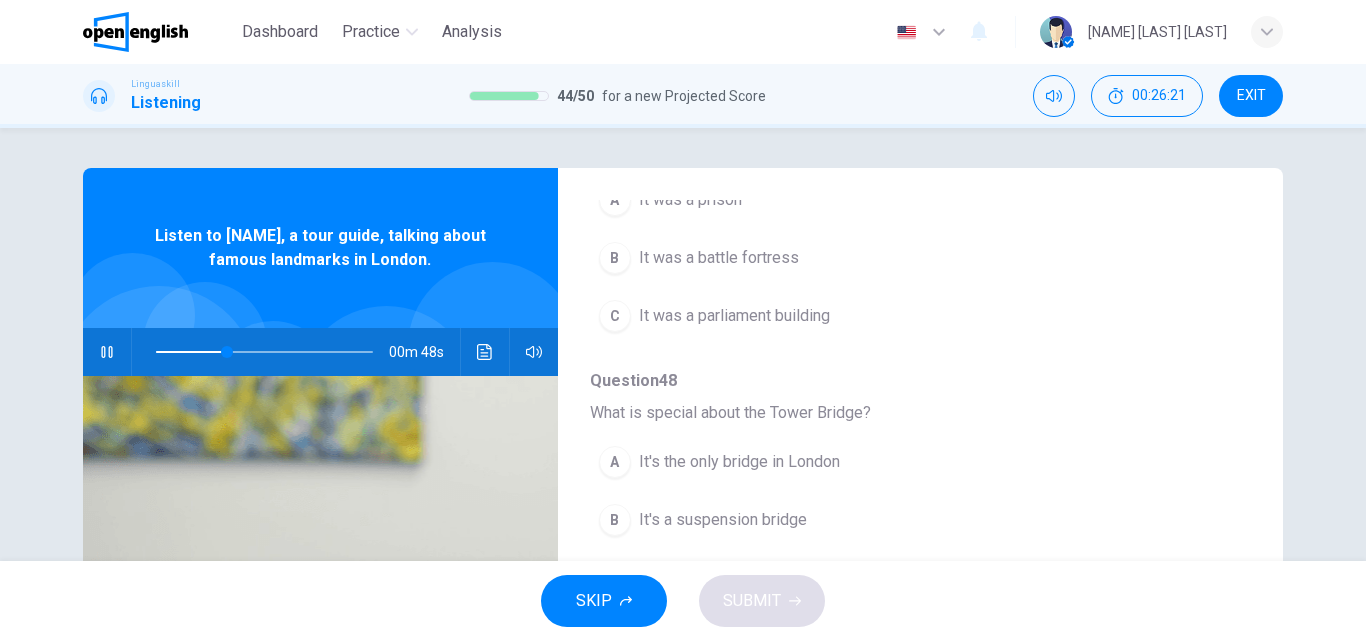scroll, scrollTop: 863, scrollLeft: 0, axis: vertical 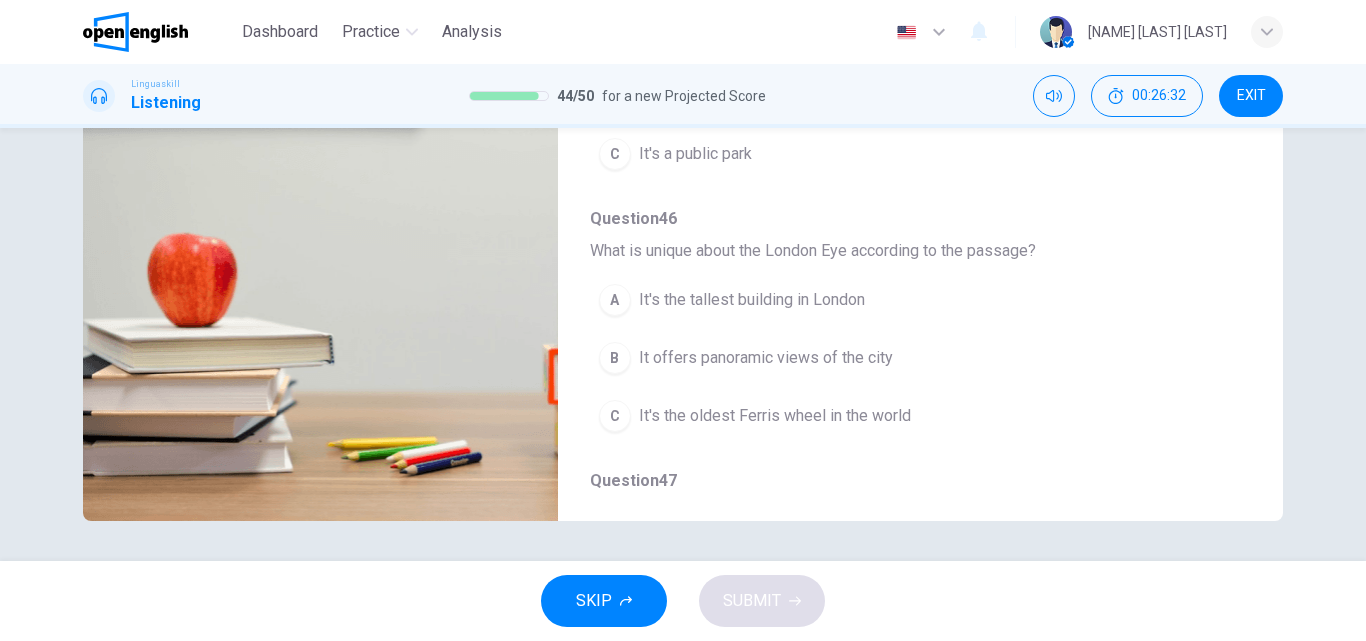 click on "It offers panoramic views of the city" at bounding box center (766, 358) 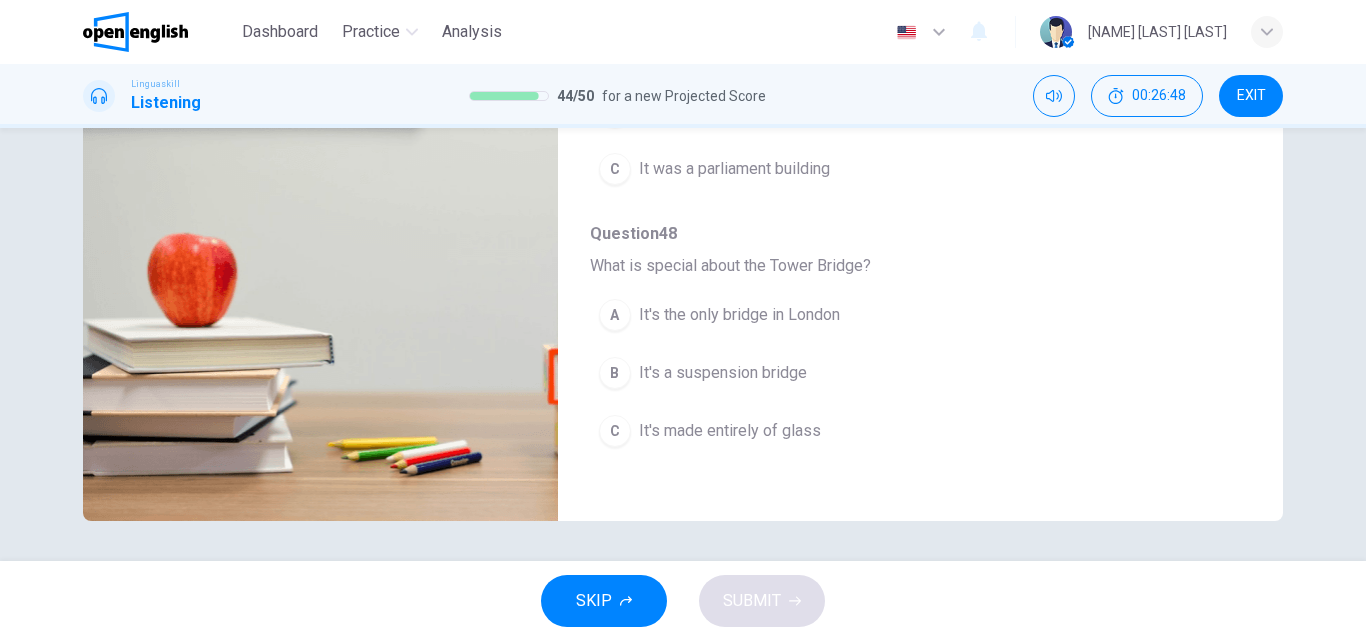 scroll, scrollTop: 642, scrollLeft: 0, axis: vertical 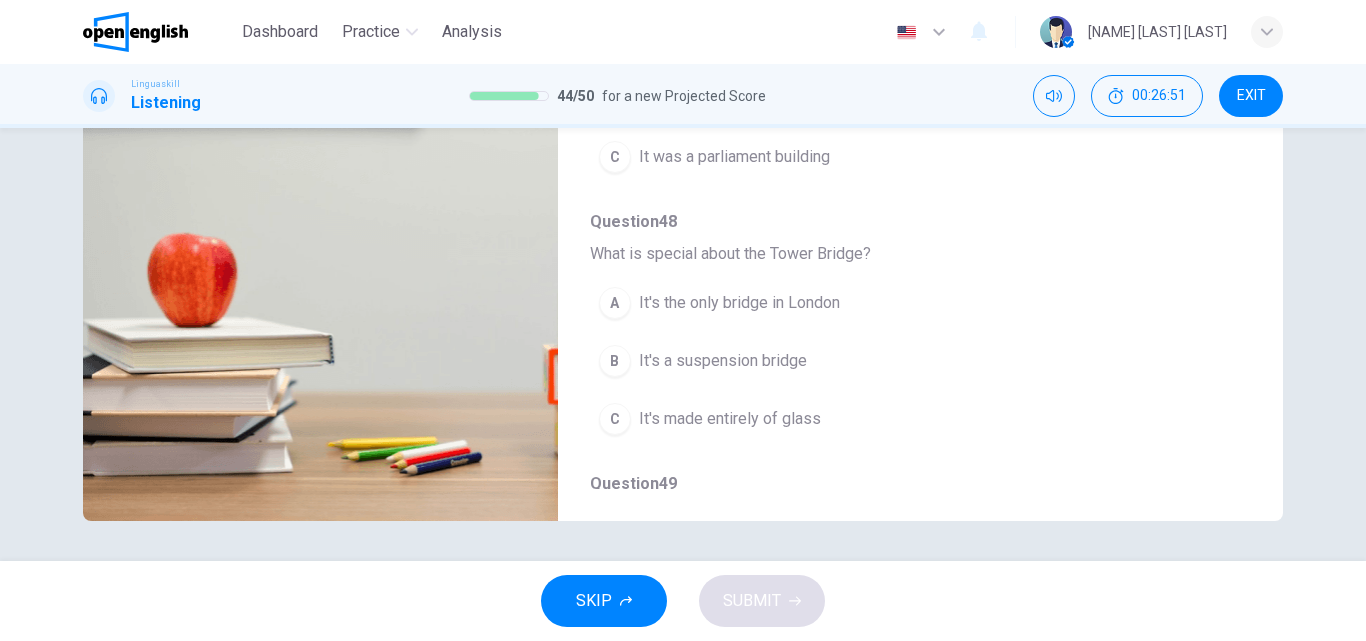 click on "It's the only bridge in London" at bounding box center [739, 303] 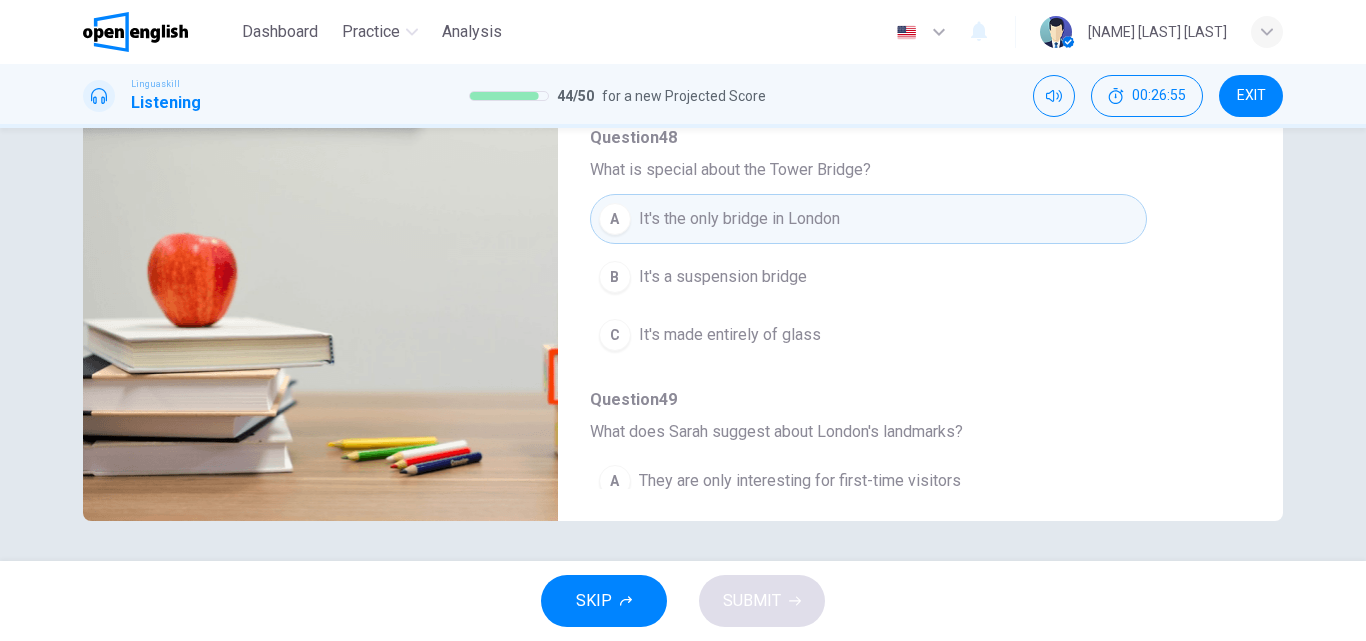 scroll, scrollTop: 727, scrollLeft: 0, axis: vertical 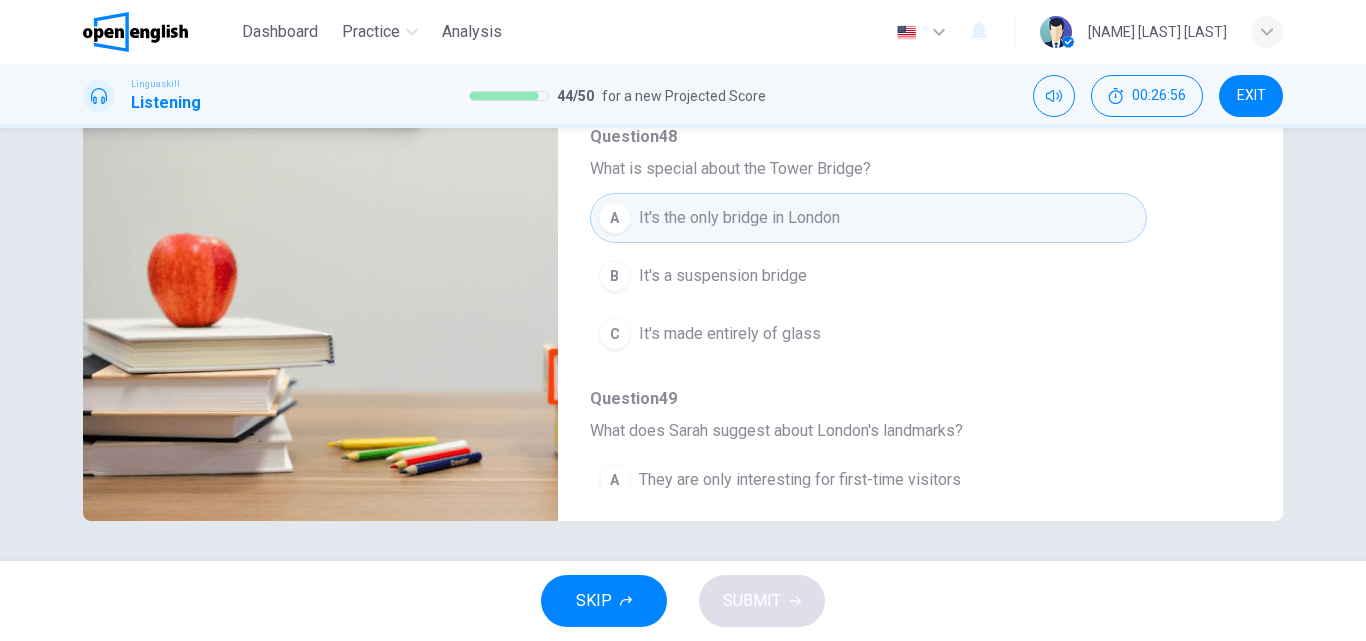 click on "It's a suspension bridge" at bounding box center [723, 276] 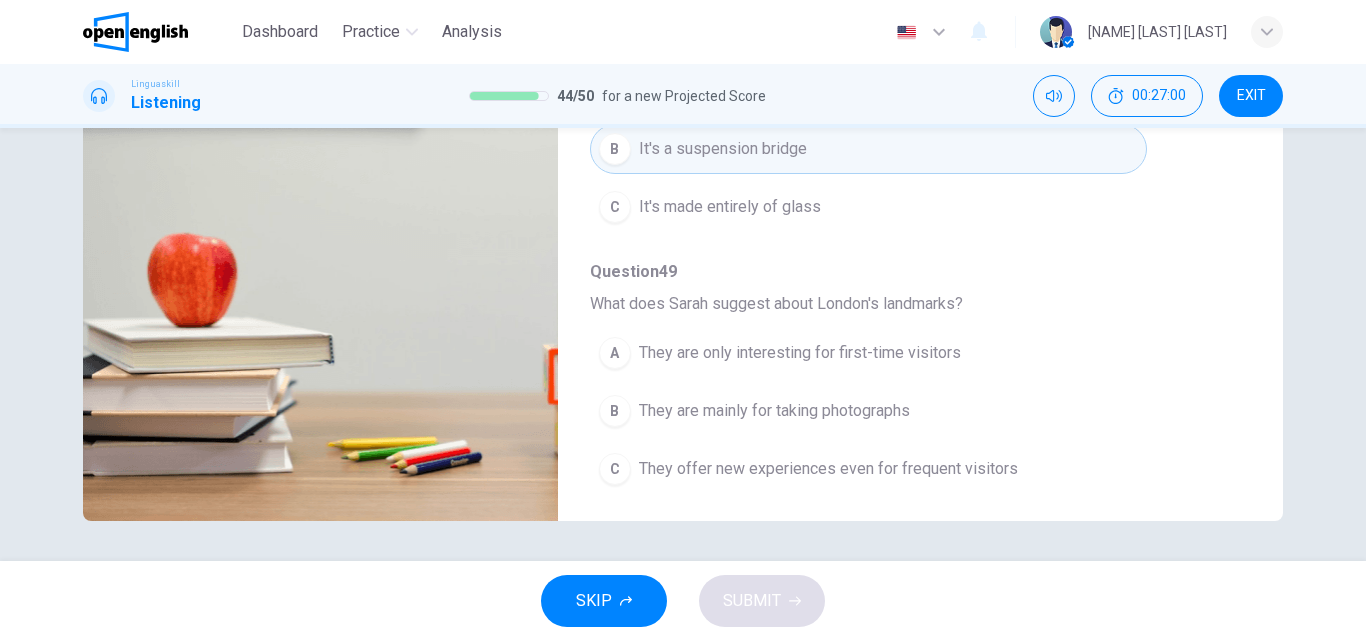 scroll, scrollTop: 863, scrollLeft: 0, axis: vertical 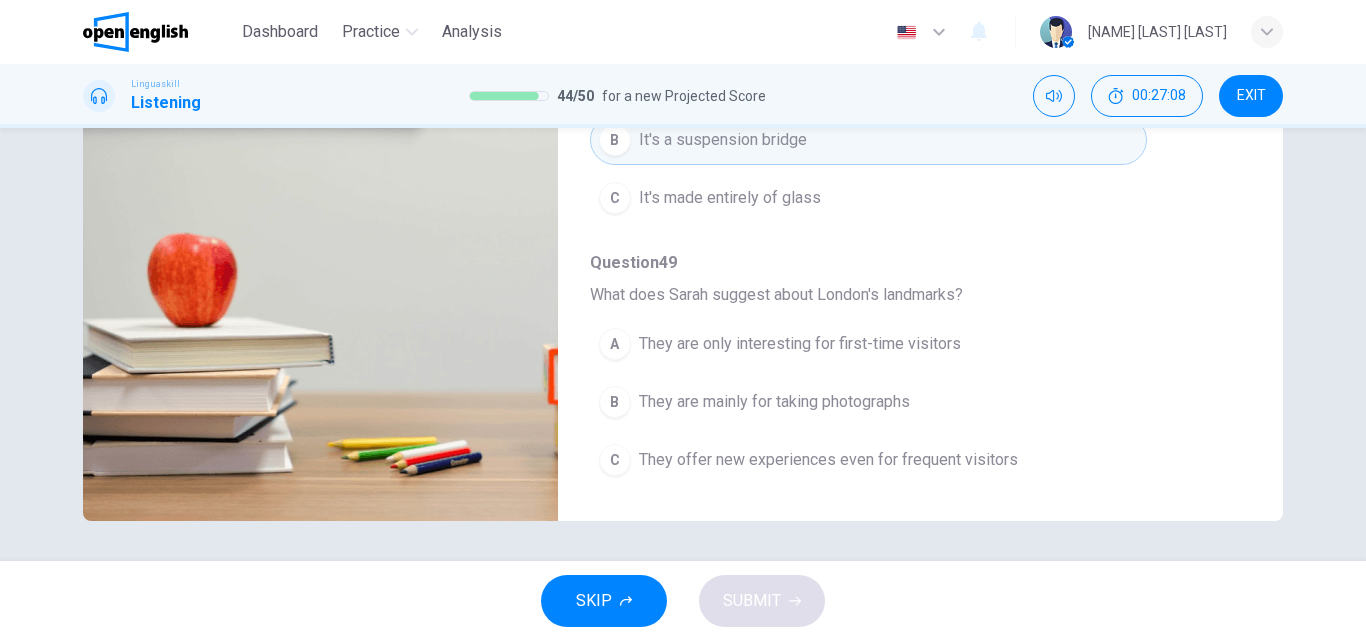 type on "*" 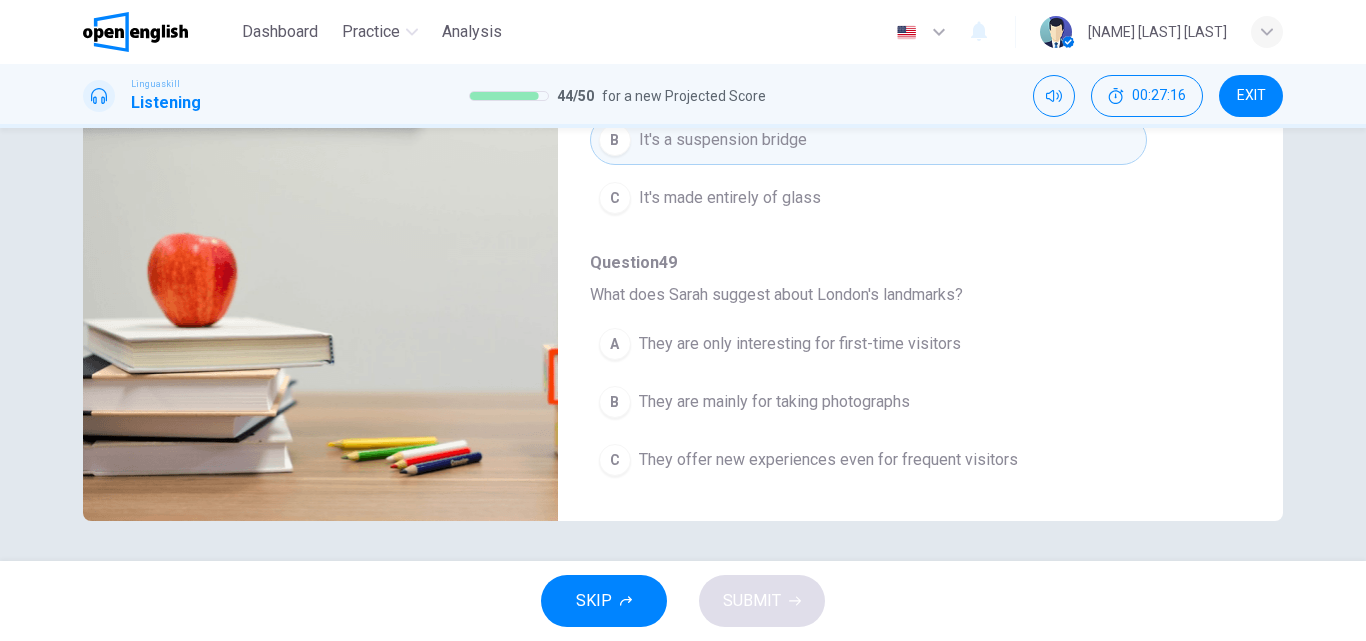 click on "They offer new experiences even for frequent visitors" at bounding box center [828, 460] 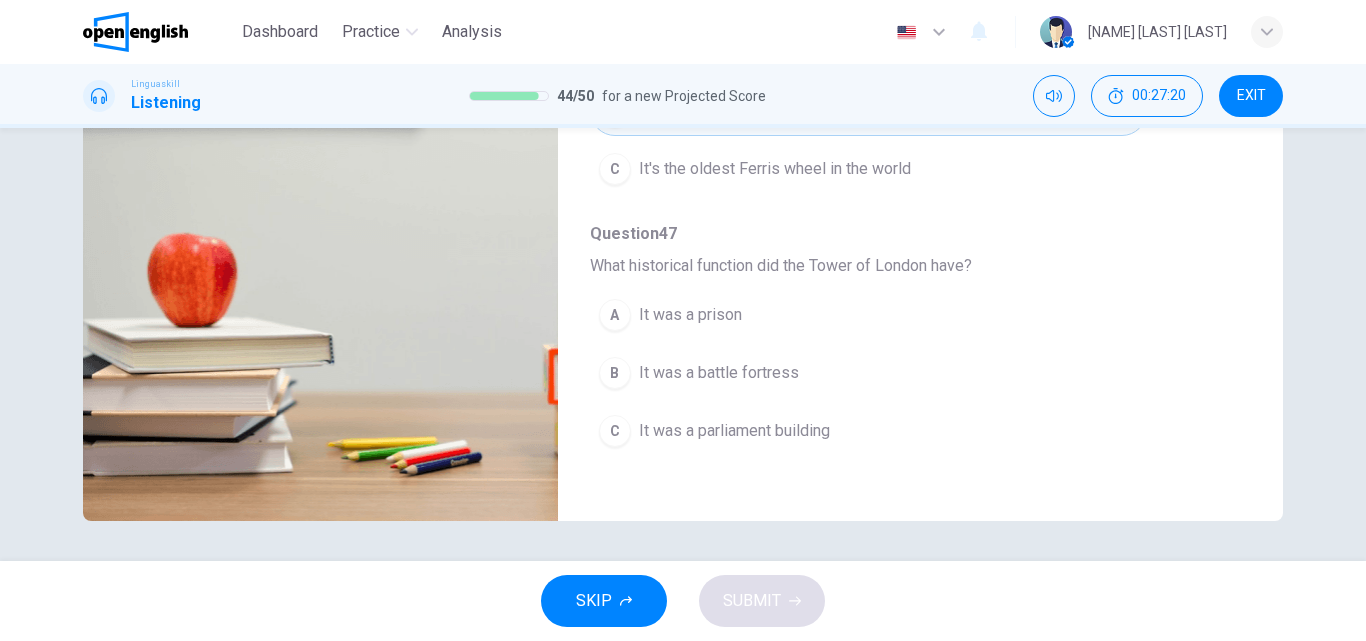 scroll, scrollTop: 370, scrollLeft: 0, axis: vertical 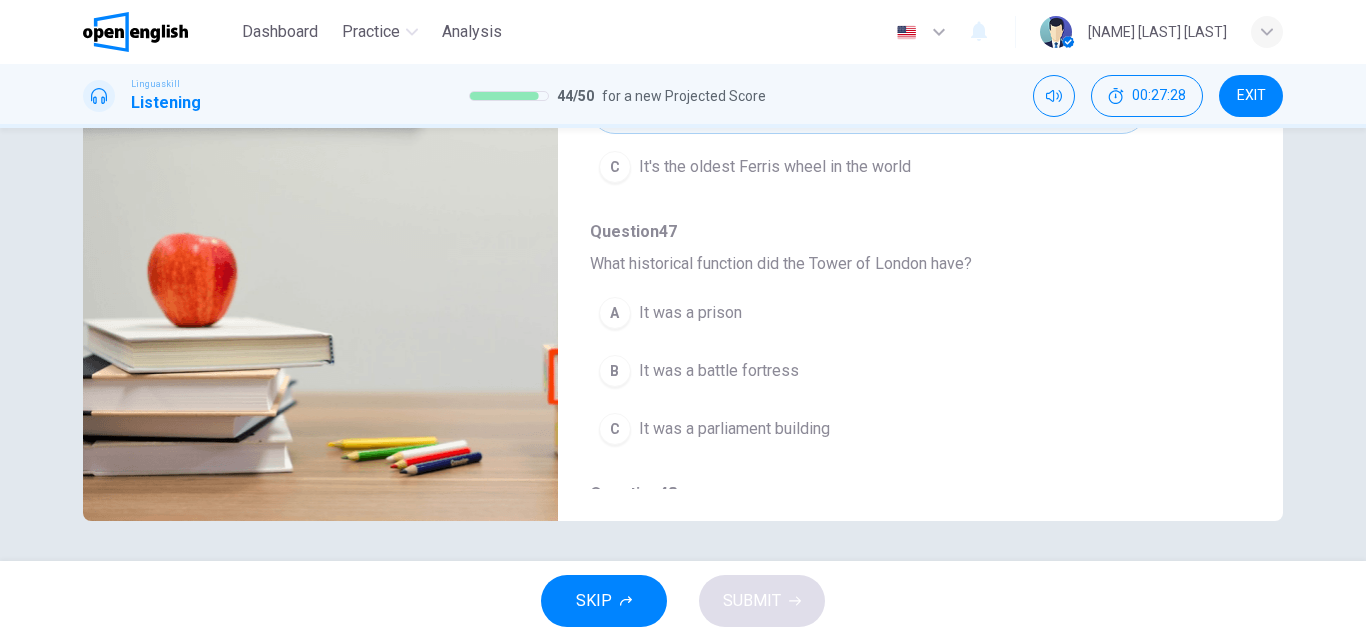 click on "It was a battle fortress" at bounding box center (719, 371) 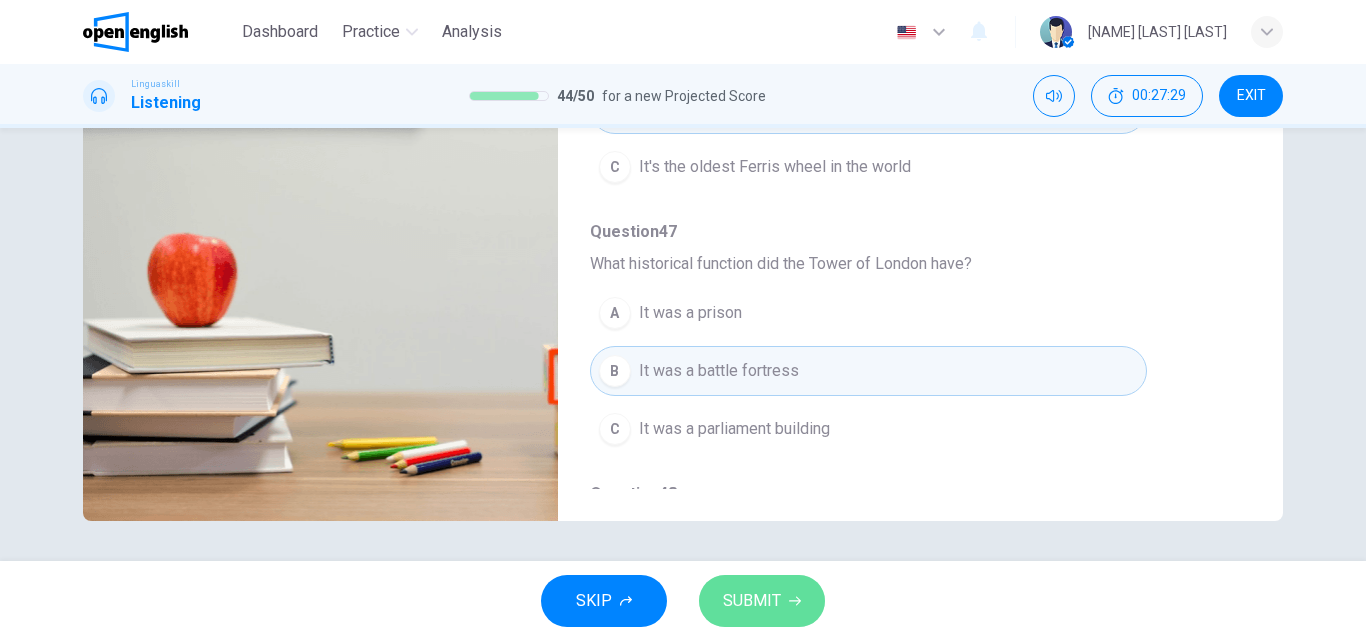 click on "SUBMIT" at bounding box center [752, 601] 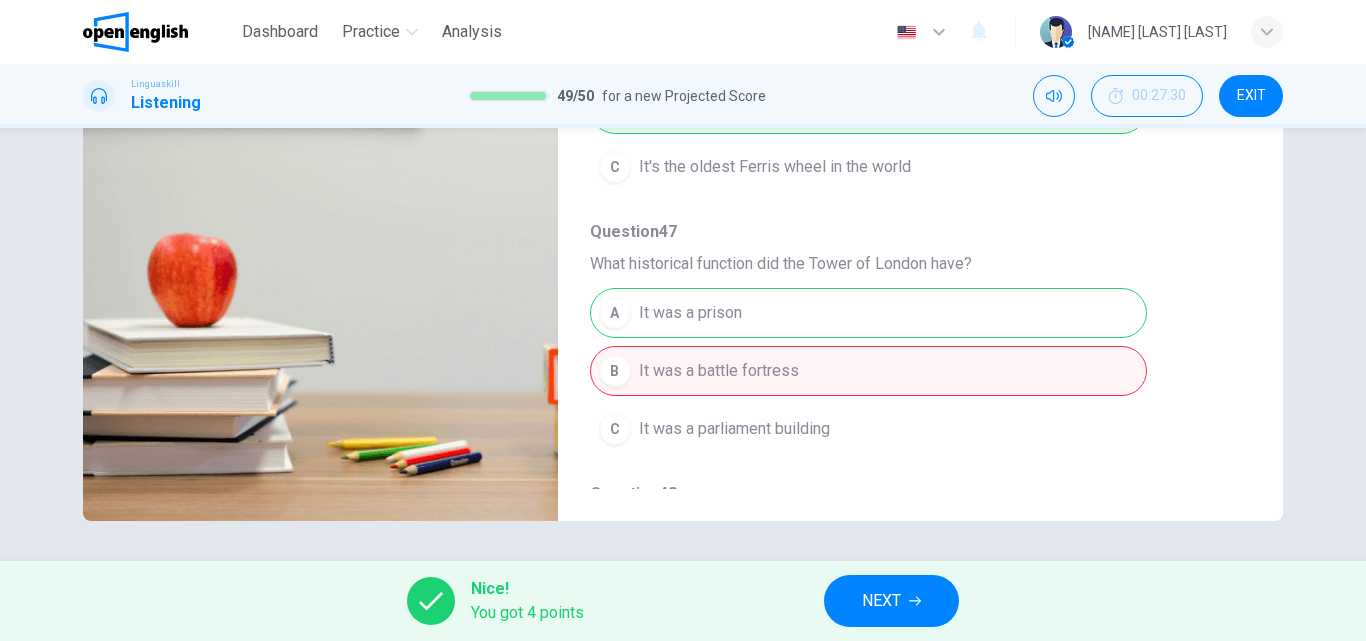 click on "NEXT" at bounding box center (881, 601) 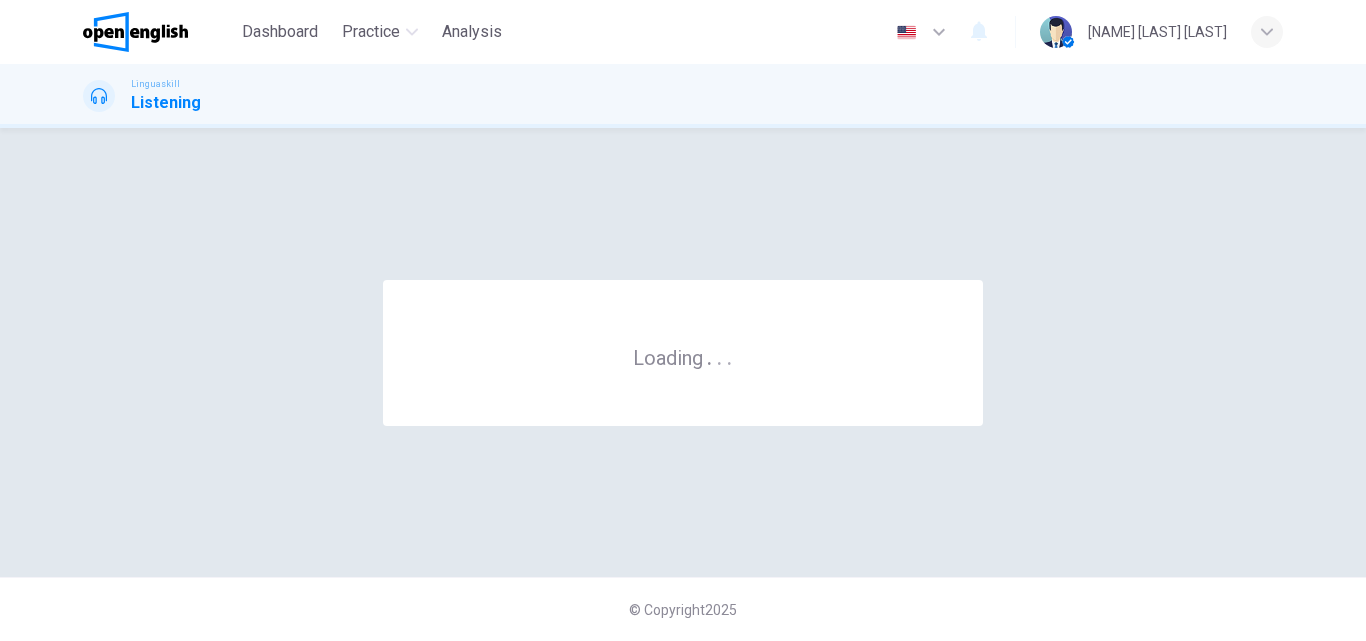 scroll, scrollTop: 0, scrollLeft: 0, axis: both 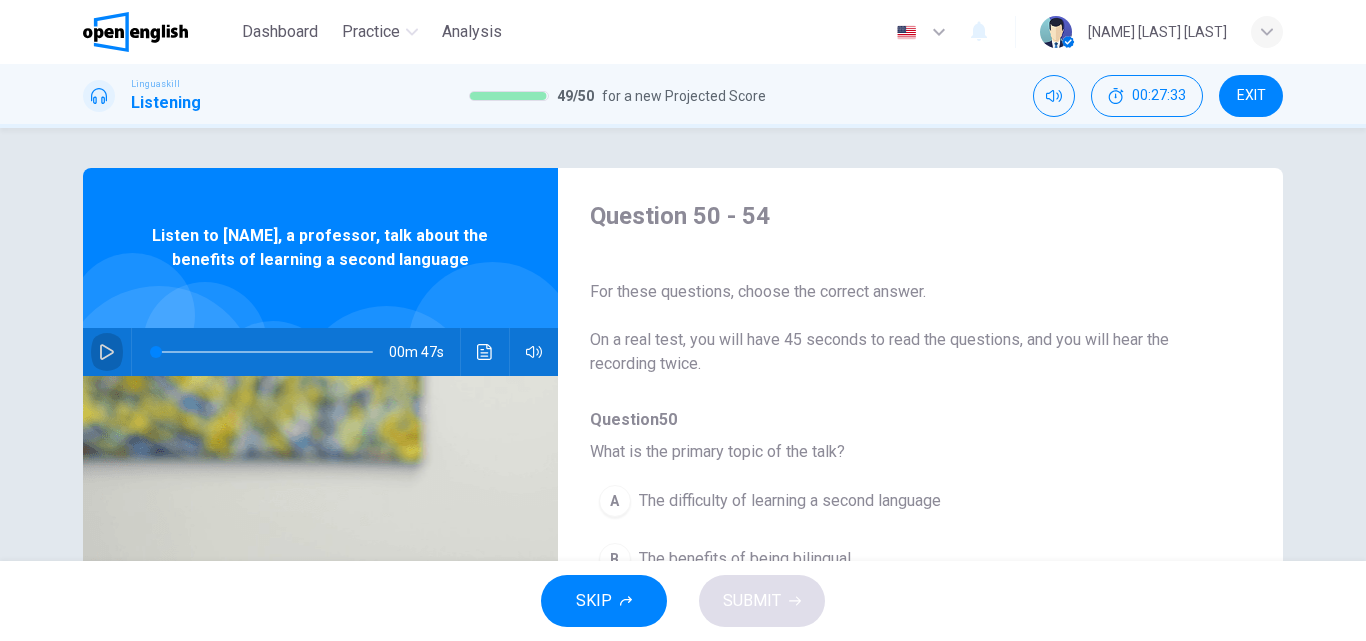click at bounding box center [107, 352] 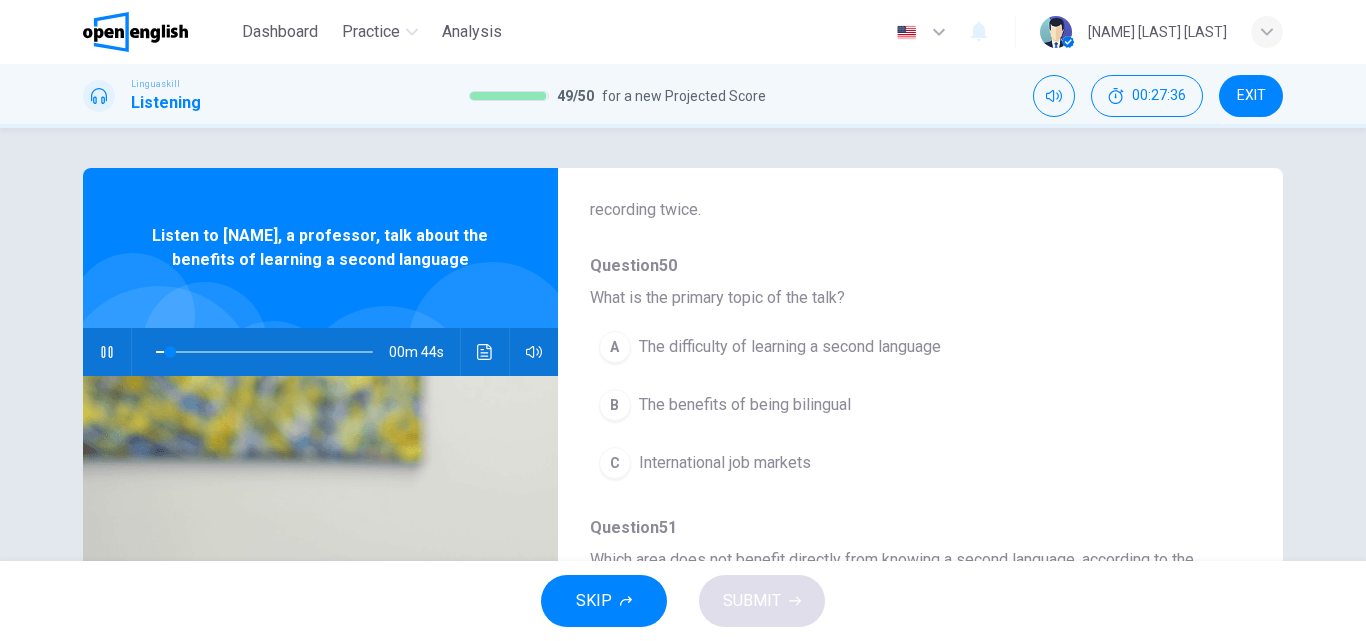 scroll, scrollTop: 162, scrollLeft: 0, axis: vertical 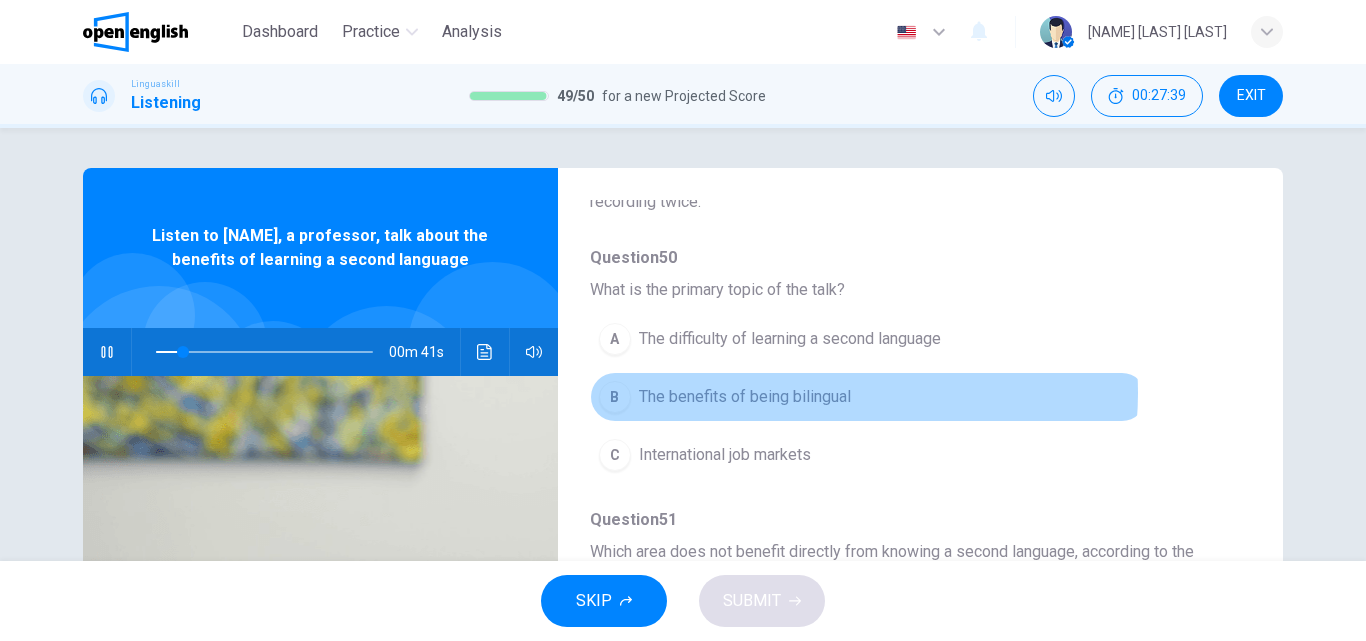 click on "The benefits of being bilingual" at bounding box center (745, 397) 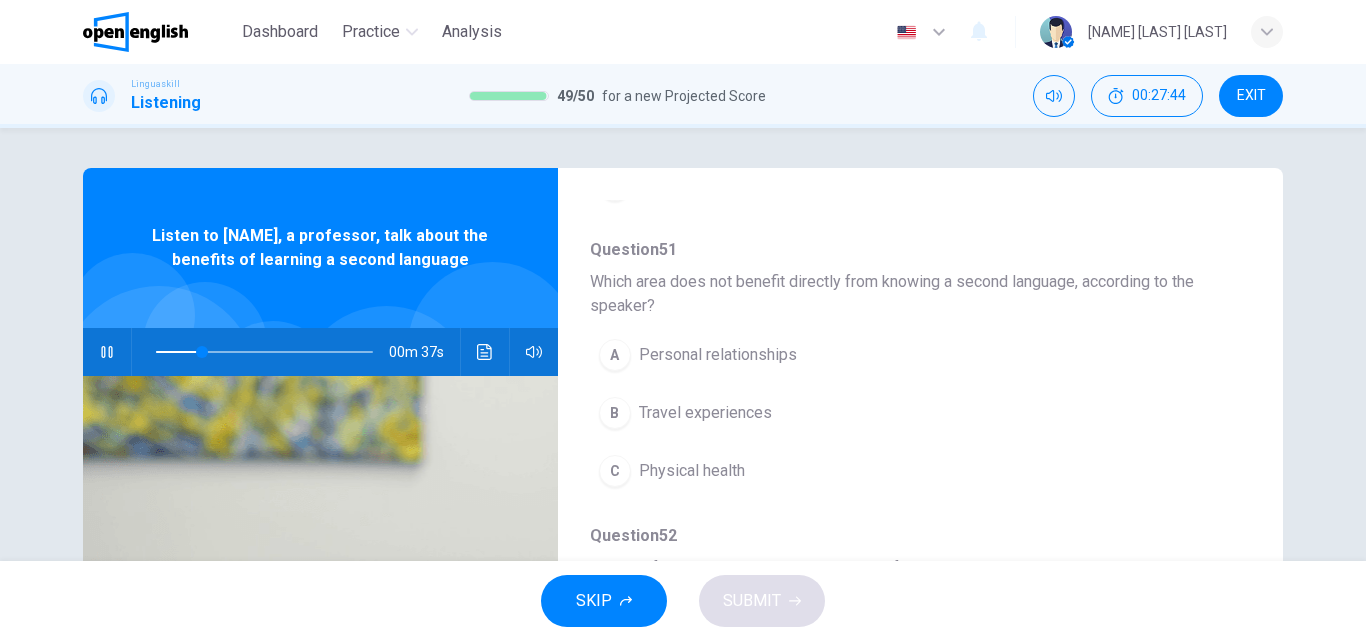 scroll, scrollTop: 433, scrollLeft: 0, axis: vertical 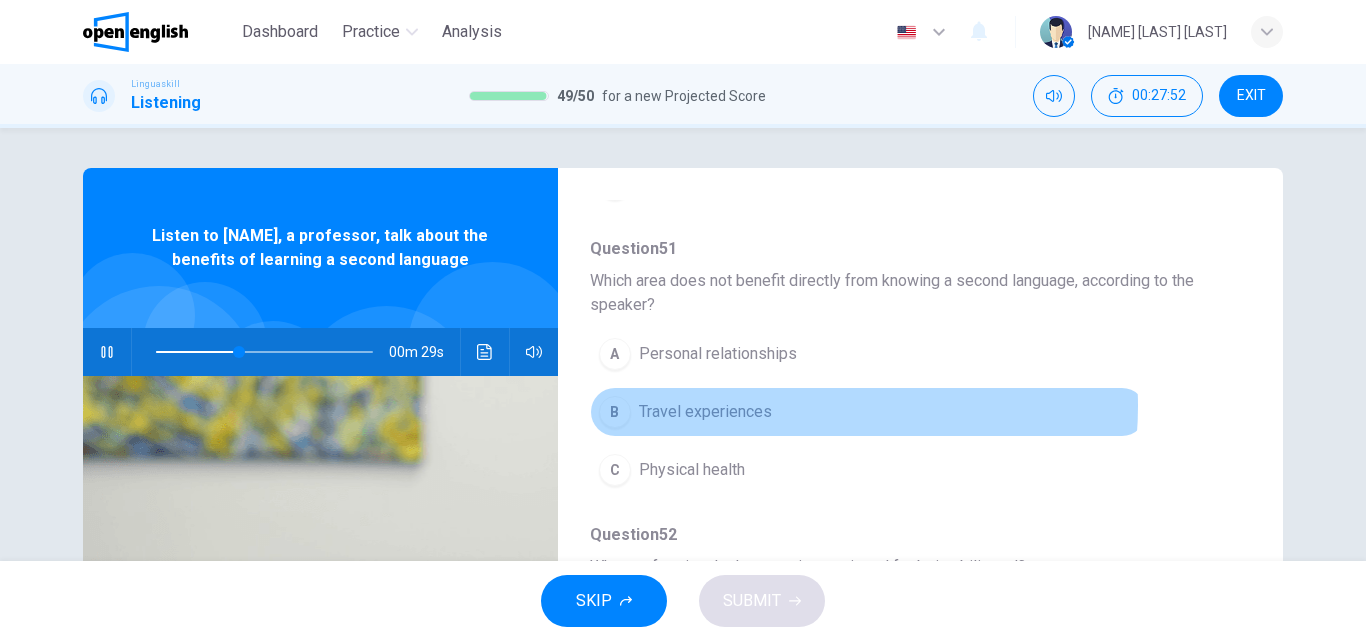 click on "B Travel experiences" at bounding box center [868, 412] 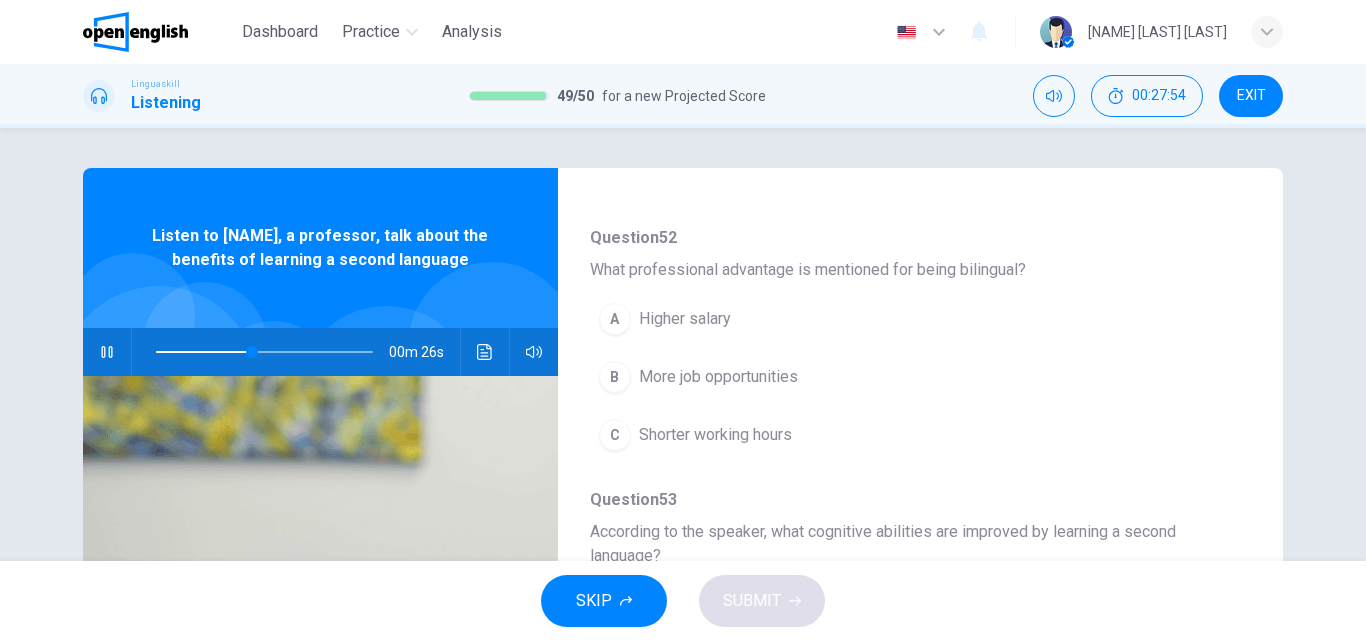 scroll, scrollTop: 731, scrollLeft: 0, axis: vertical 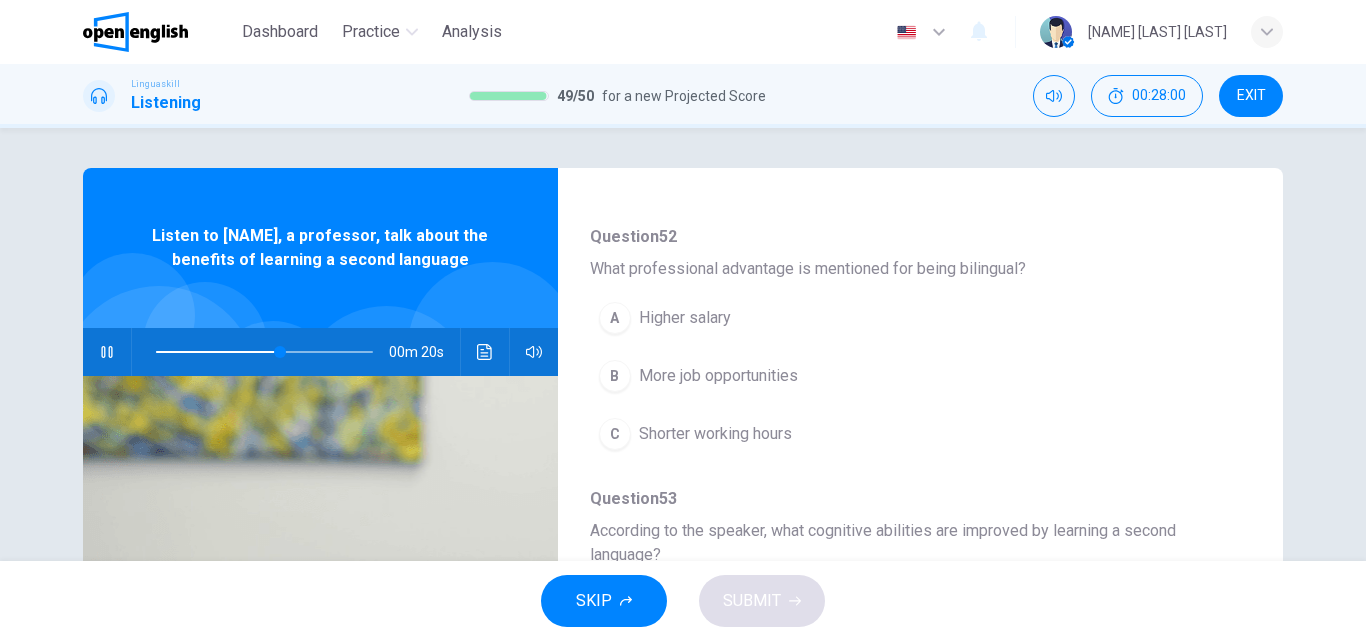 click on "More job opportunities" at bounding box center (718, 376) 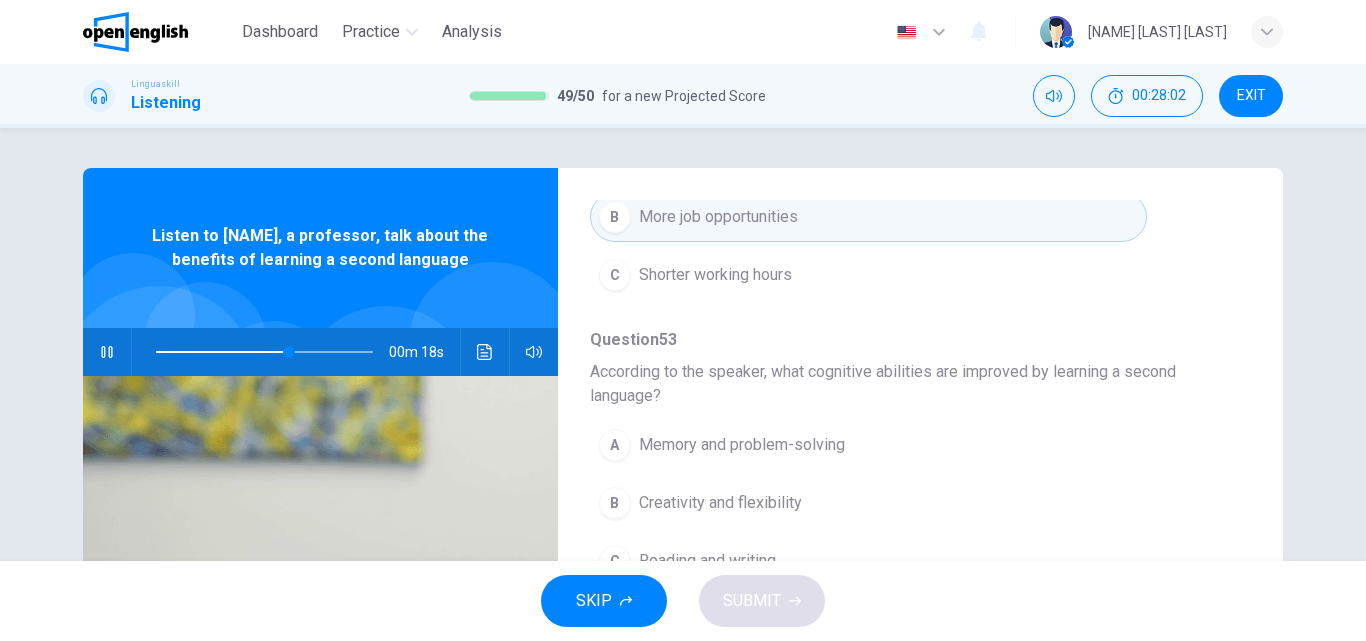 scroll, scrollTop: 911, scrollLeft: 0, axis: vertical 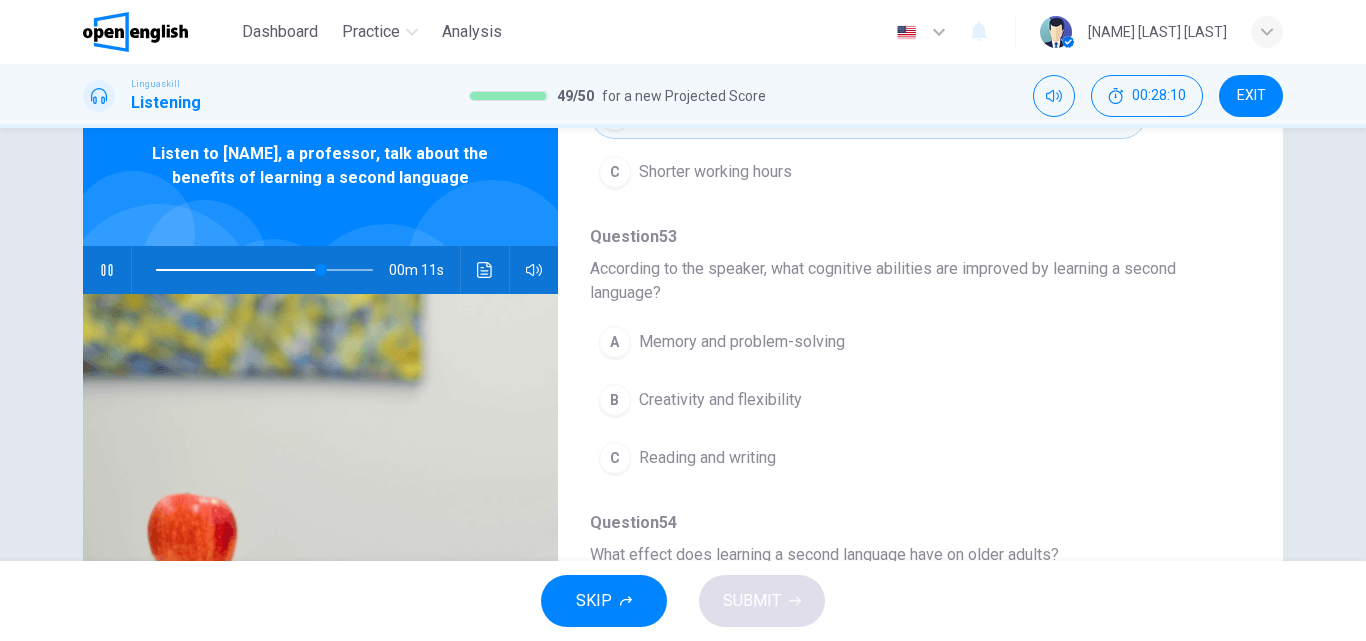 click on "Memory and problem-solving" at bounding box center (742, 342) 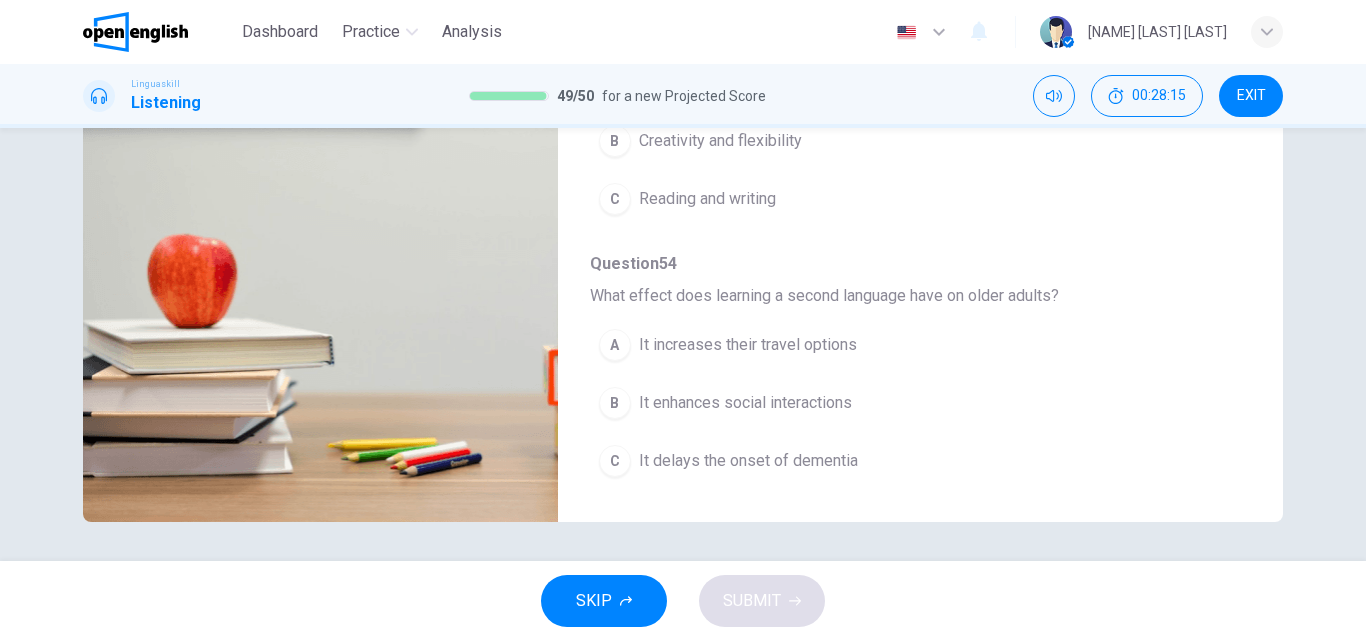 scroll, scrollTop: 342, scrollLeft: 0, axis: vertical 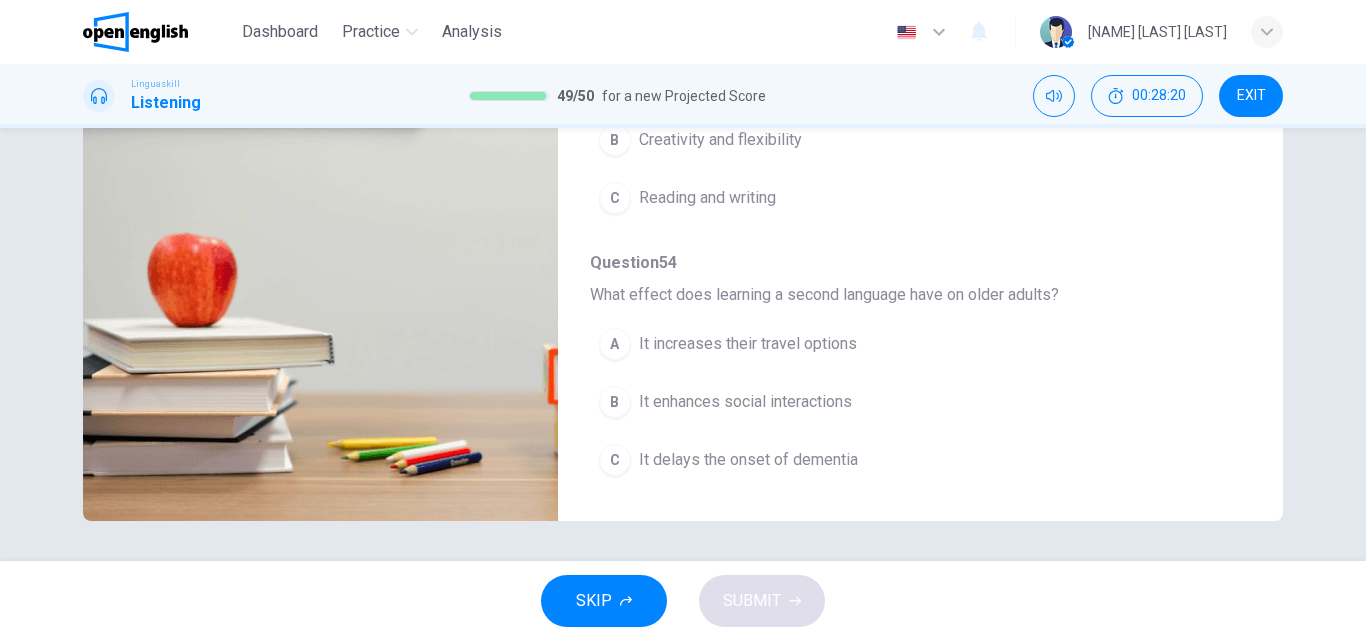 type on "*" 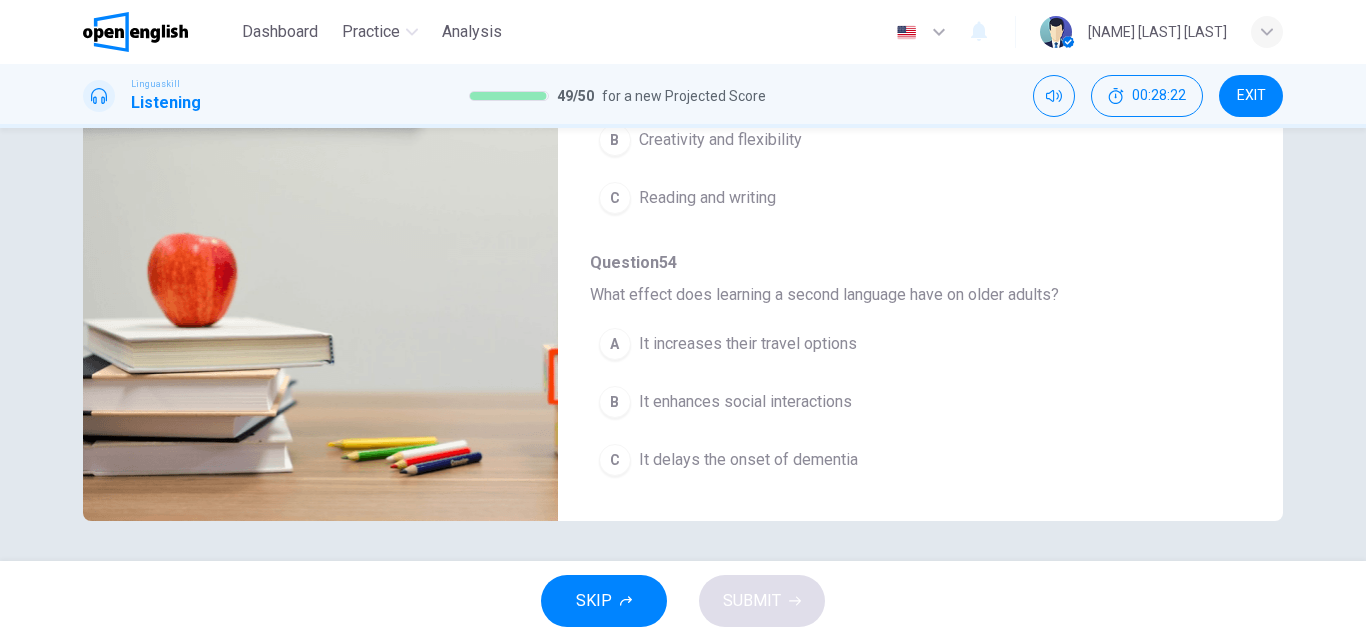 click on "It delays the onset of dementia" at bounding box center (748, 460) 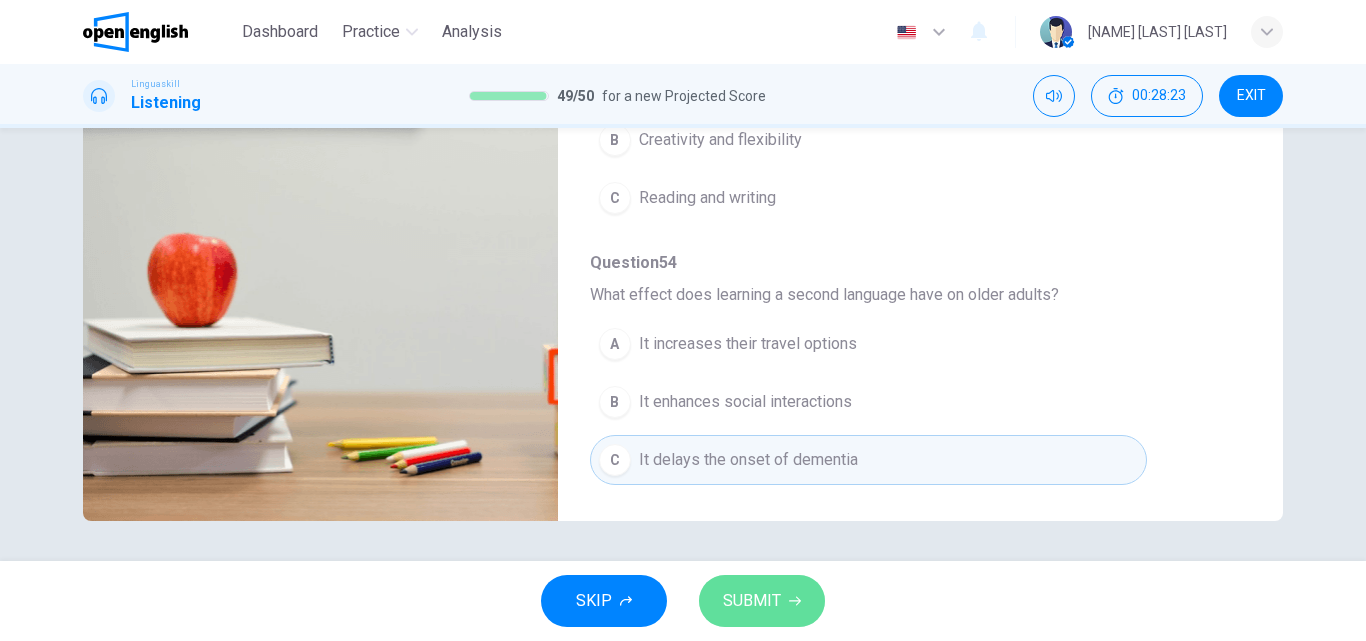 click on "SUBMIT" at bounding box center [762, 601] 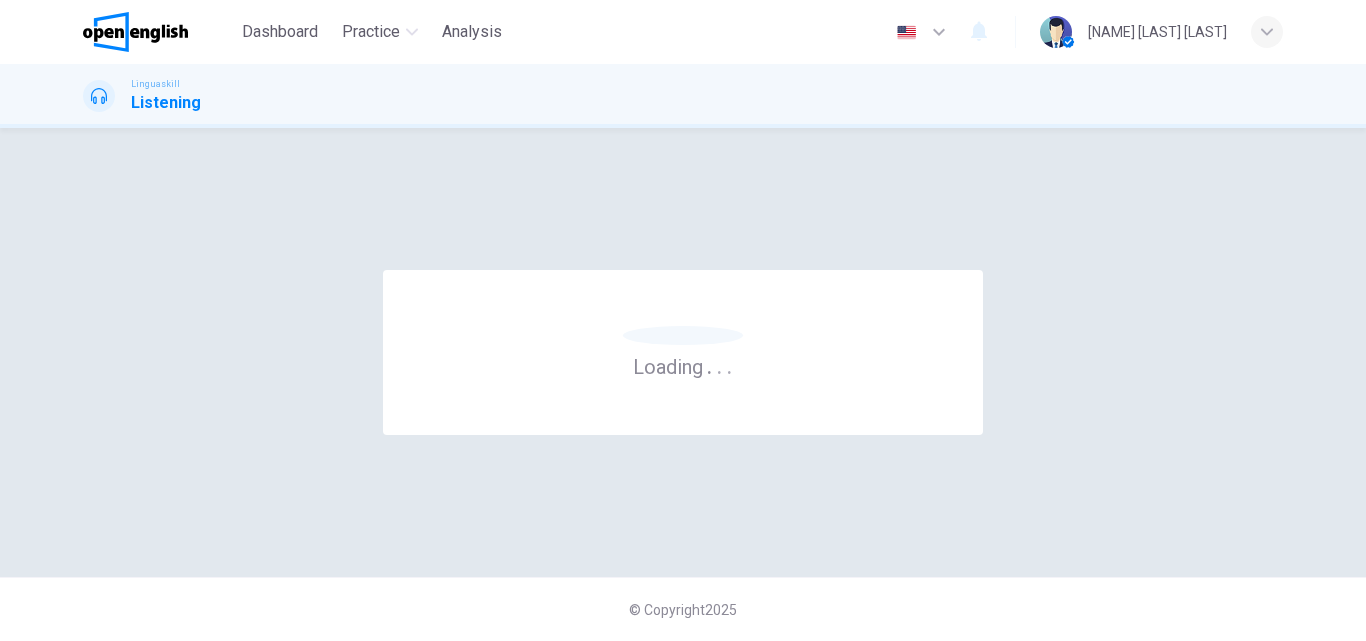 scroll, scrollTop: 0, scrollLeft: 0, axis: both 